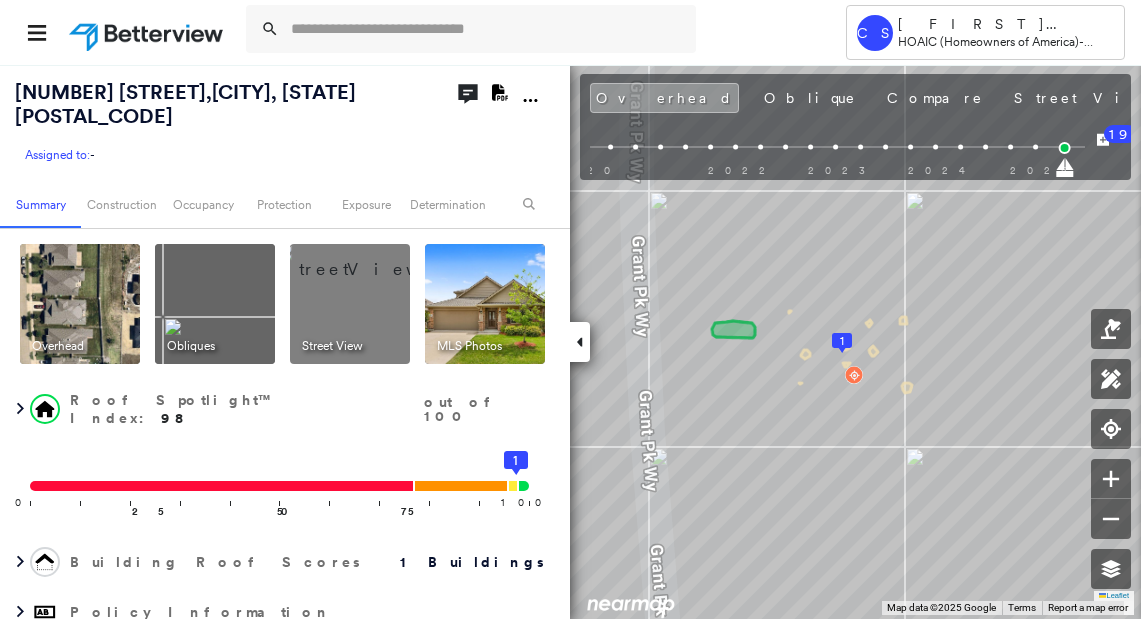scroll, scrollTop: 0, scrollLeft: 0, axis: both 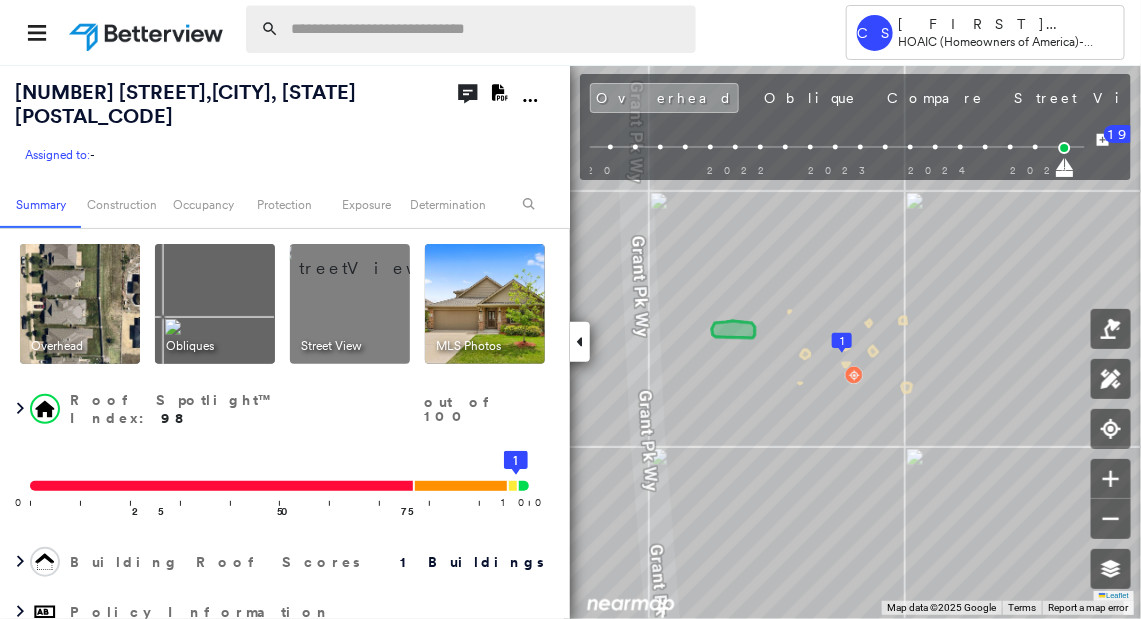 click at bounding box center (487, 29) 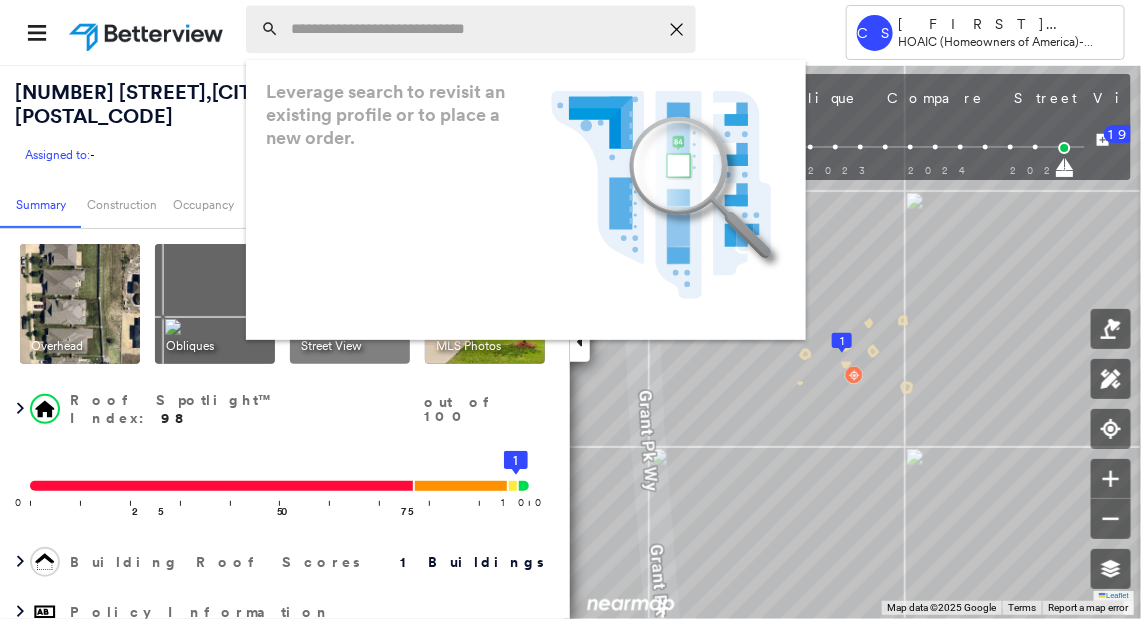 paste on "**********" 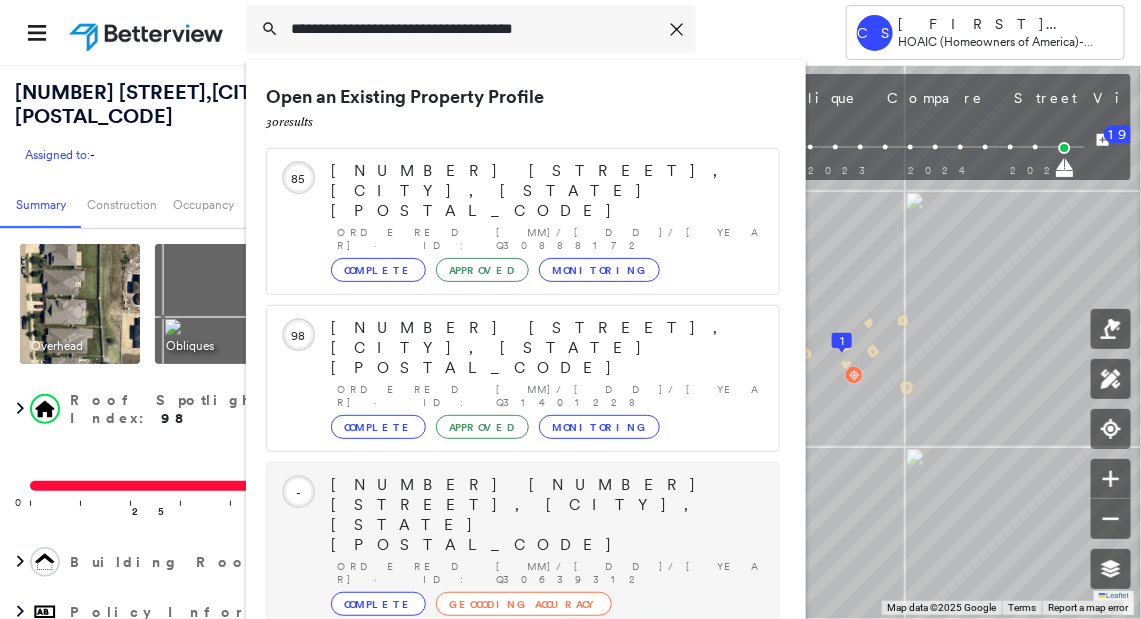scroll, scrollTop: 205, scrollLeft: 0, axis: vertical 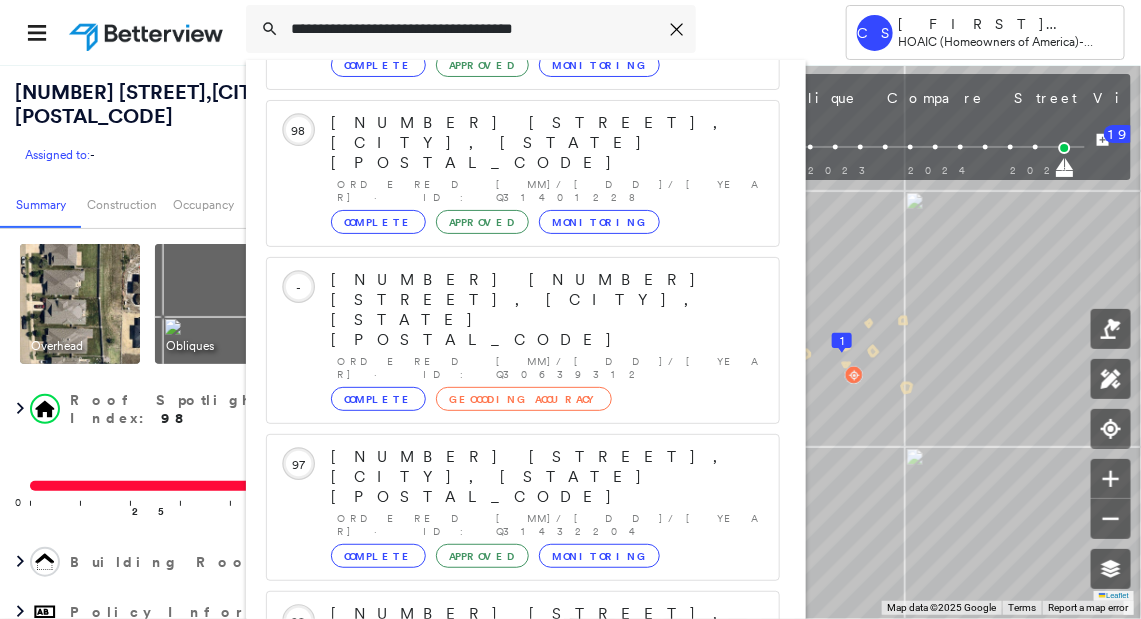 type on "**********" 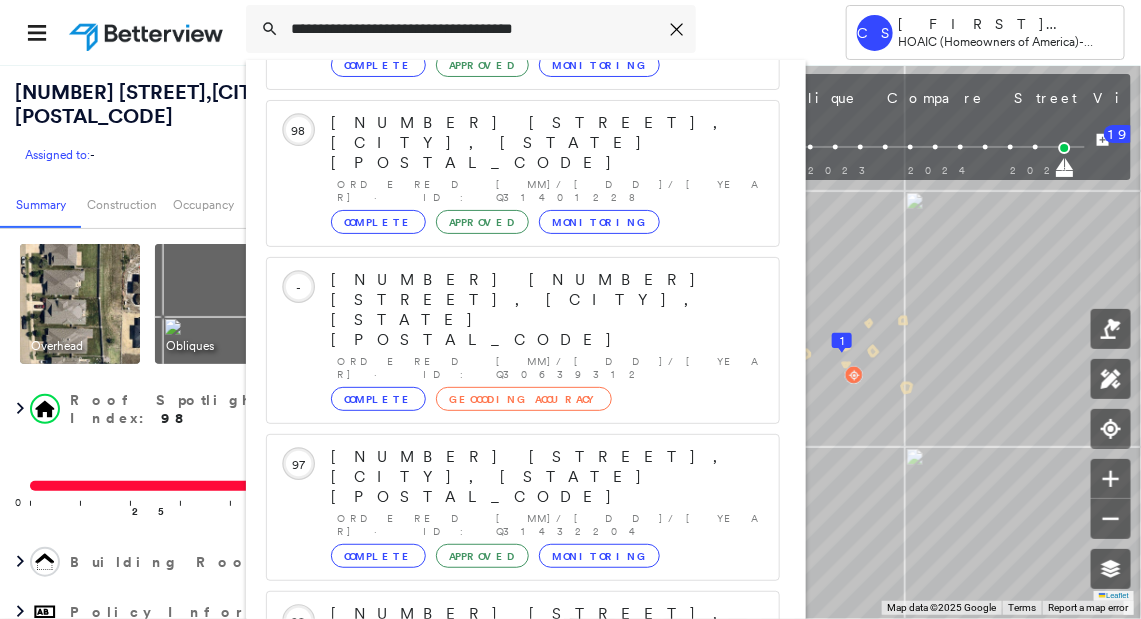 click on "[NUMBER] [STREET], [CITY], [STATE] [POSTAL_CODE] Group Created with Sketch." at bounding box center (523, 926) 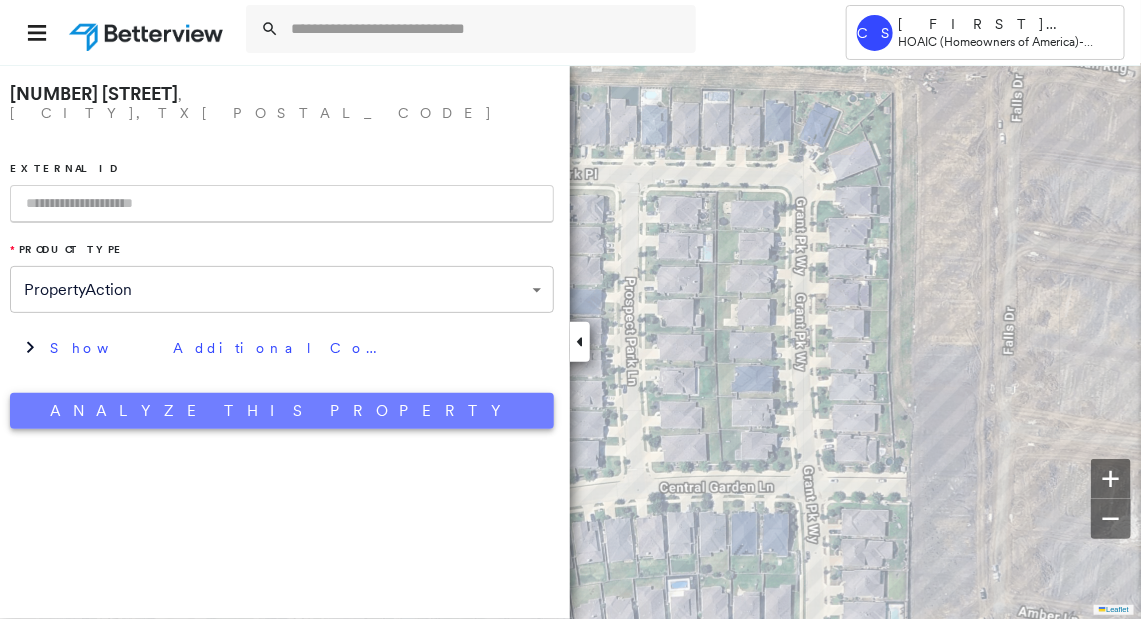 click on "Analyze This Property" at bounding box center (282, 411) 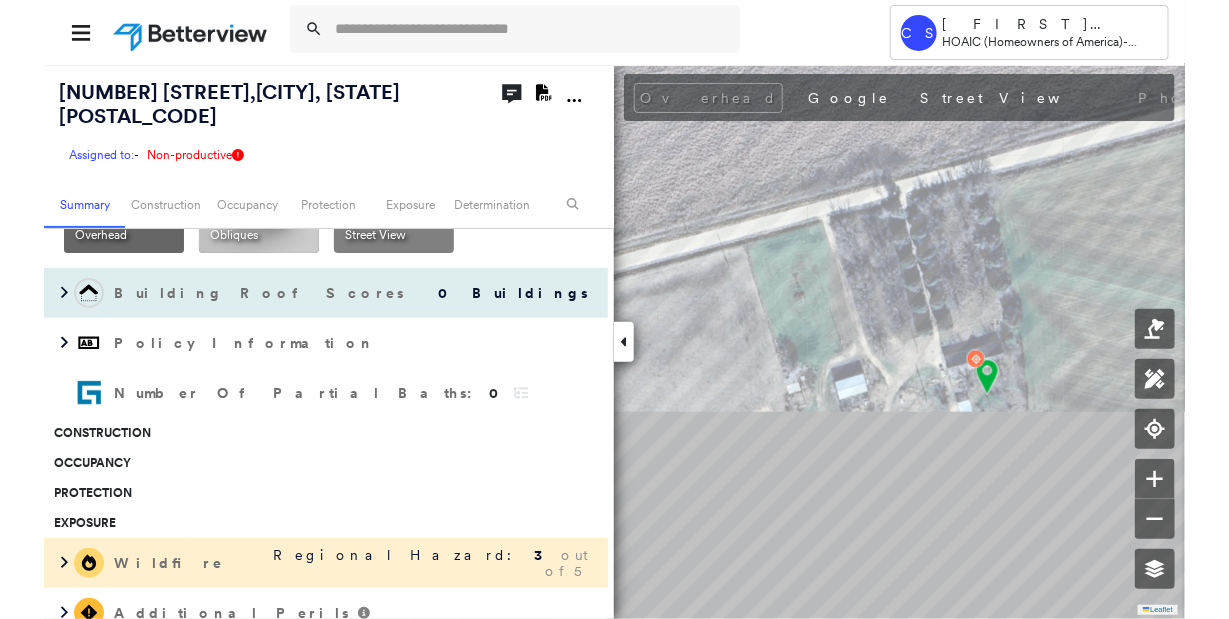 scroll, scrollTop: 0, scrollLeft: 0, axis: both 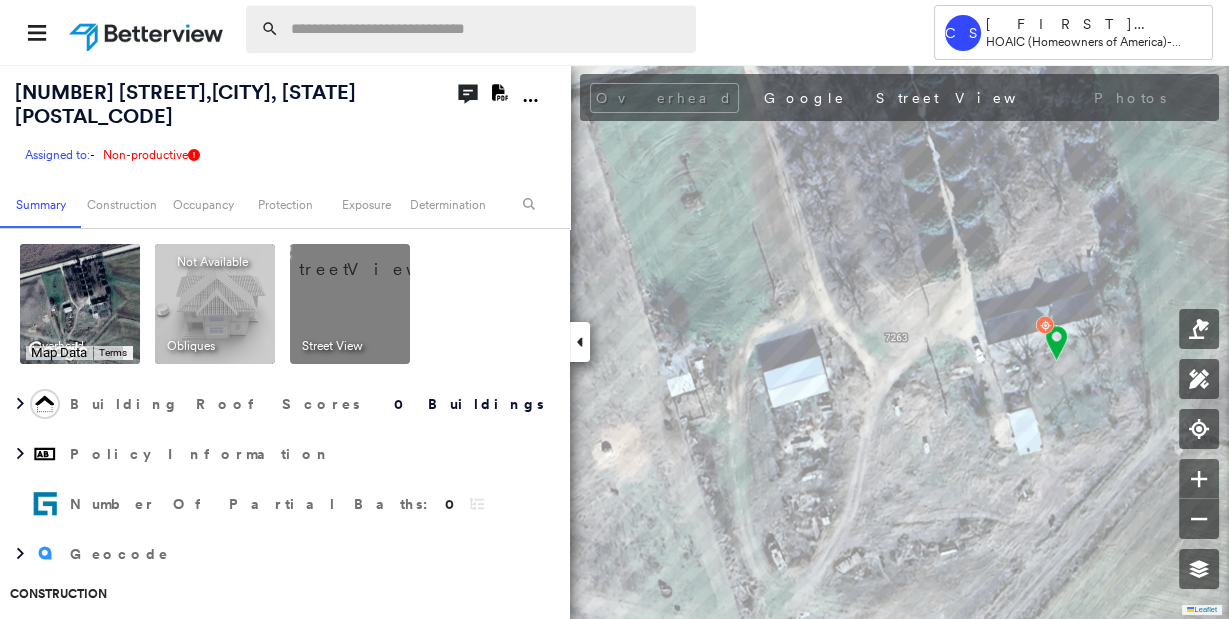 click at bounding box center [487, 29] 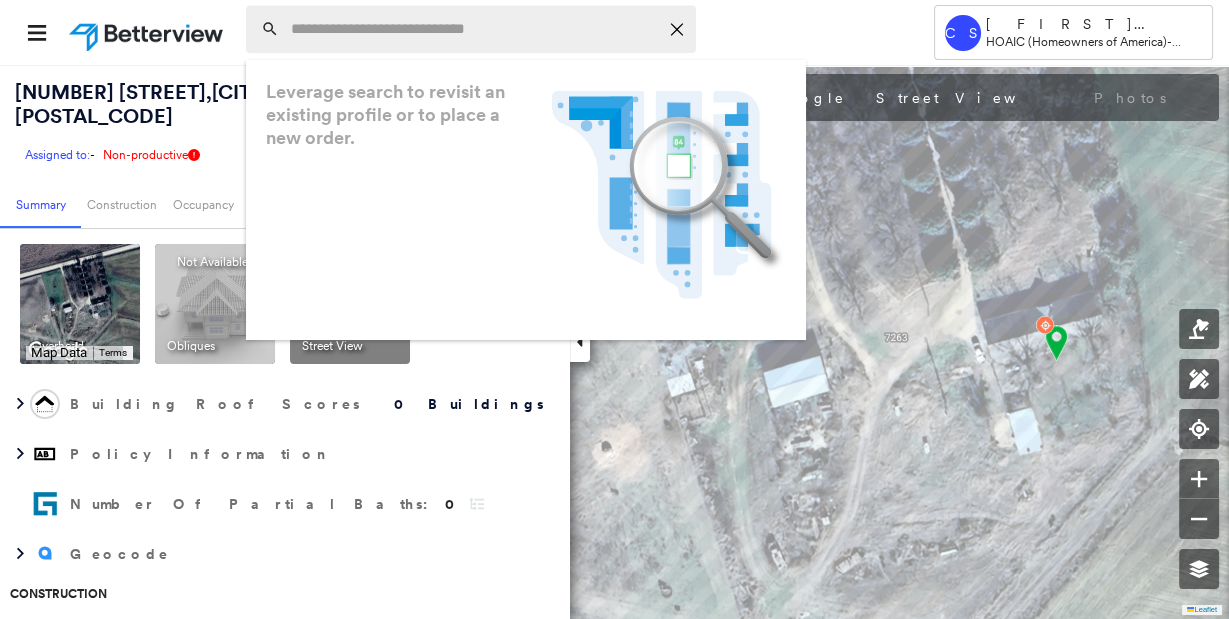 paste on "**********" 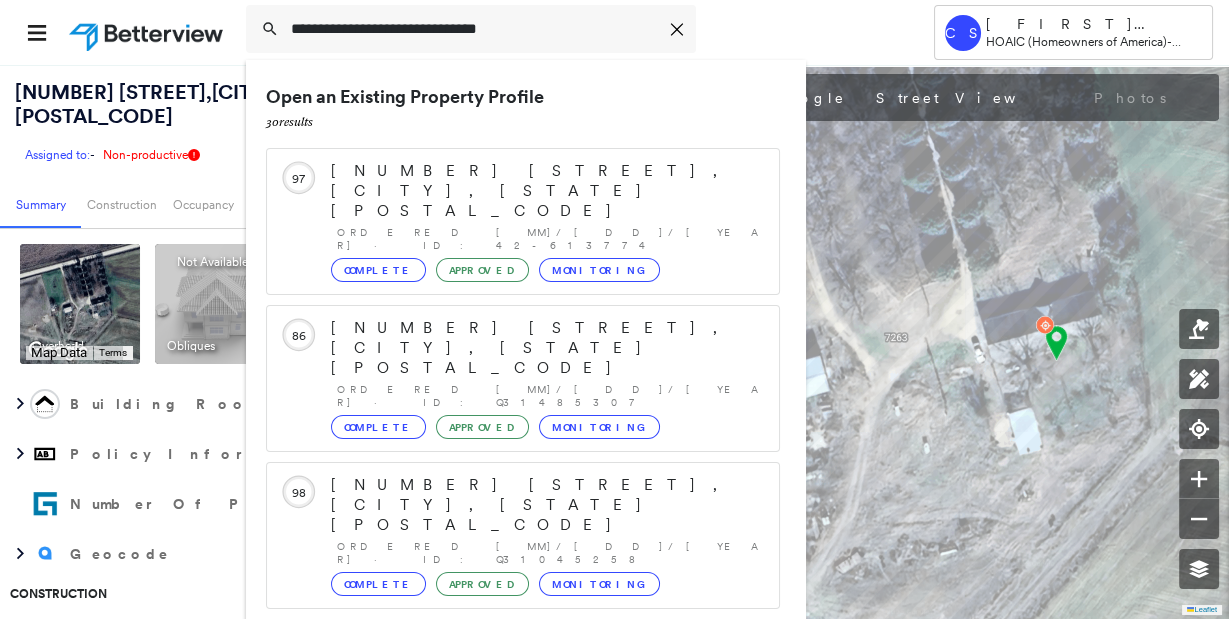 scroll, scrollTop: 205, scrollLeft: 0, axis: vertical 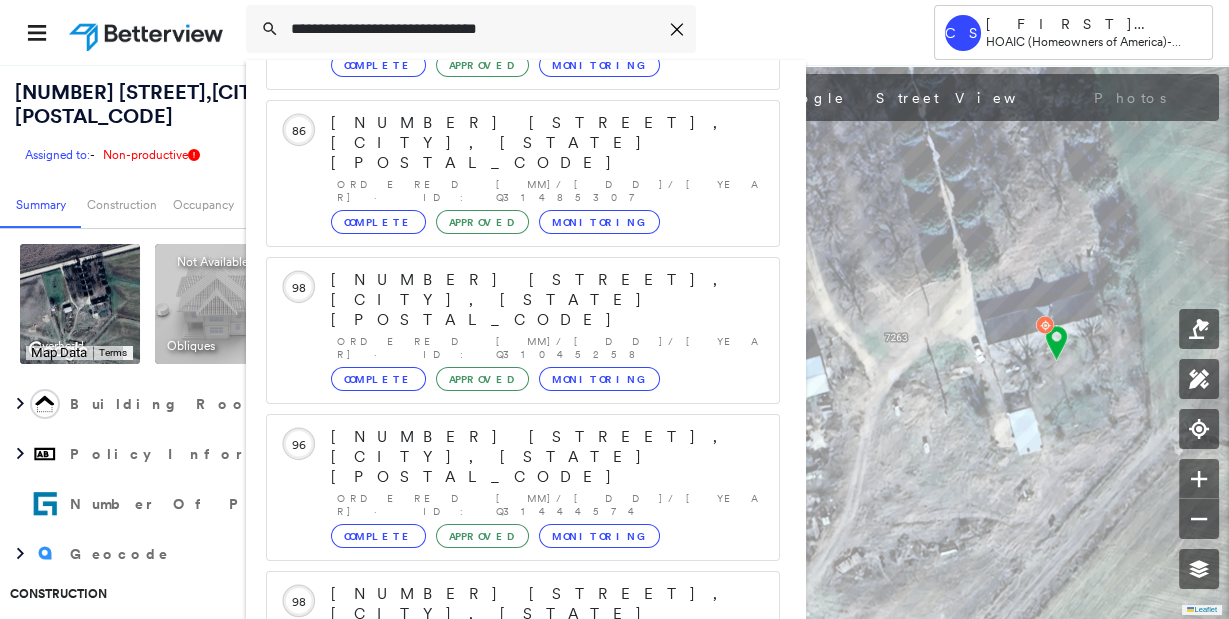 type on "**********" 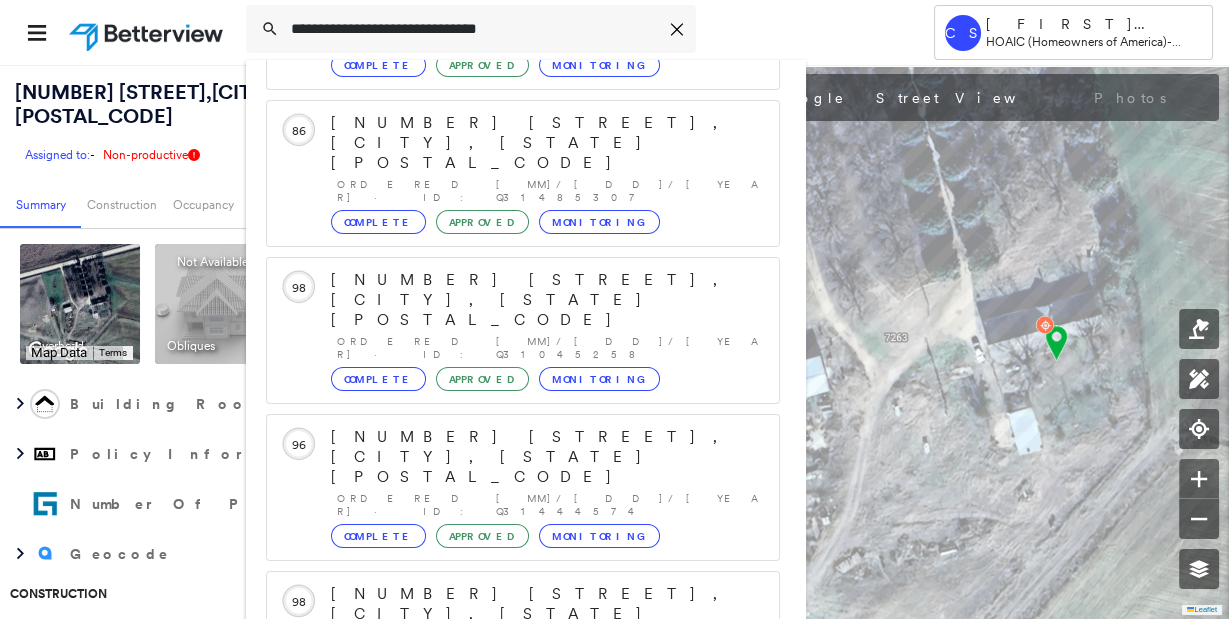 click on "[NUMBER] [STREET], [CITY], [STATE] [POSTAL_CODE] Group Created with Sketch." at bounding box center [523, 906] 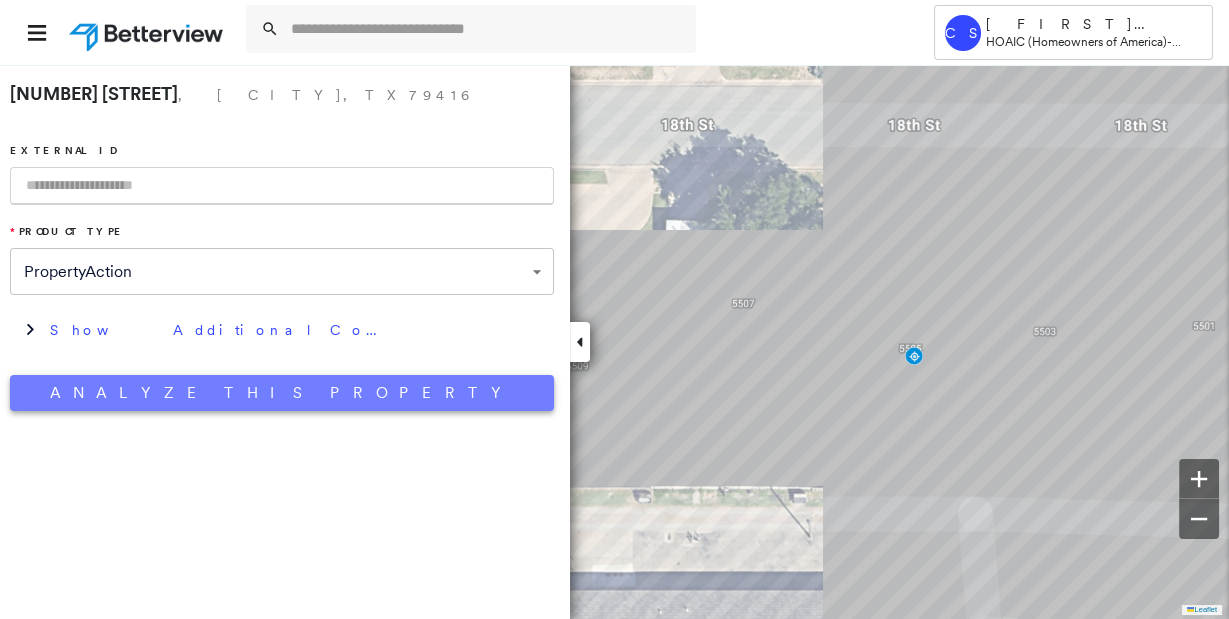 click on "Analyze This Property" at bounding box center (282, 393) 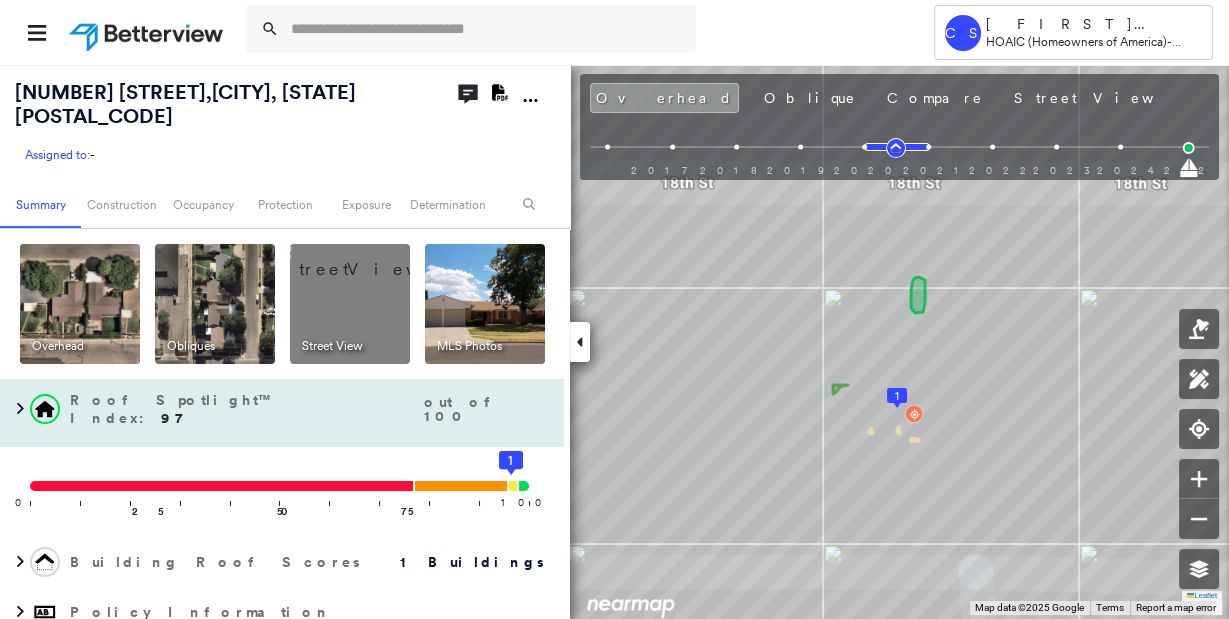scroll, scrollTop: 222, scrollLeft: 0, axis: vertical 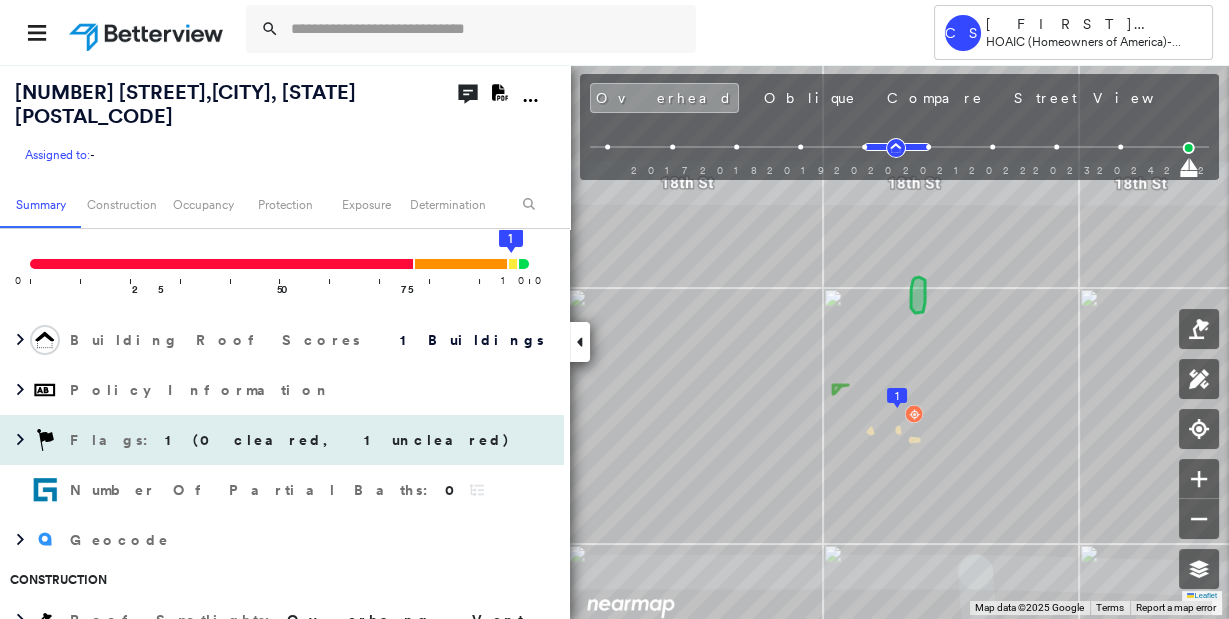 click on "1 (0 cleared, 1 uncleared)" at bounding box center [338, 440] 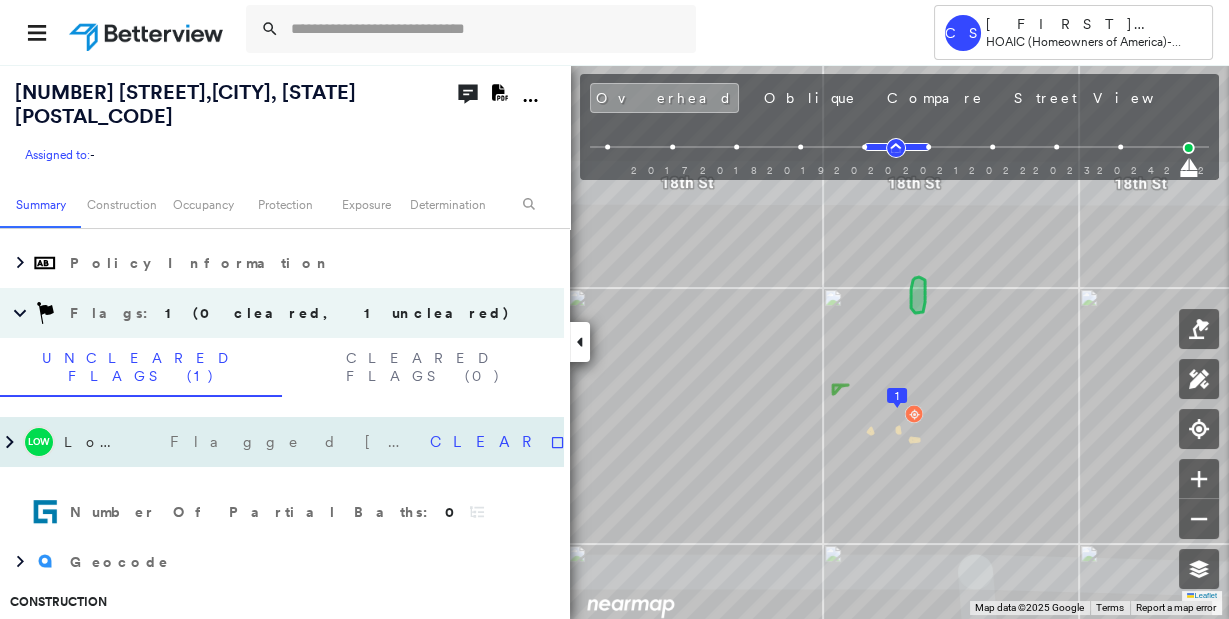 scroll, scrollTop: 360, scrollLeft: 0, axis: vertical 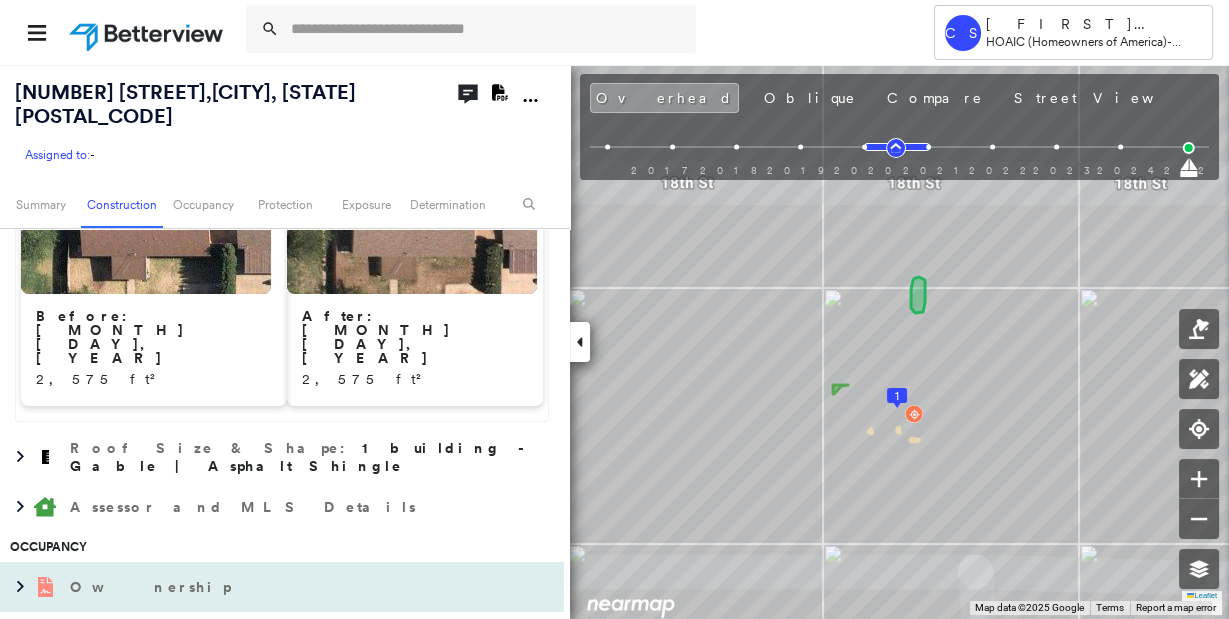 click on "Ownership" at bounding box center (152, 587) 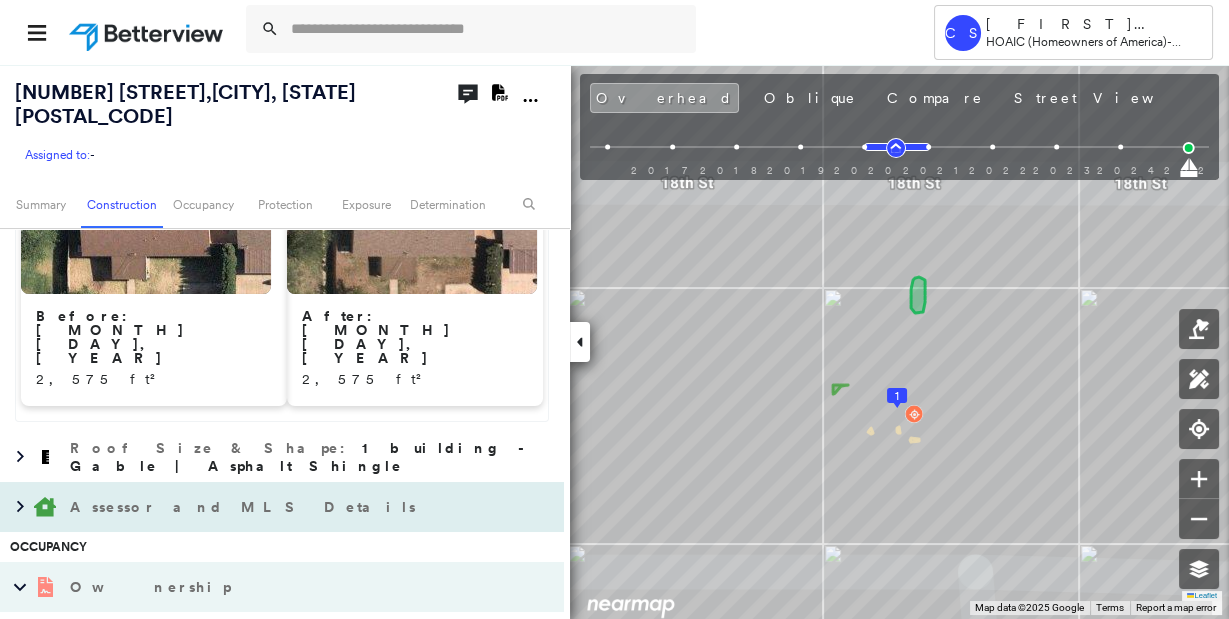 scroll, scrollTop: 1333, scrollLeft: 0, axis: vertical 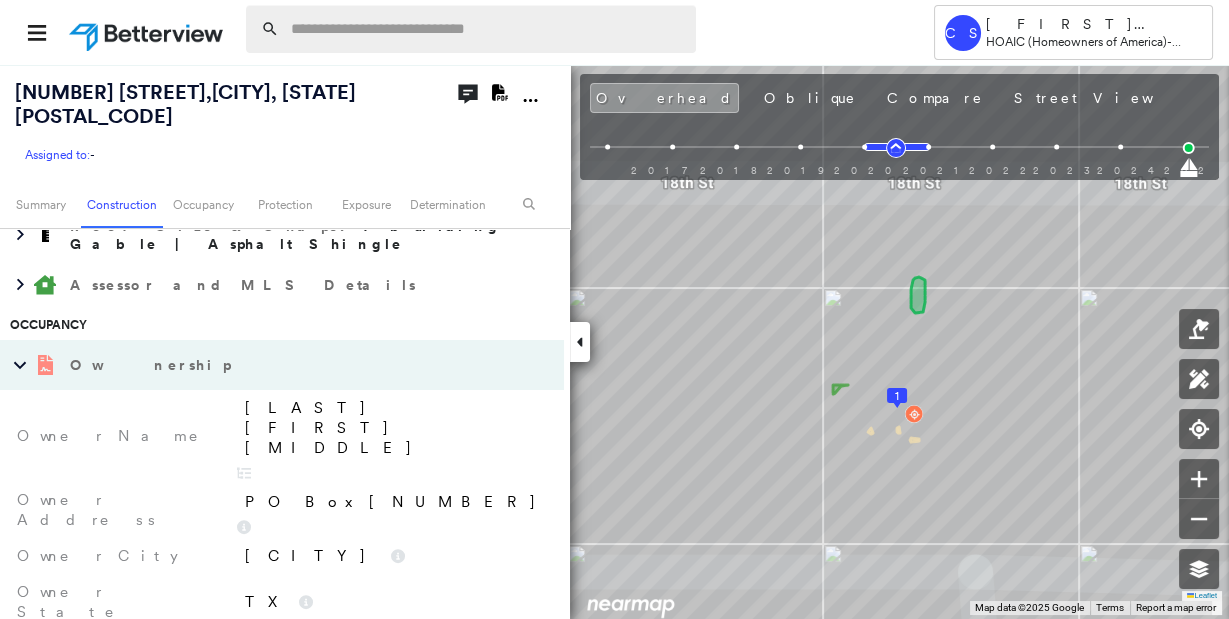 click at bounding box center [487, 29] 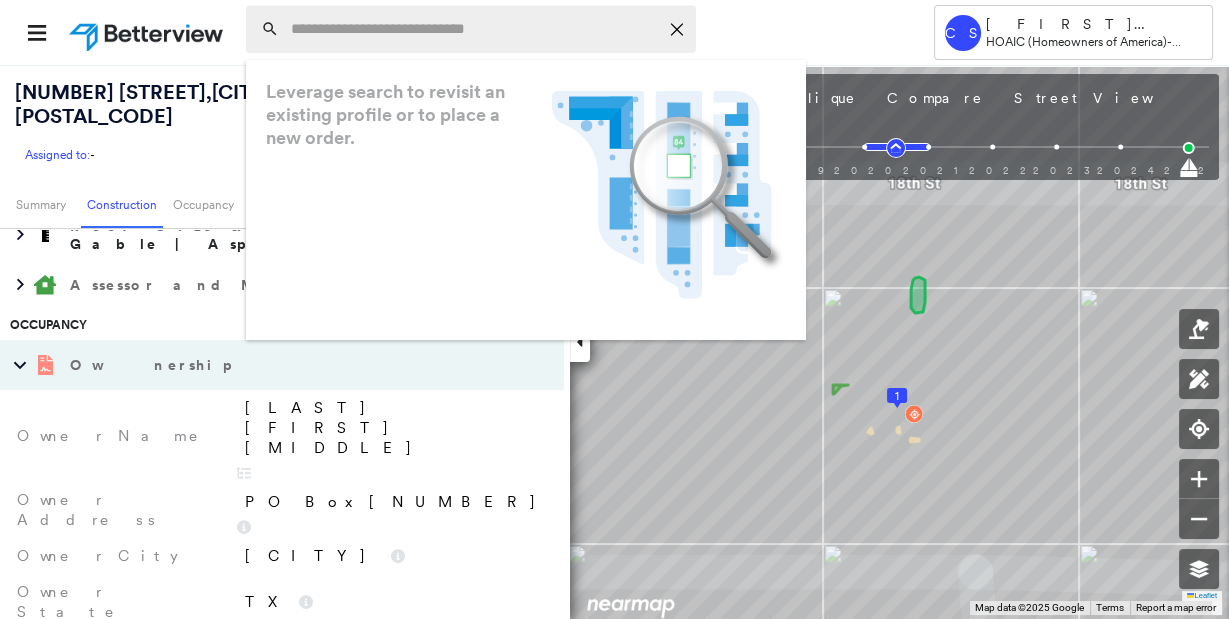 paste on "**********" 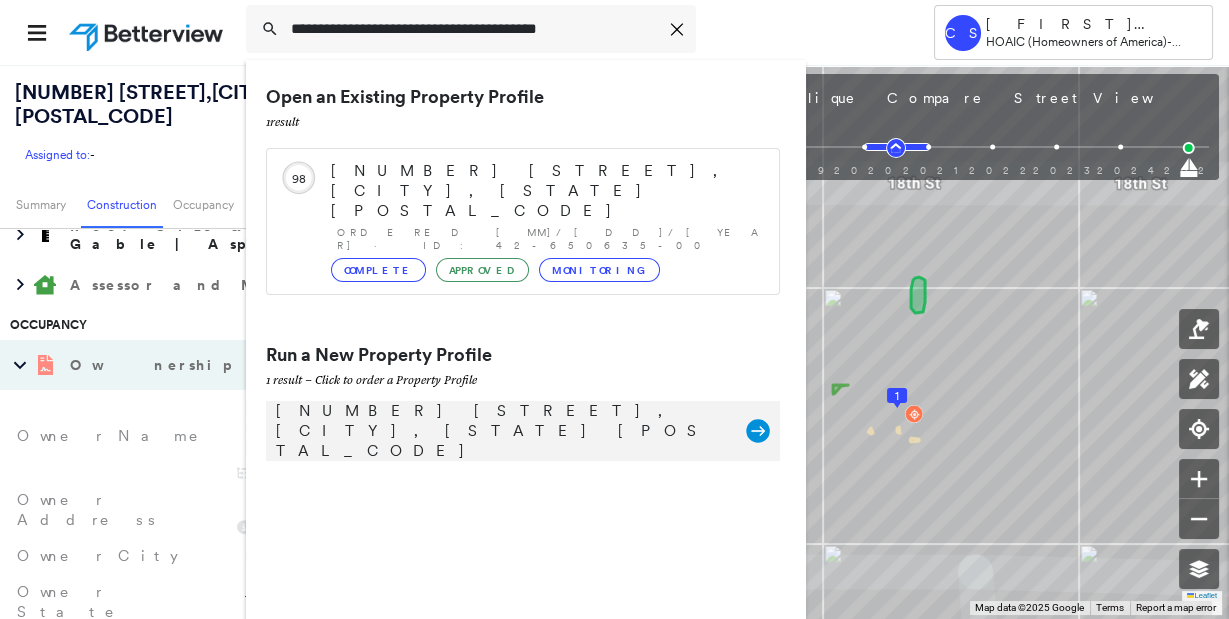 type on "**********" 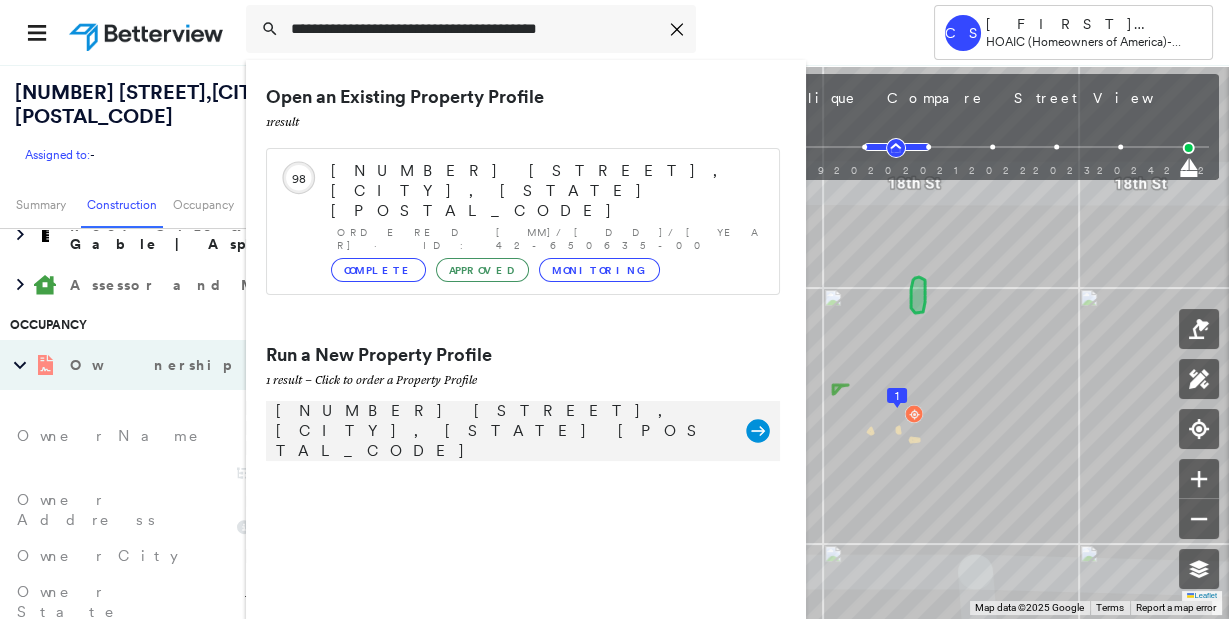 click on "[NUMBER] [STREET], [CITY], [STATE] [POSTAL_CODE]" at bounding box center (501, 431) 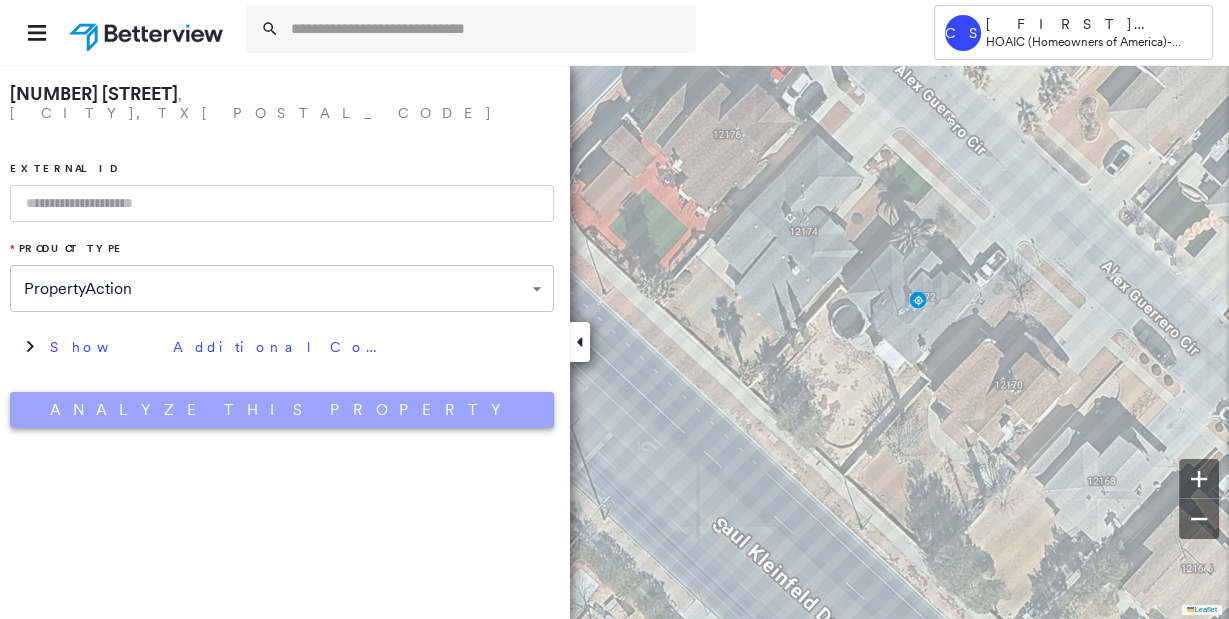 click on "Analyze This Property" at bounding box center [282, 410] 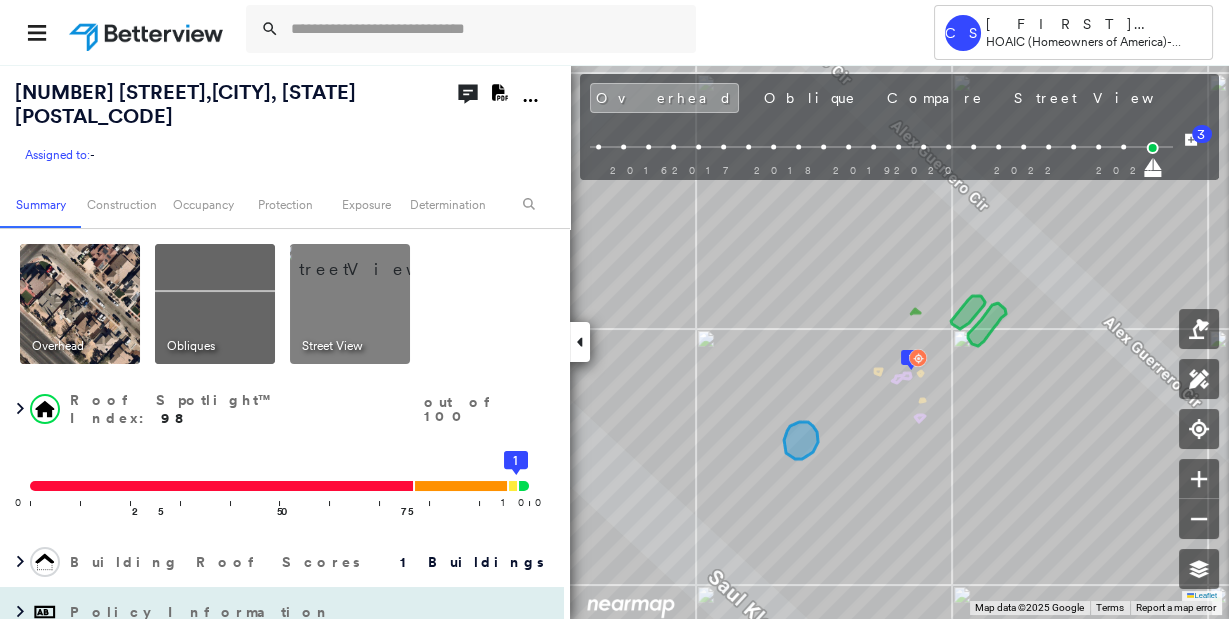 scroll, scrollTop: 222, scrollLeft: 0, axis: vertical 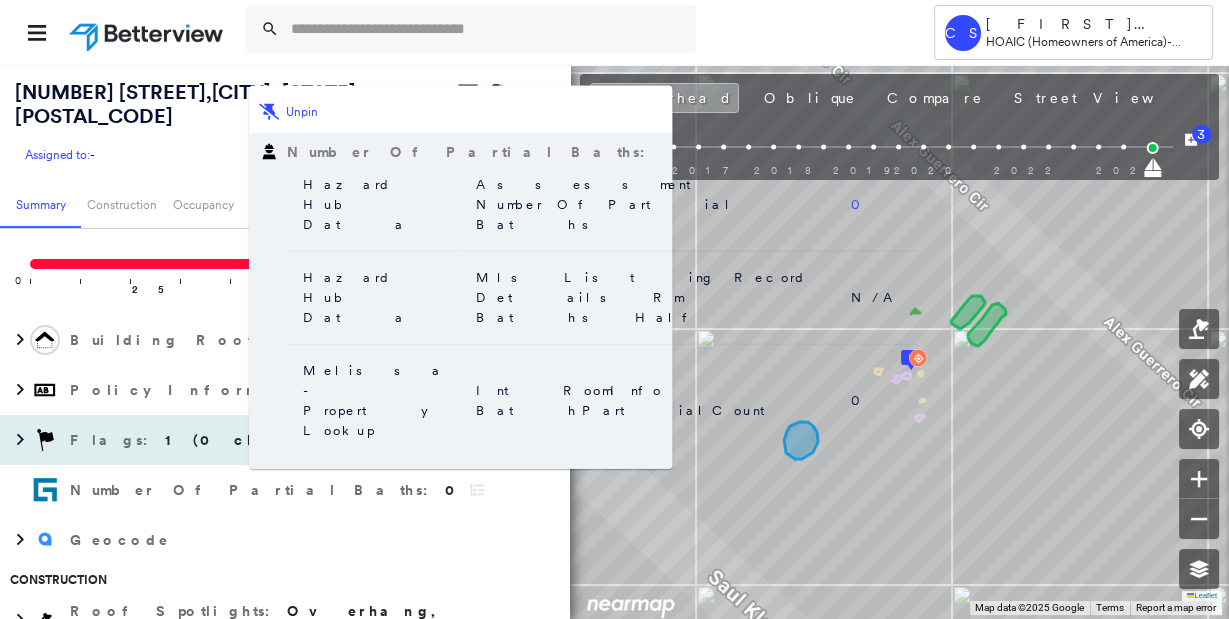 click on "1 (0 cleared, 1 uncleared)" at bounding box center [338, 440] 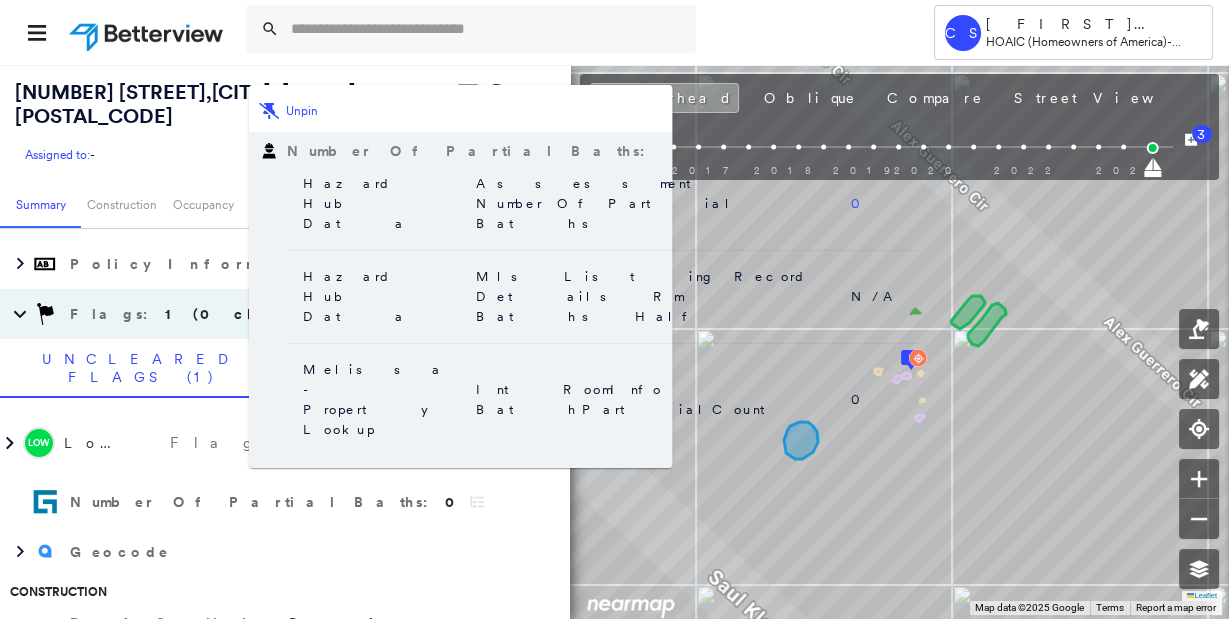 scroll, scrollTop: 360, scrollLeft: 0, axis: vertical 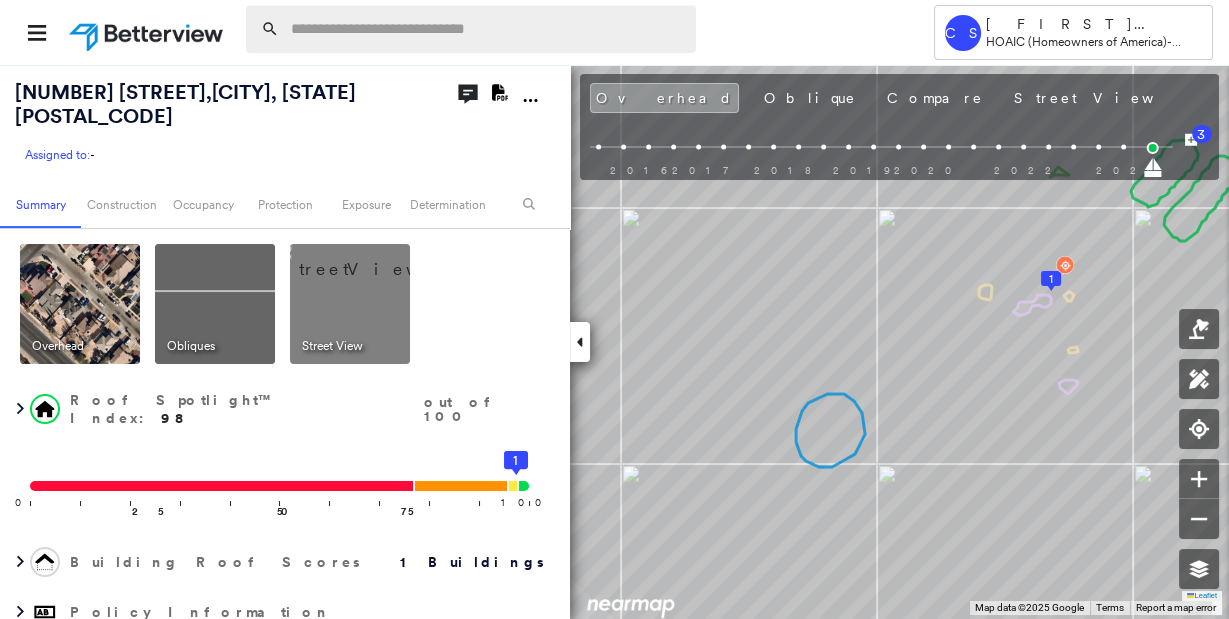 click at bounding box center [487, 29] 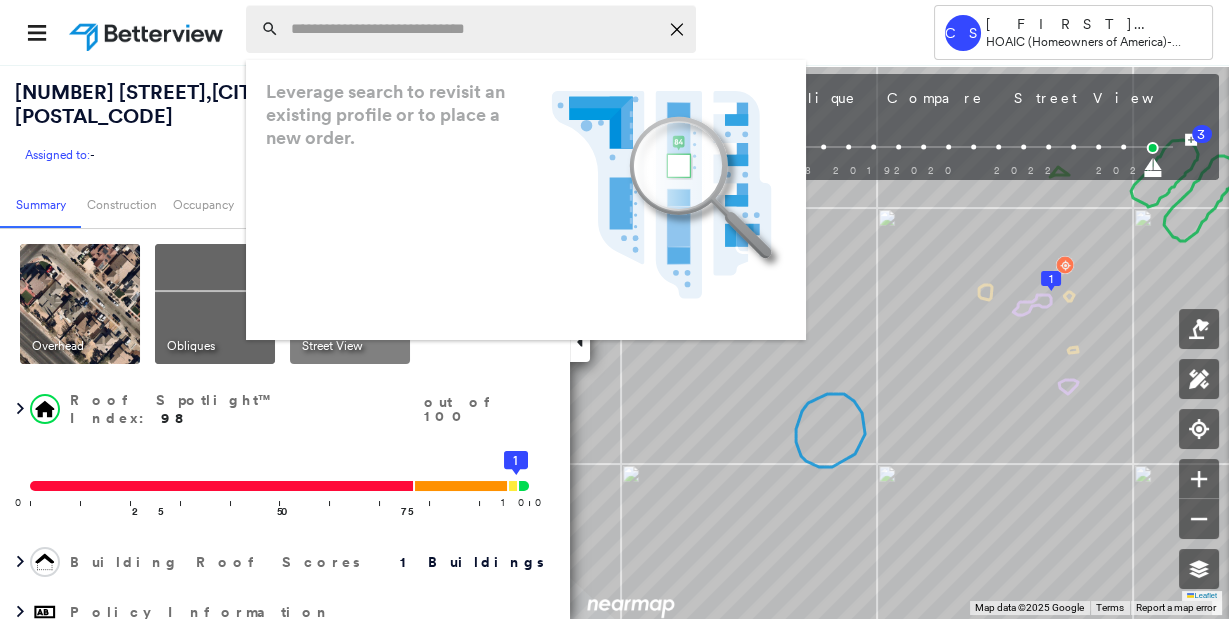 paste on "**********" 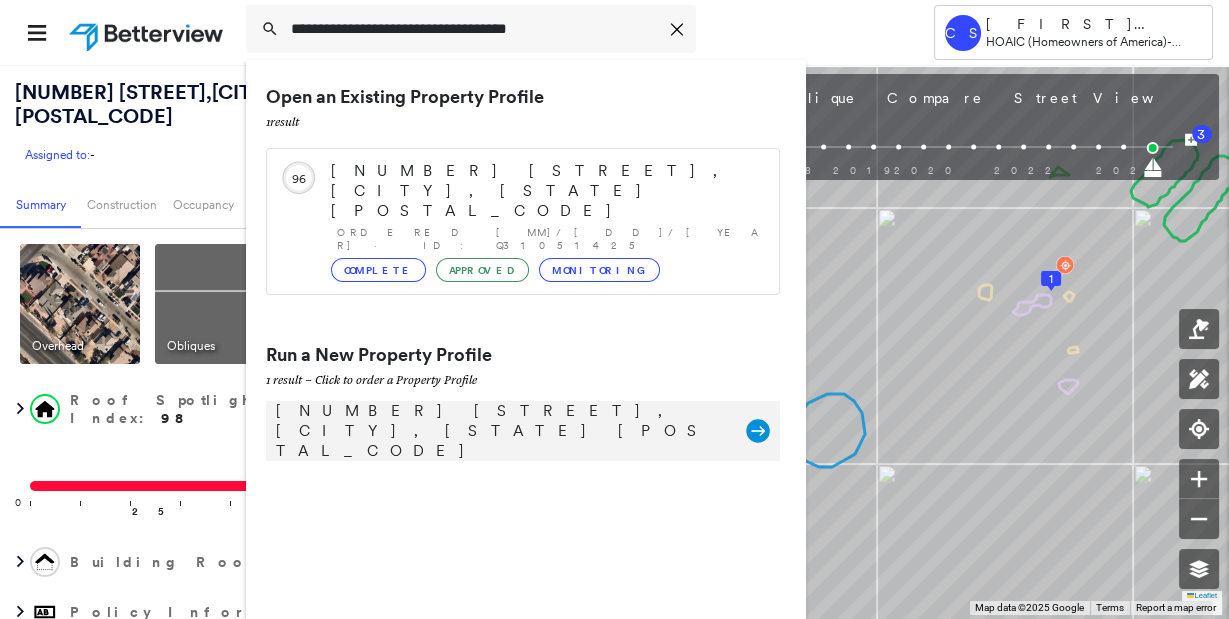 type on "**********" 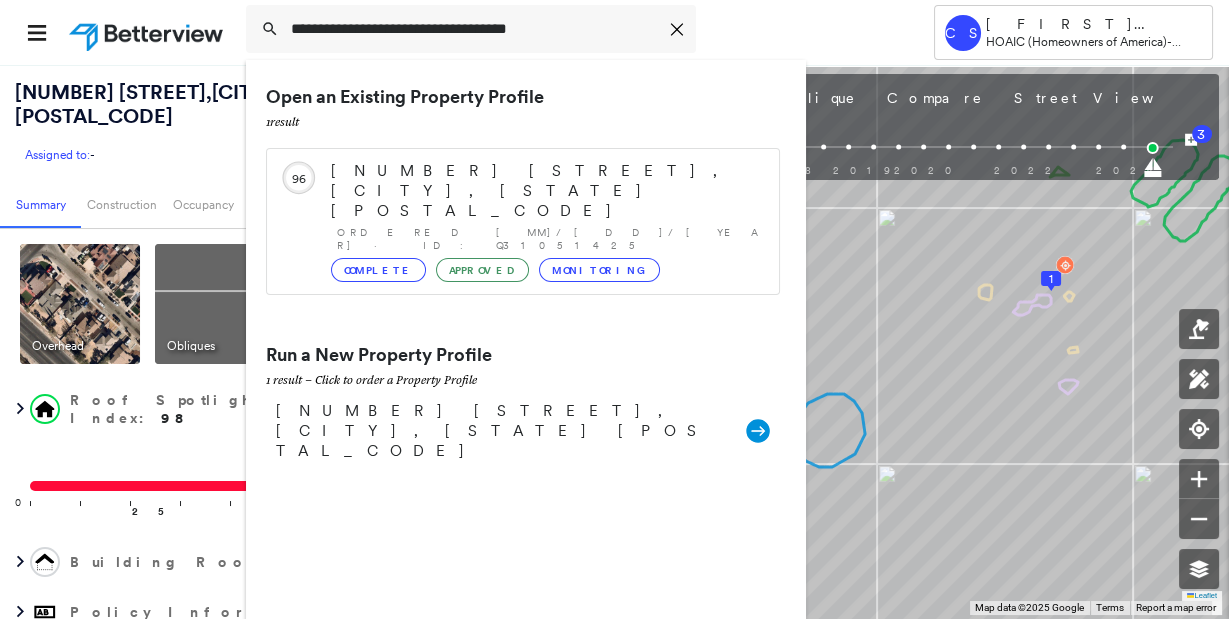 click on "[NUMBER] [STREET], [CITY], [STATE] [POSTAL_CODE]" at bounding box center [501, 431] 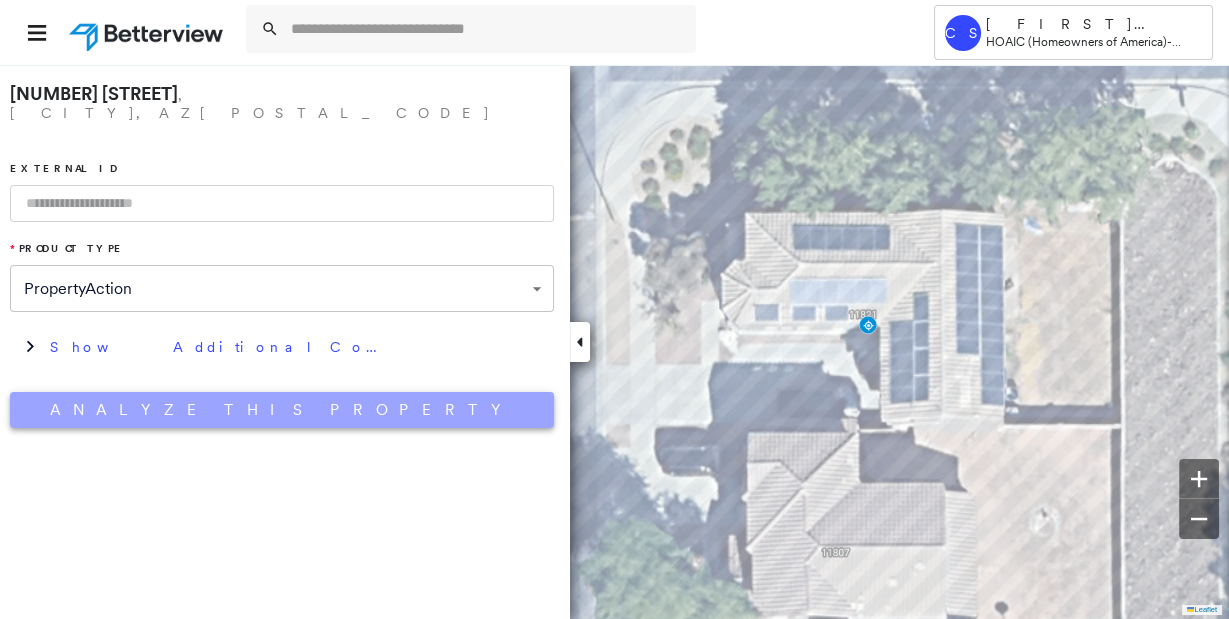 click on "Analyze This Property" at bounding box center (282, 410) 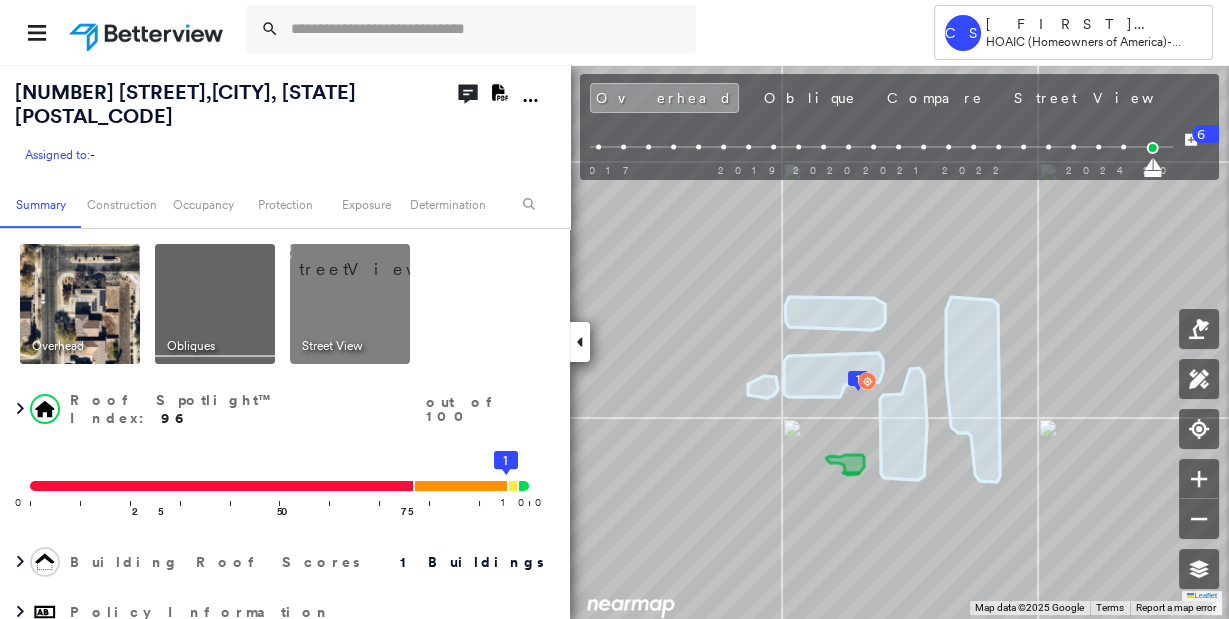 scroll, scrollTop: 333, scrollLeft: 0, axis: vertical 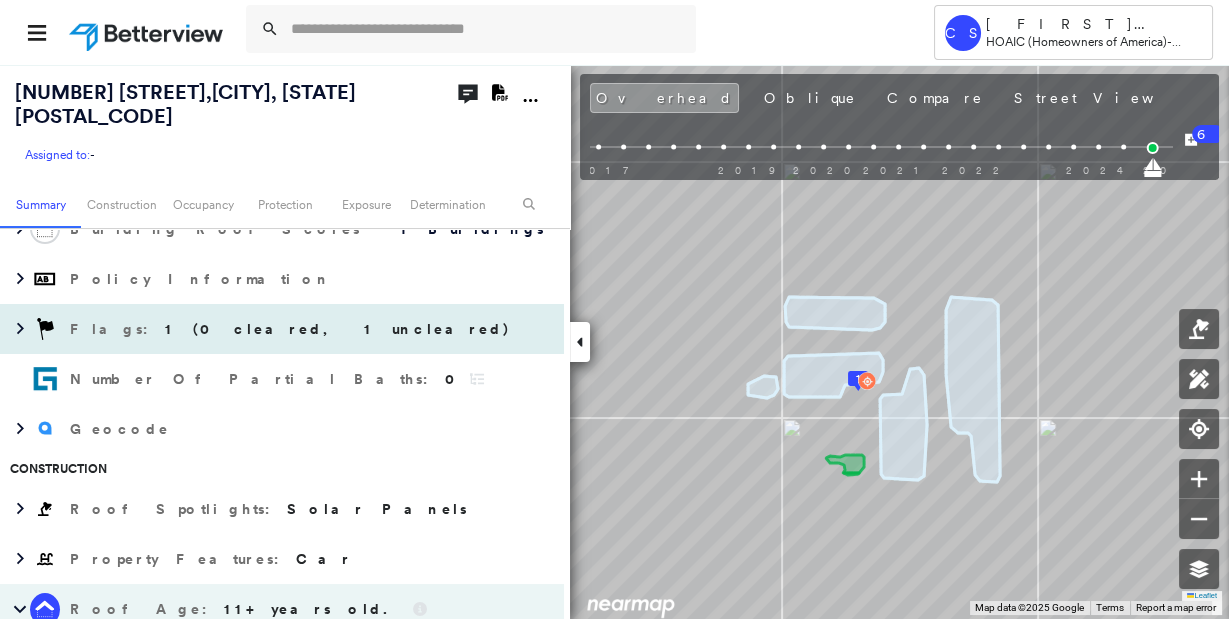 click on "Flags :  1 (0 cleared, 1 uncleared)" at bounding box center [282, 329] 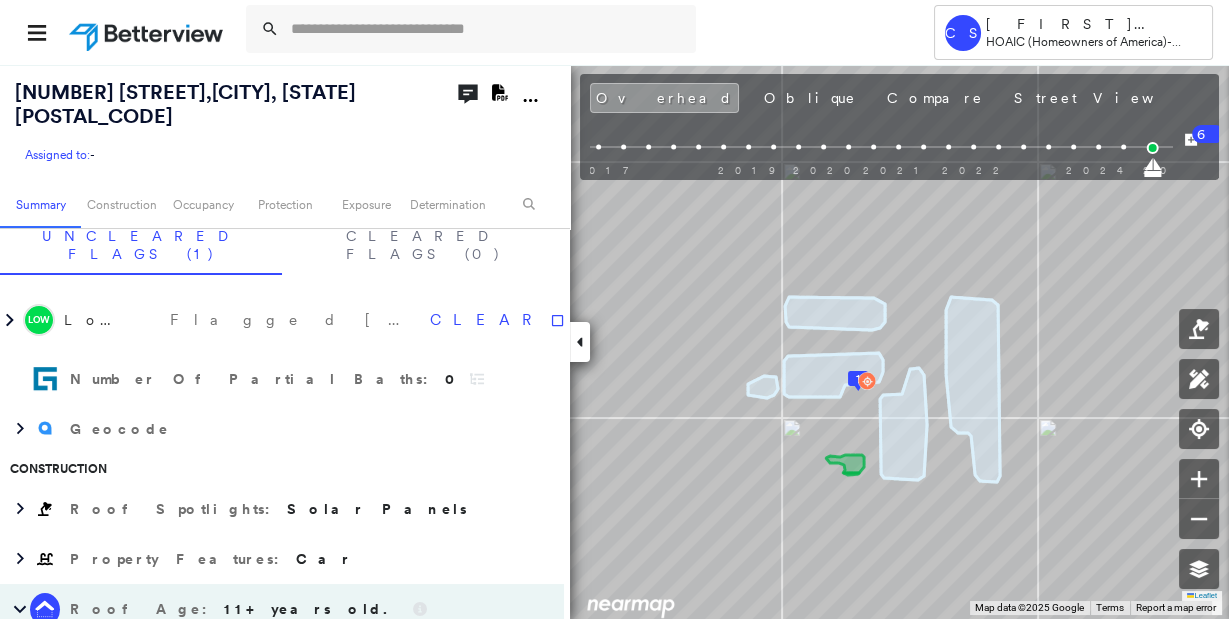 scroll, scrollTop: 471, scrollLeft: 0, axis: vertical 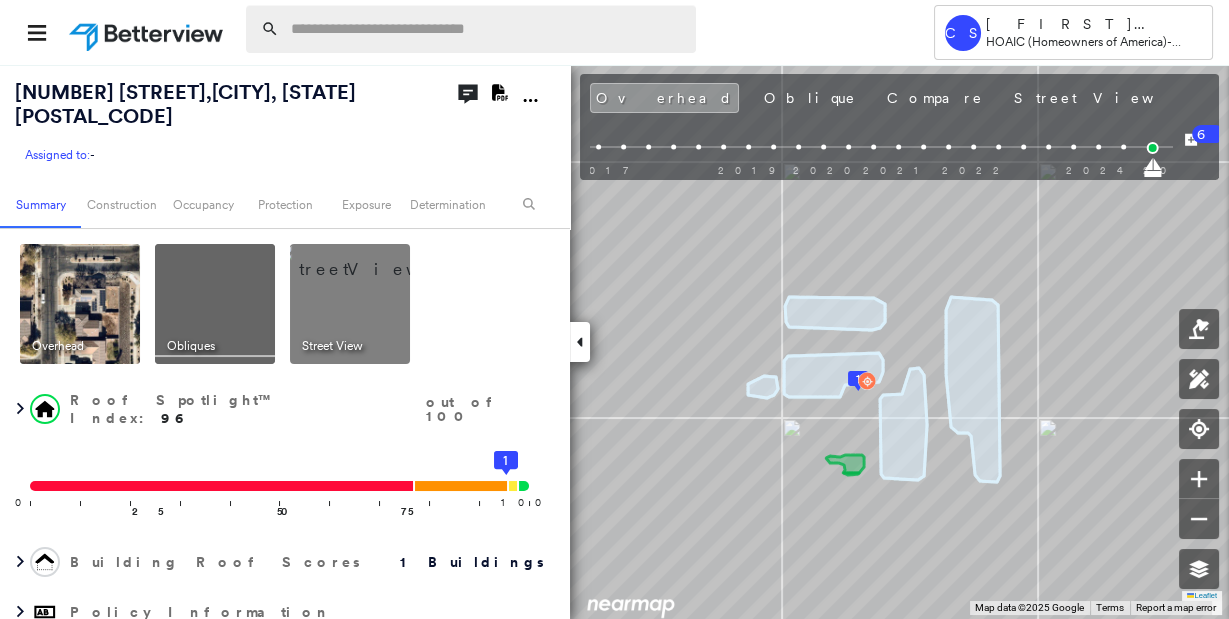 click at bounding box center [487, 29] 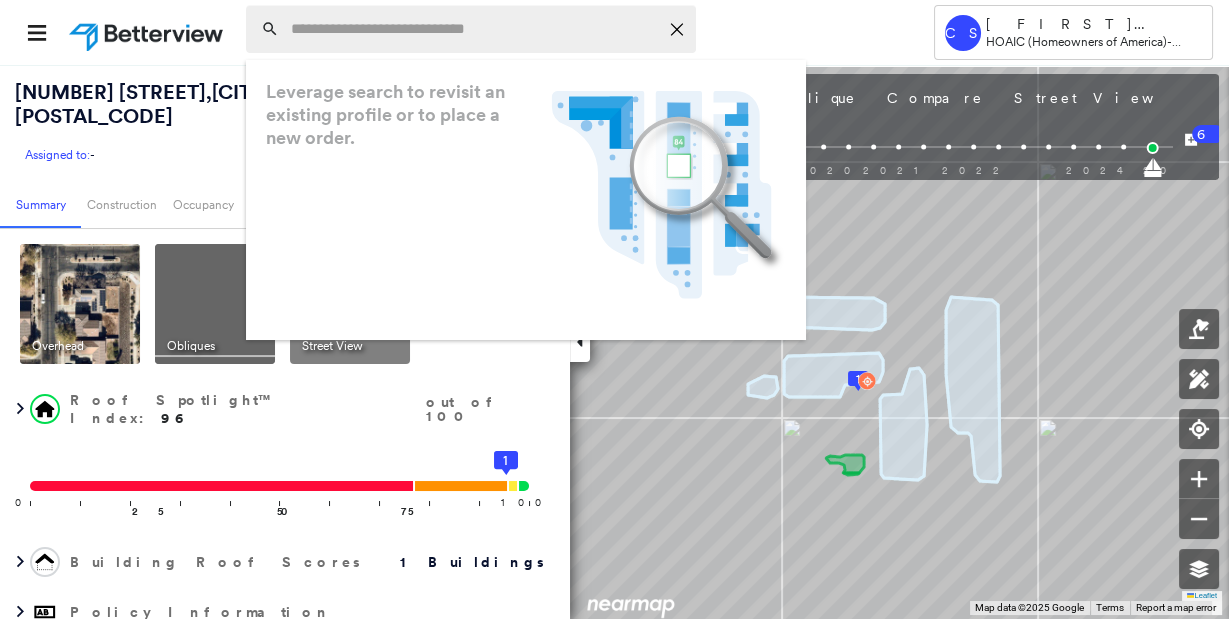 paste on "**********" 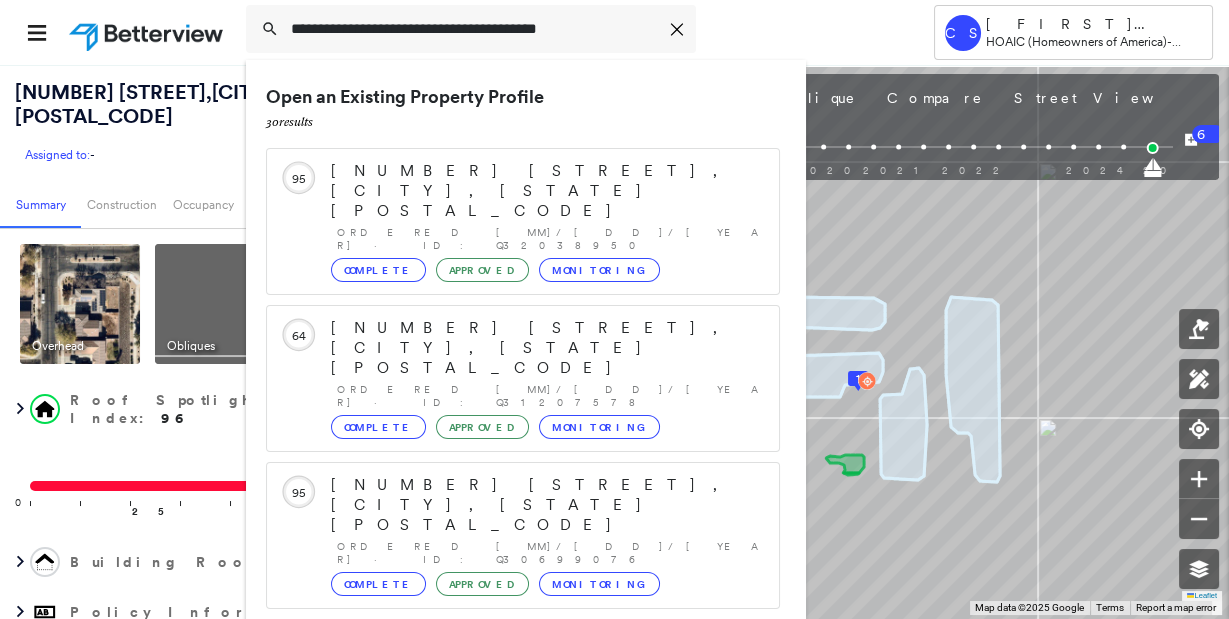 scroll, scrollTop: 205, scrollLeft: 0, axis: vertical 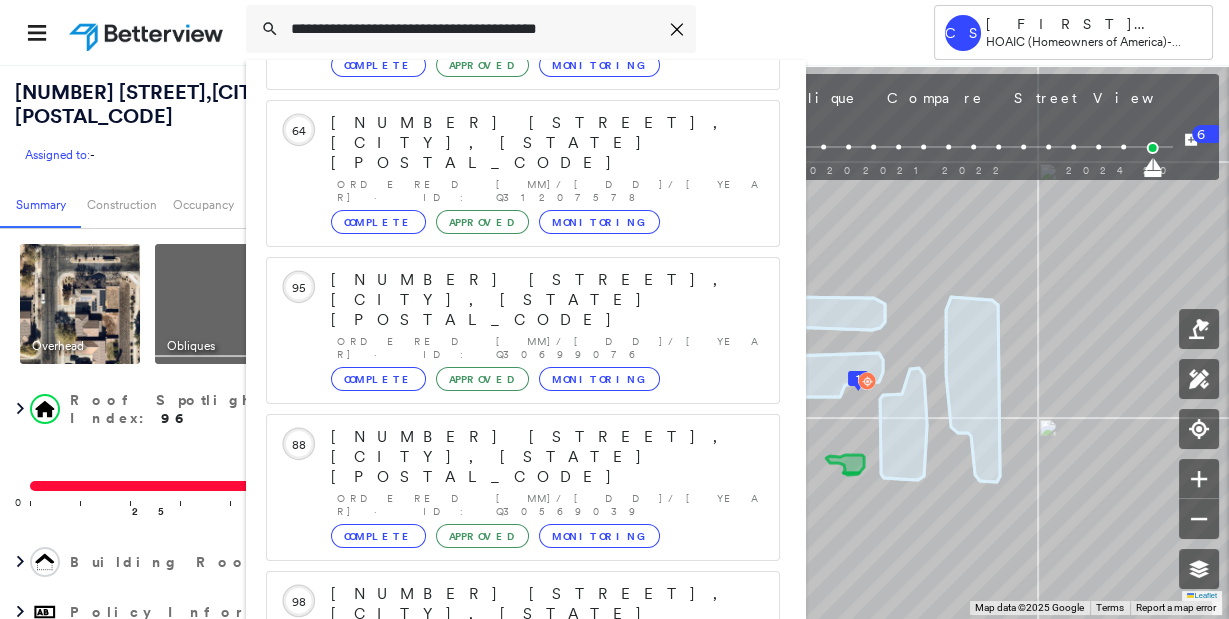 type on "**********" 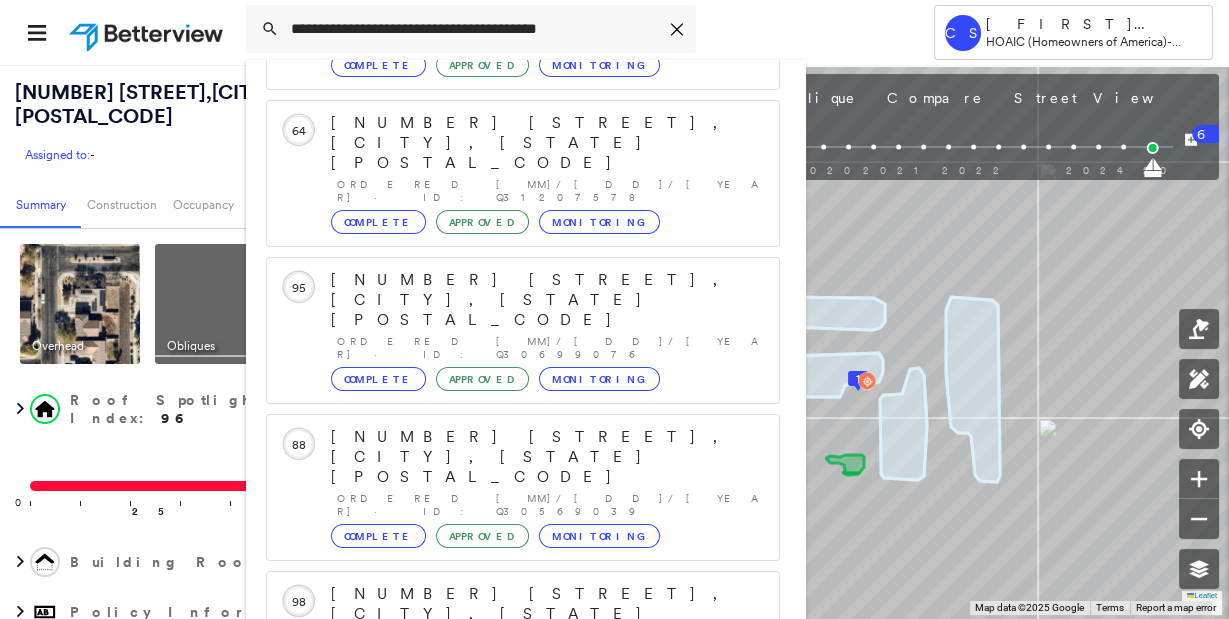 click on "[NUMBER] [STREET], [CITY], [STATE] [POSTAL_CODE] Group Created with Sketch." at bounding box center [523, 906] 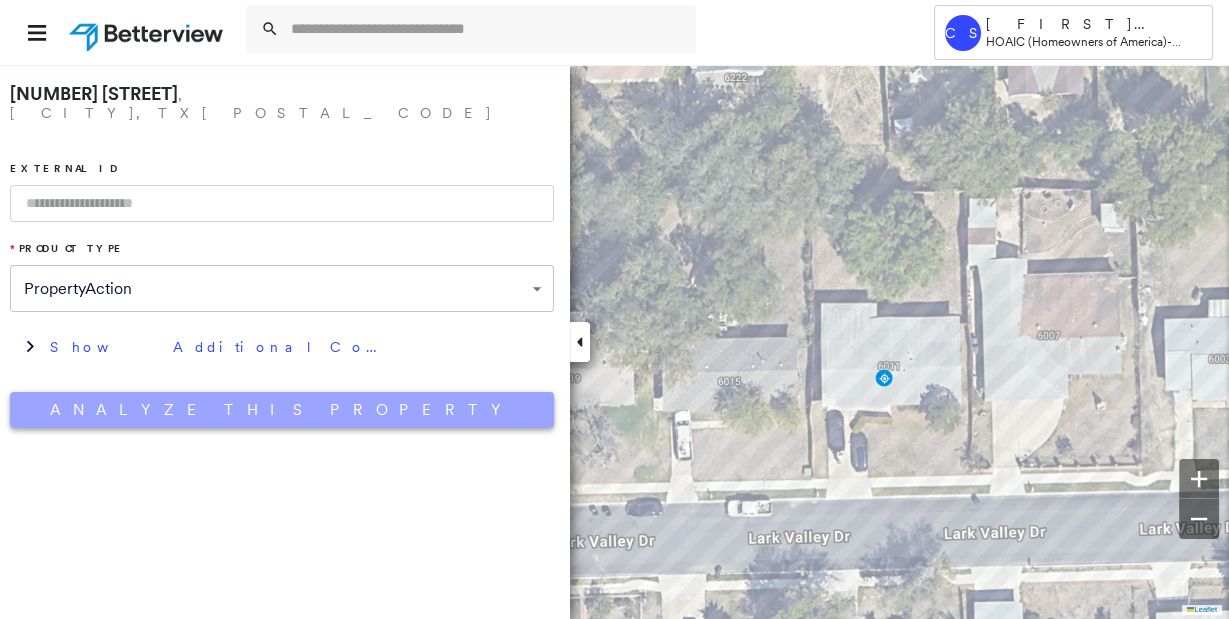 click on "Analyze This Property" at bounding box center [282, 410] 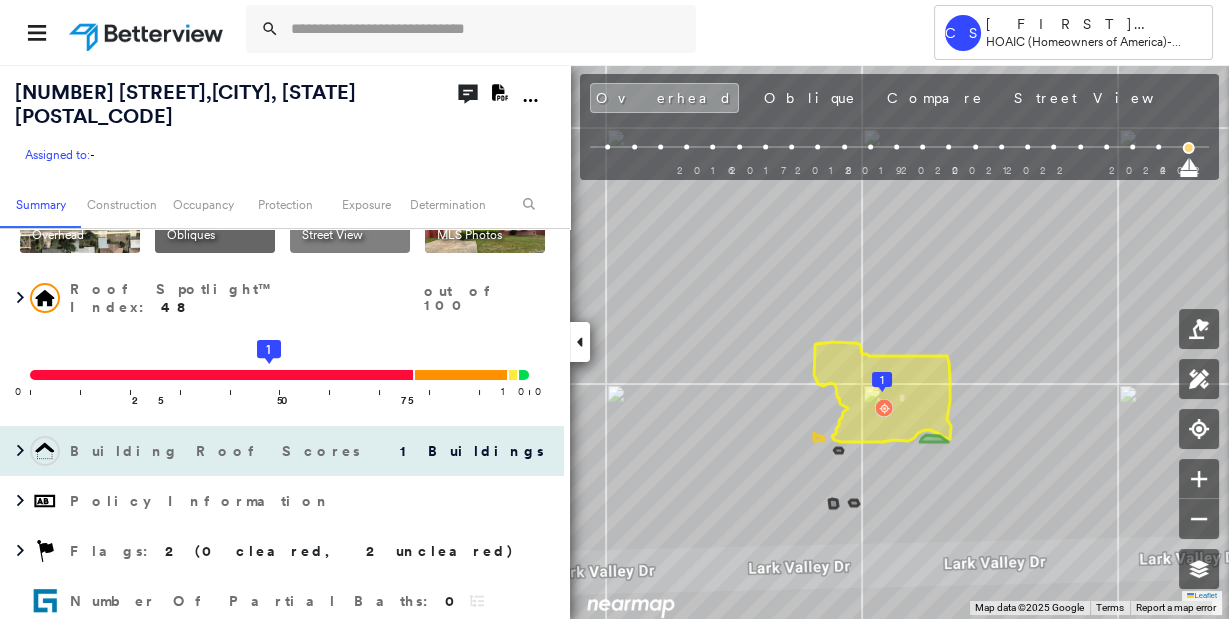 scroll, scrollTop: 222, scrollLeft: 0, axis: vertical 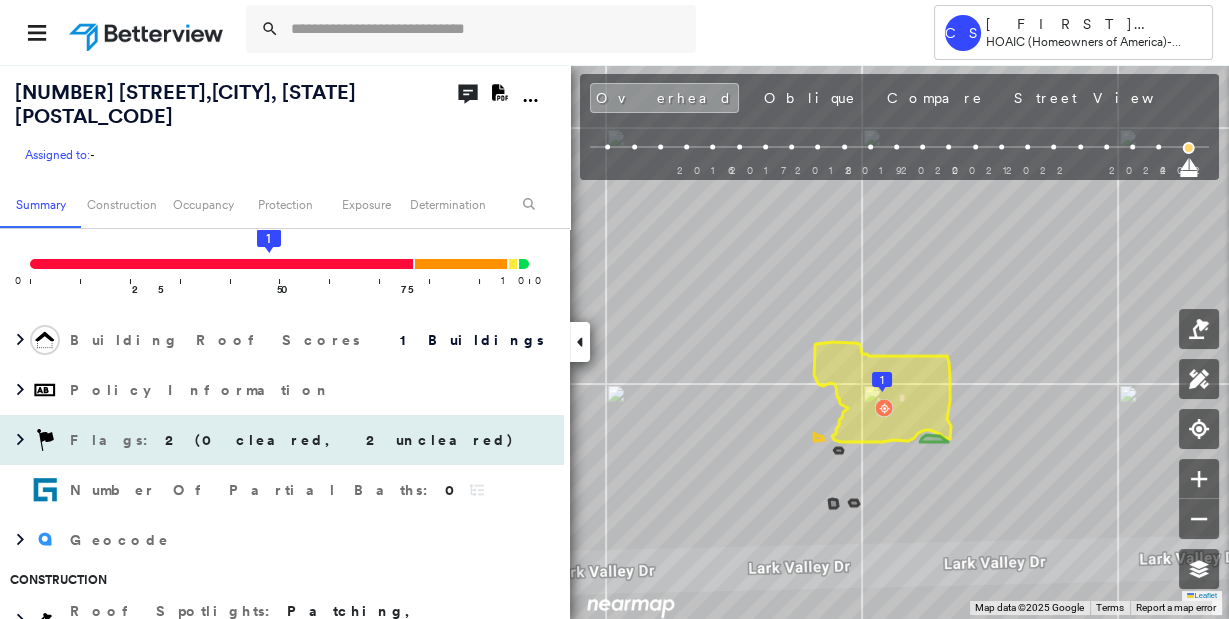 click on "2 (0 cleared, 2 uncleared)" at bounding box center (340, 440) 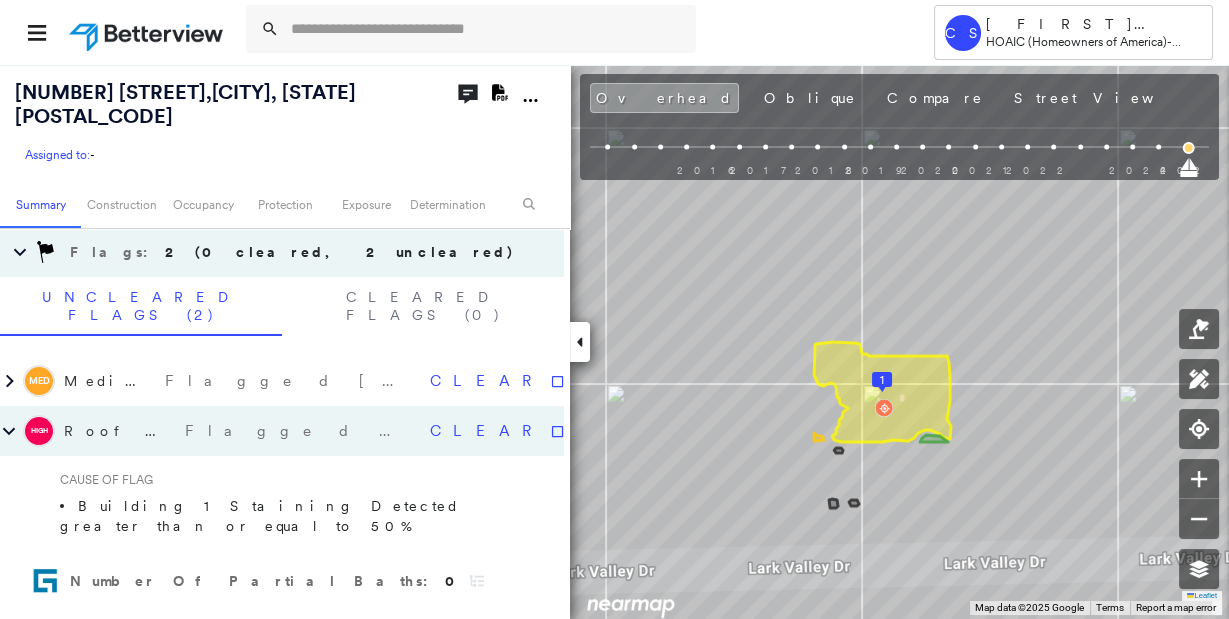 scroll, scrollTop: 360, scrollLeft: 0, axis: vertical 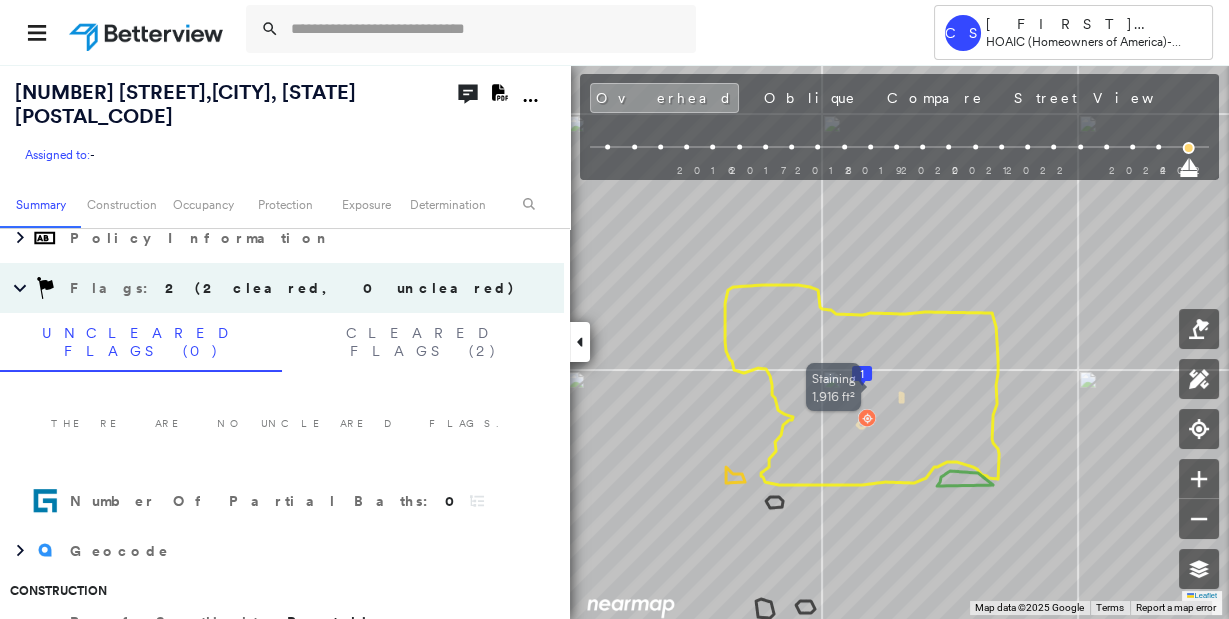 drag, startPoint x: 1035, startPoint y: 424, endPoint x: 991, endPoint y: 424, distance: 44 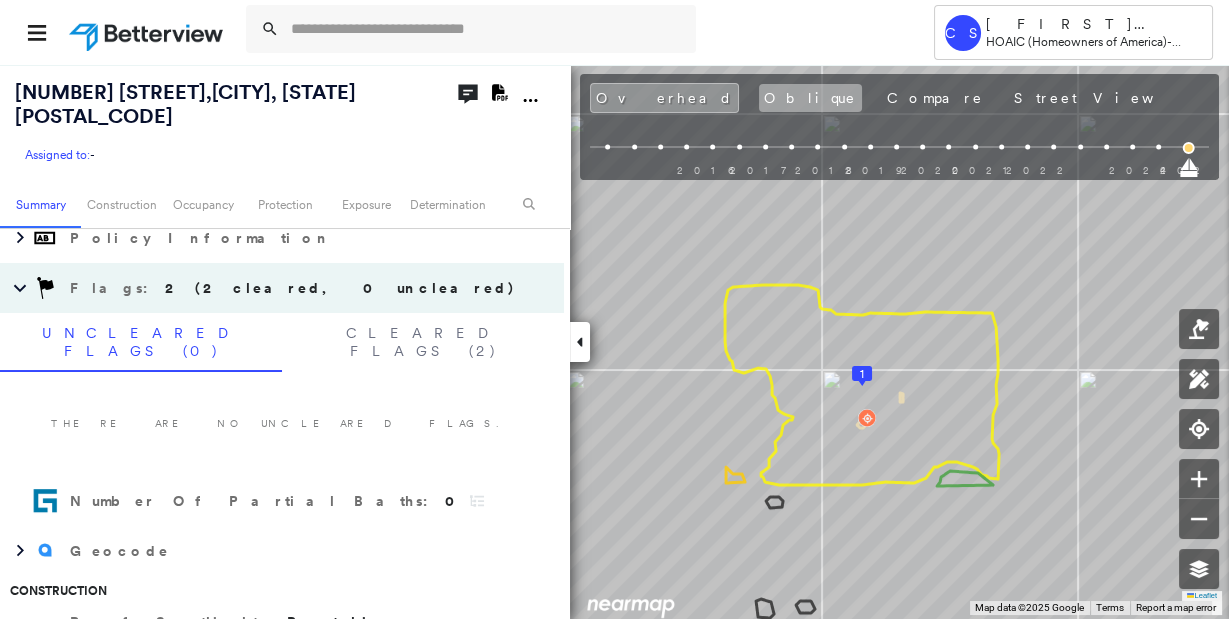click on "Oblique" at bounding box center (810, 98) 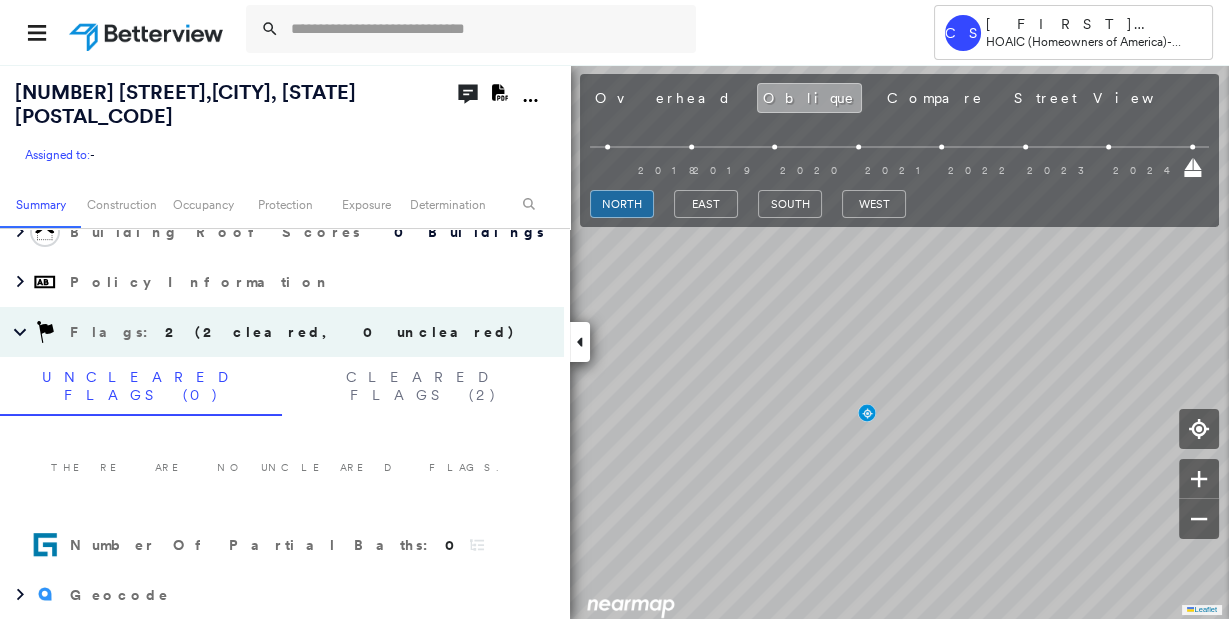 scroll, scrollTop: 424, scrollLeft: 0, axis: vertical 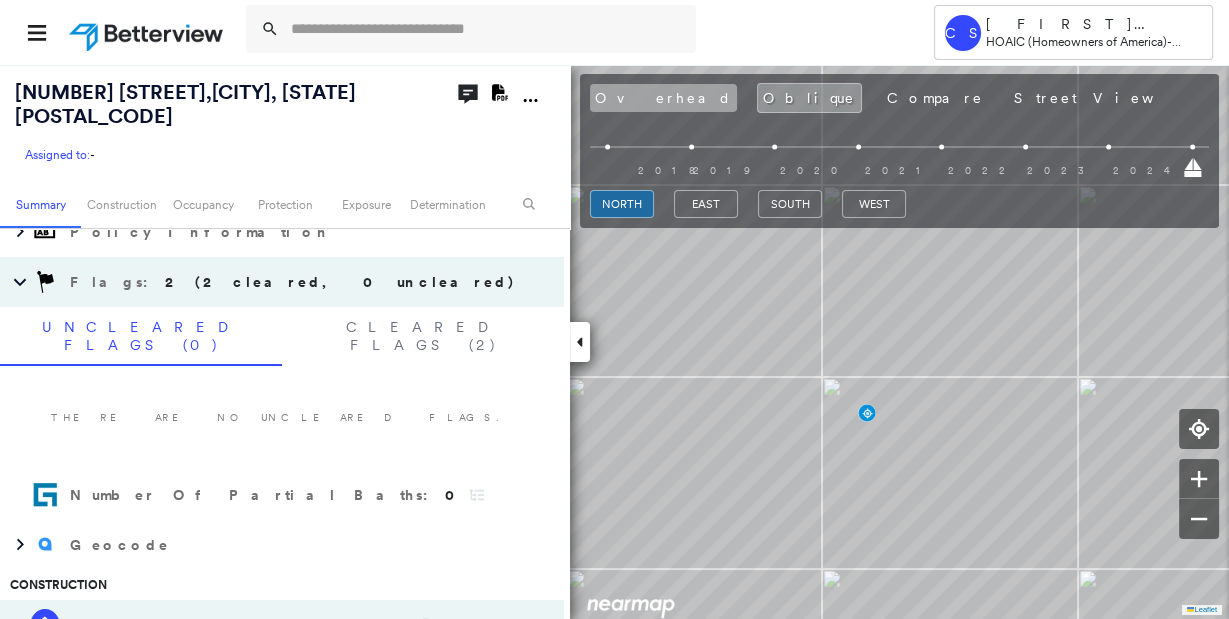 click on "Overhead" at bounding box center (663, 98) 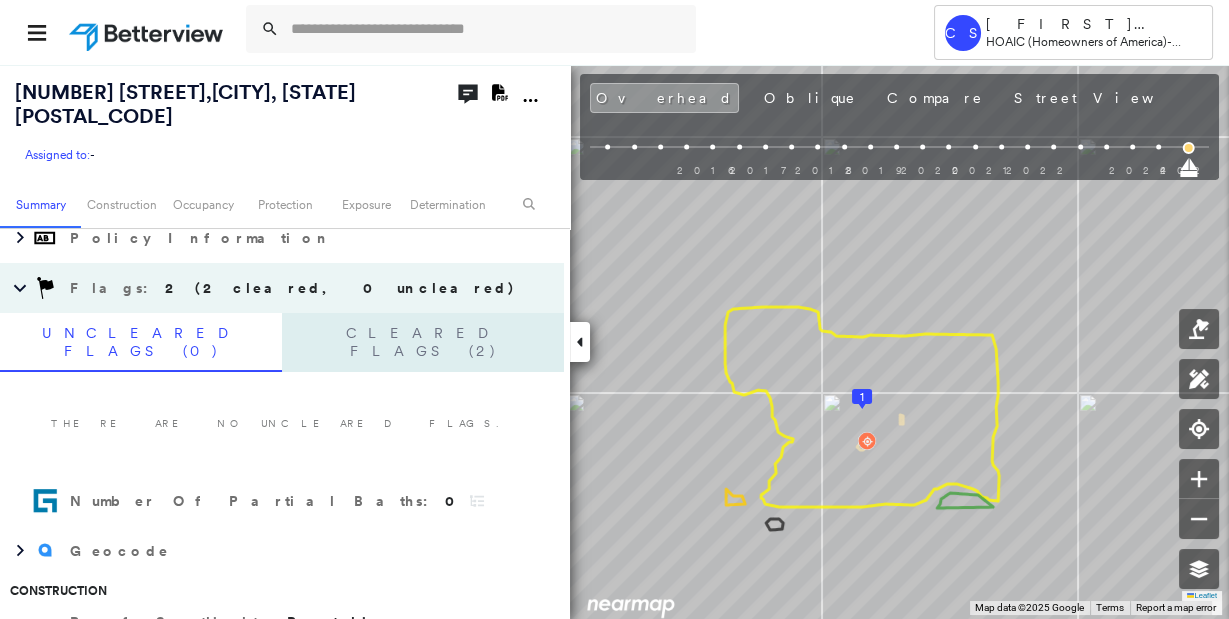 scroll, scrollTop: 0, scrollLeft: 0, axis: both 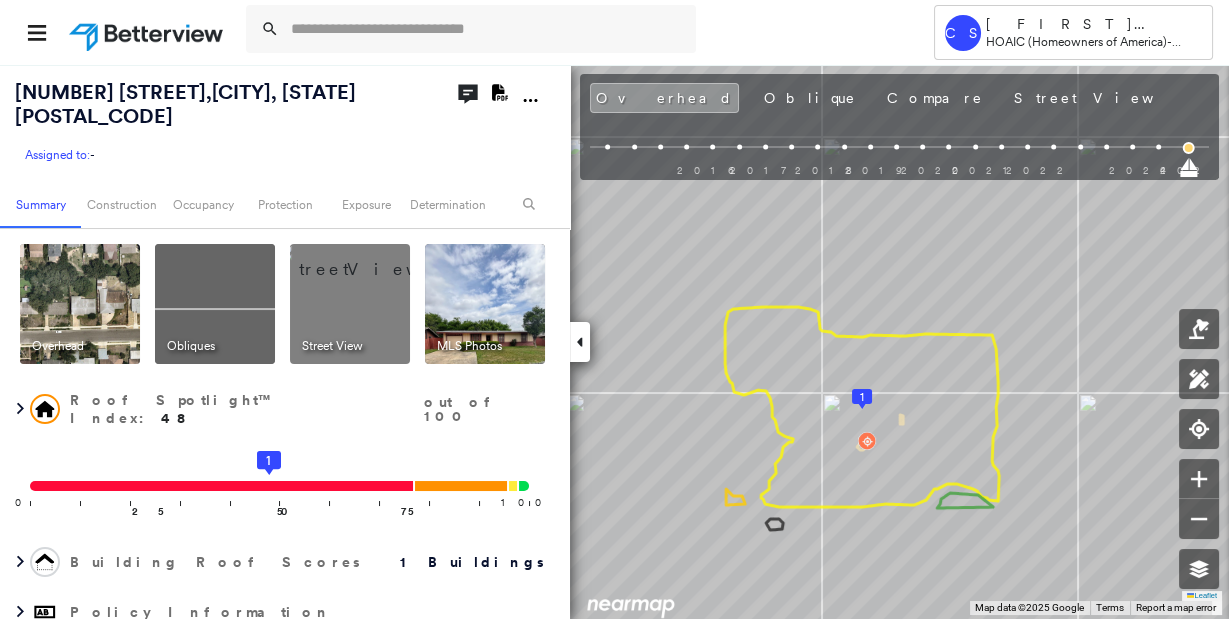click at bounding box center (485, 304) 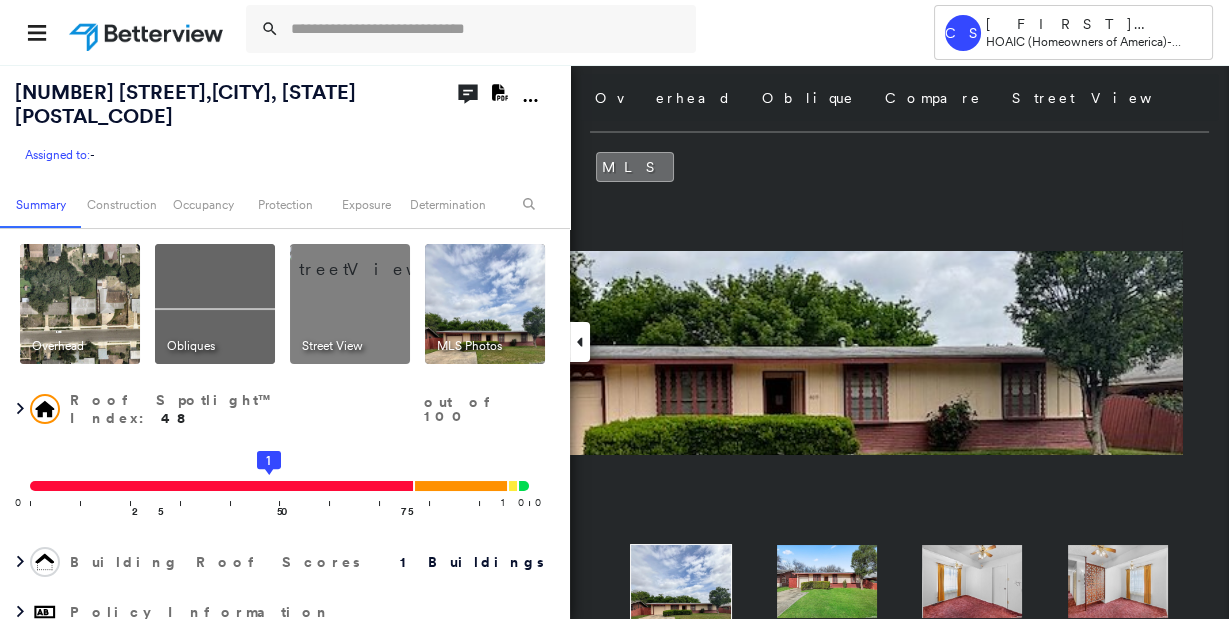 drag, startPoint x: 751, startPoint y: 390, endPoint x: 799, endPoint y: 387, distance: 48.09366 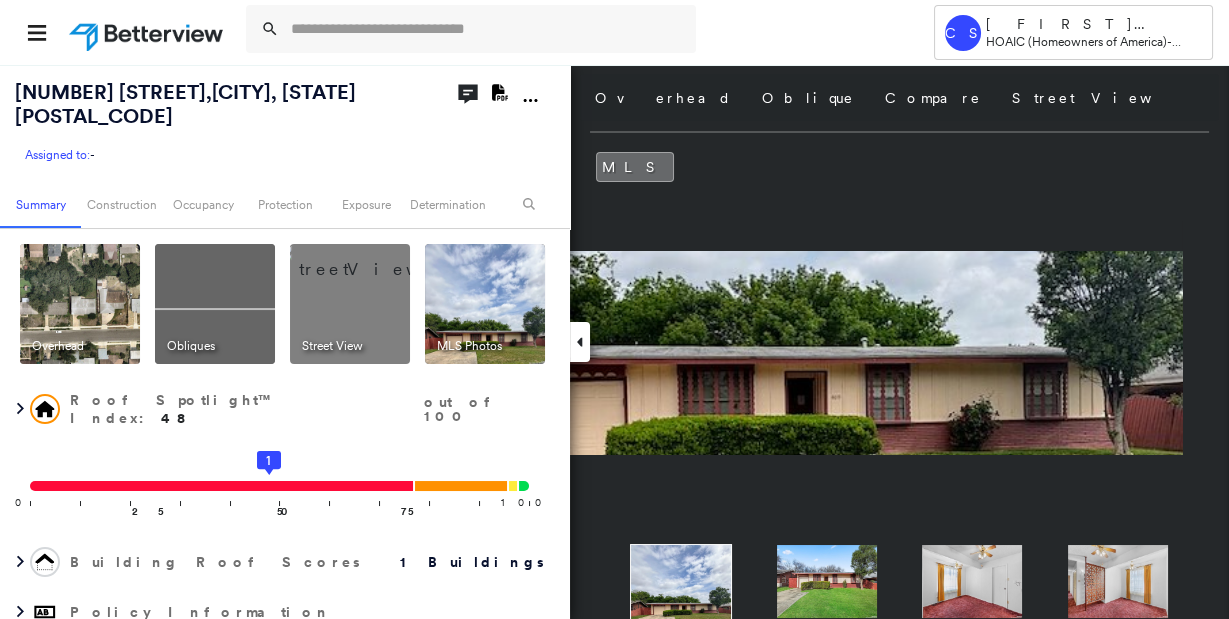click at bounding box center (782, 352) 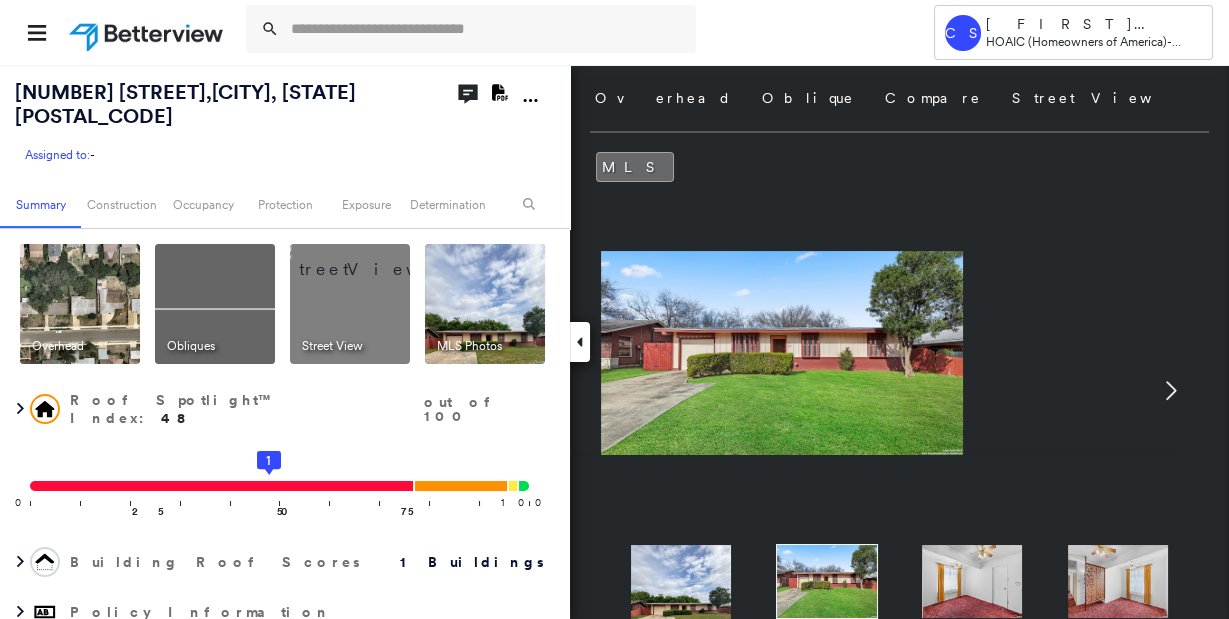 click at bounding box center [972, 581] 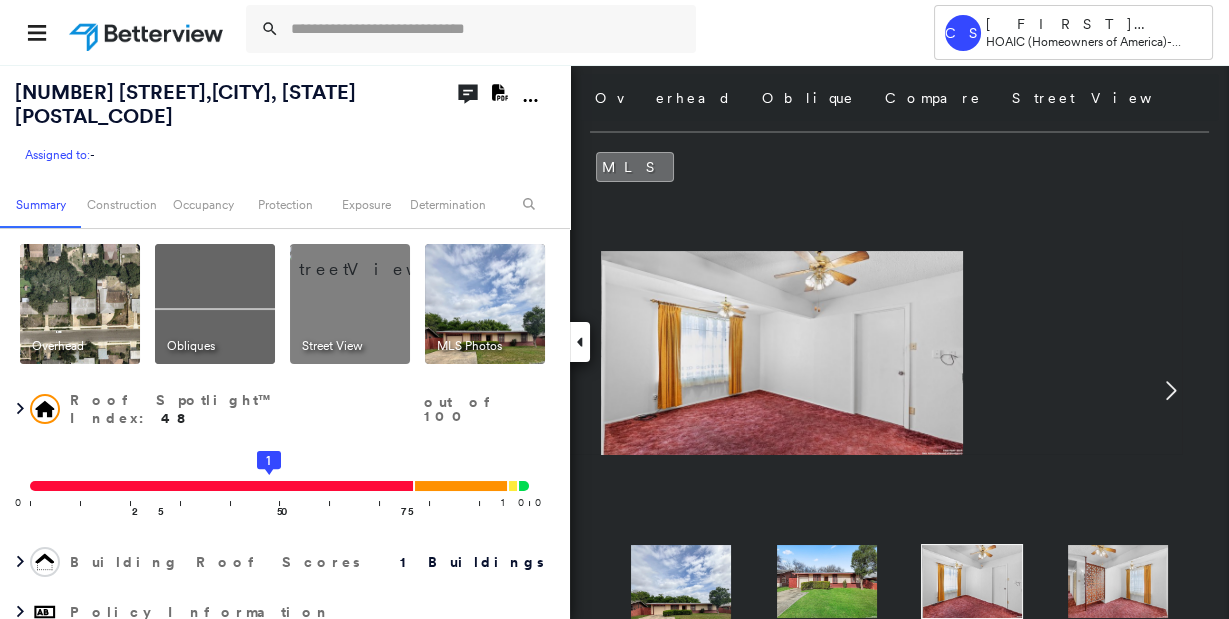 click at bounding box center (1118, 581) 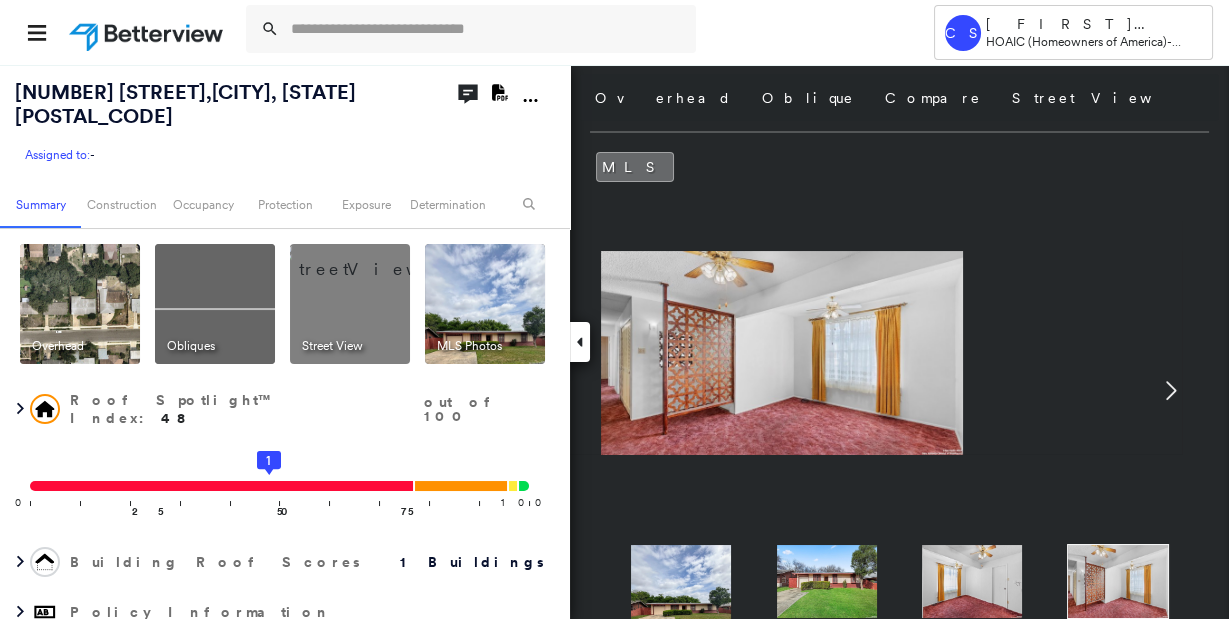 click 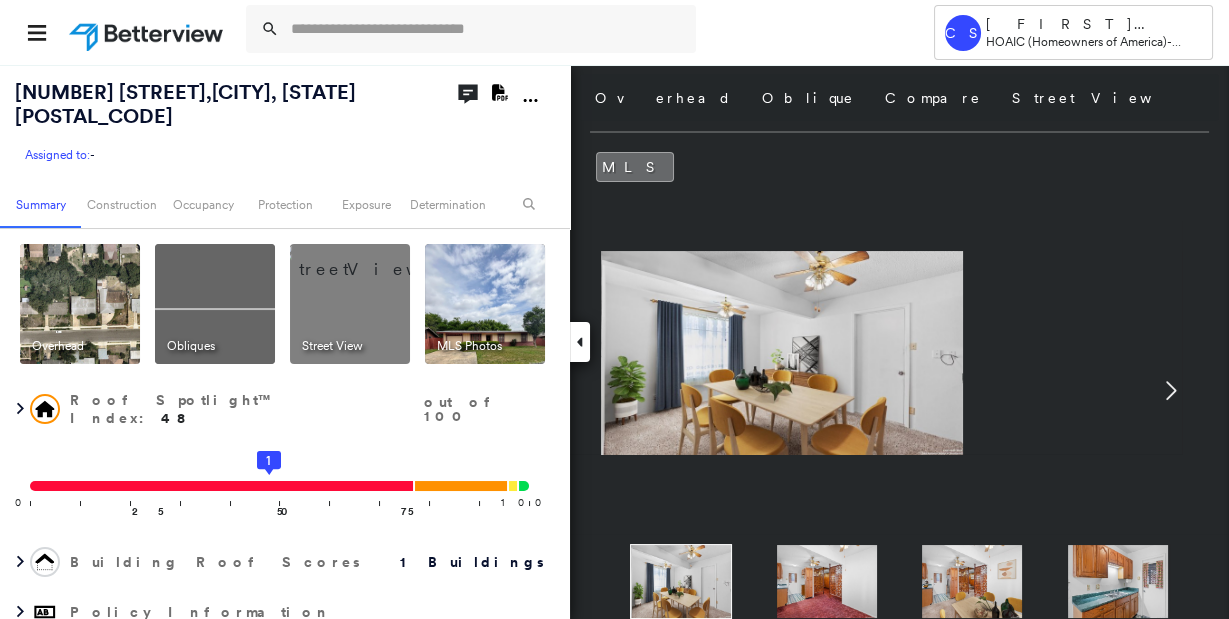 click 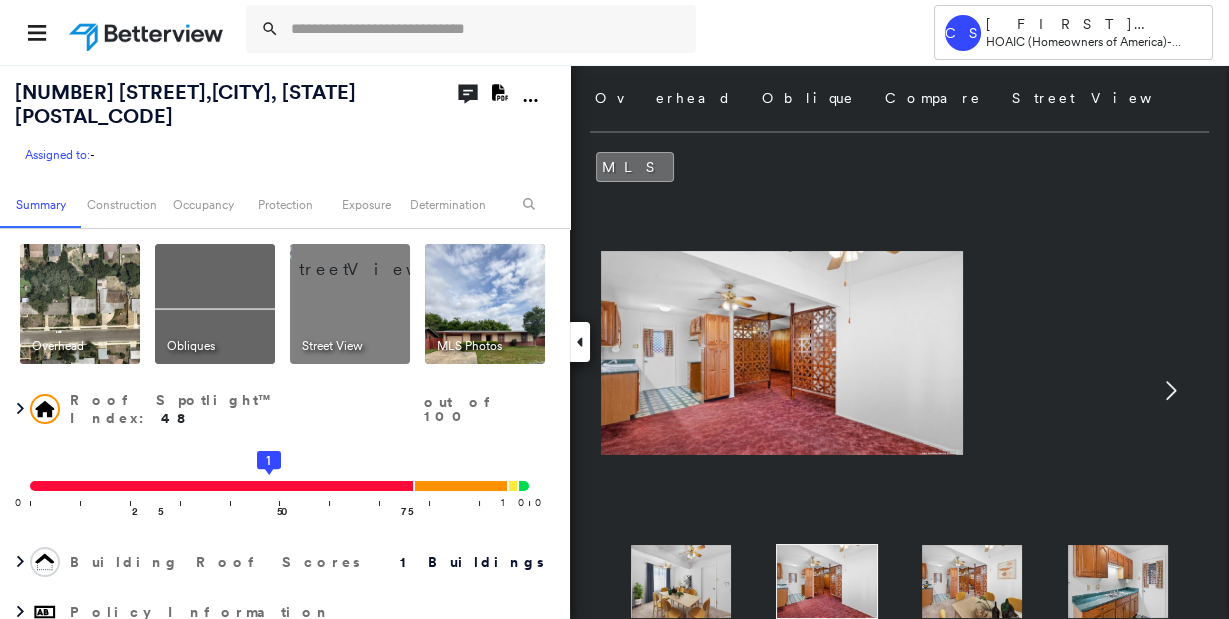 click 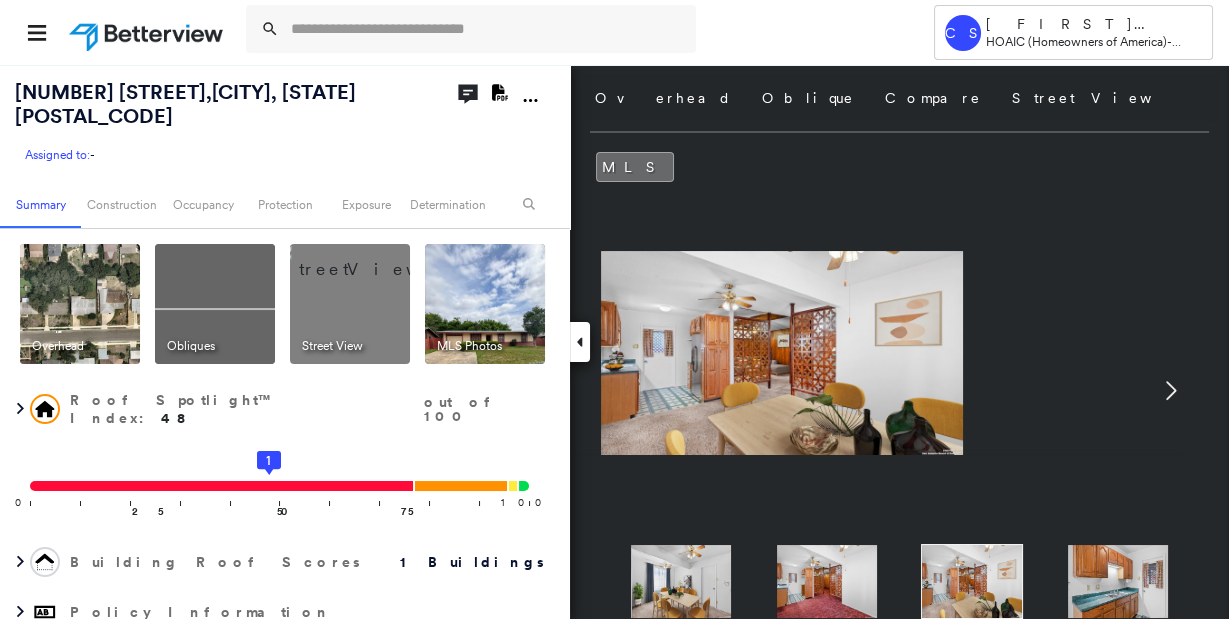 click 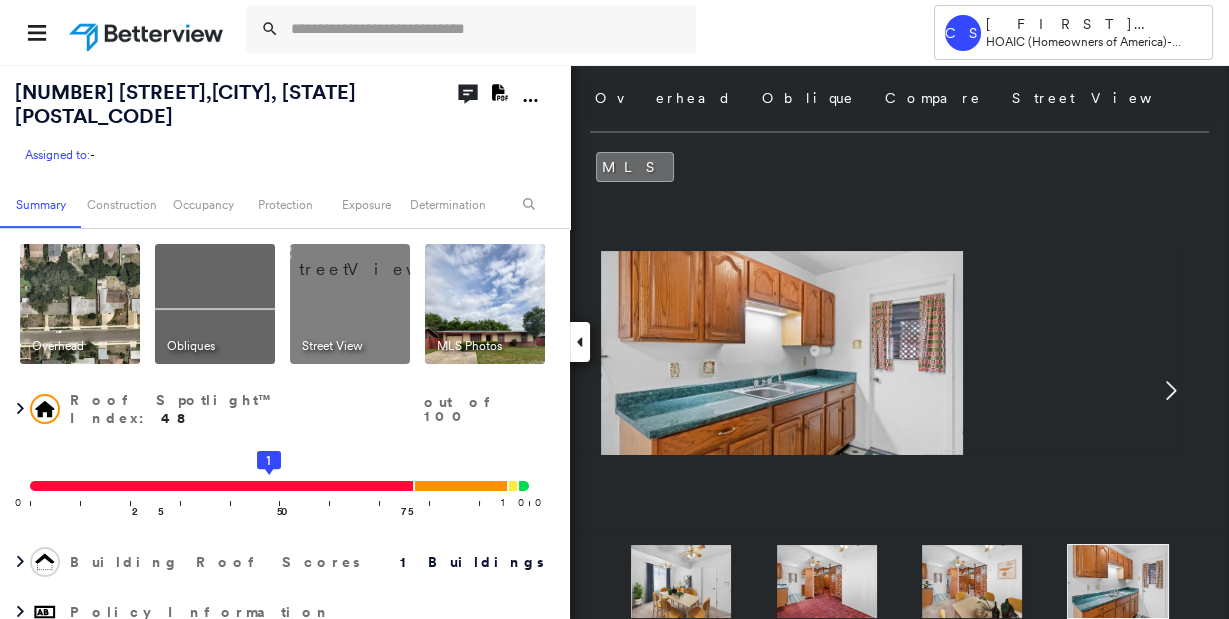 click 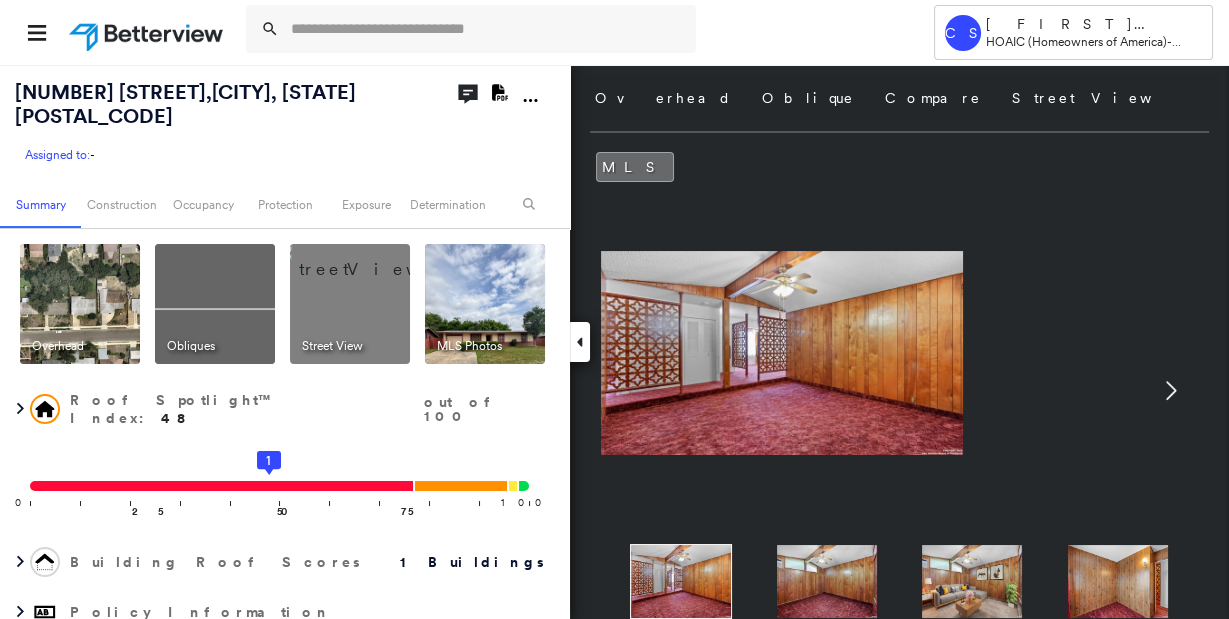 click 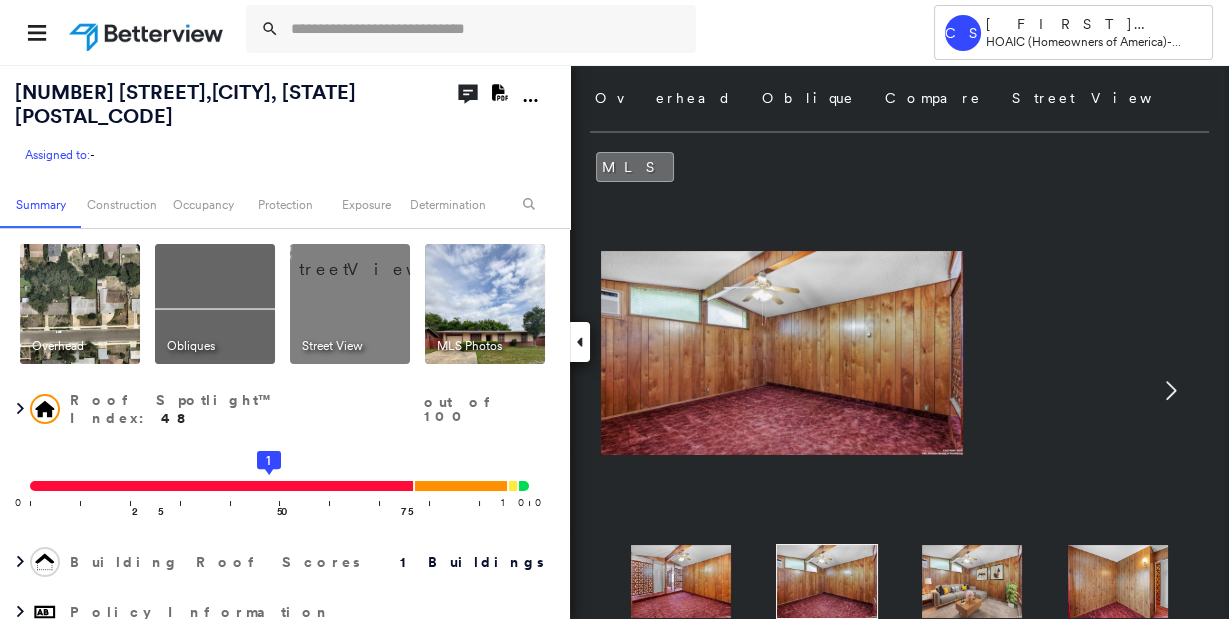 click 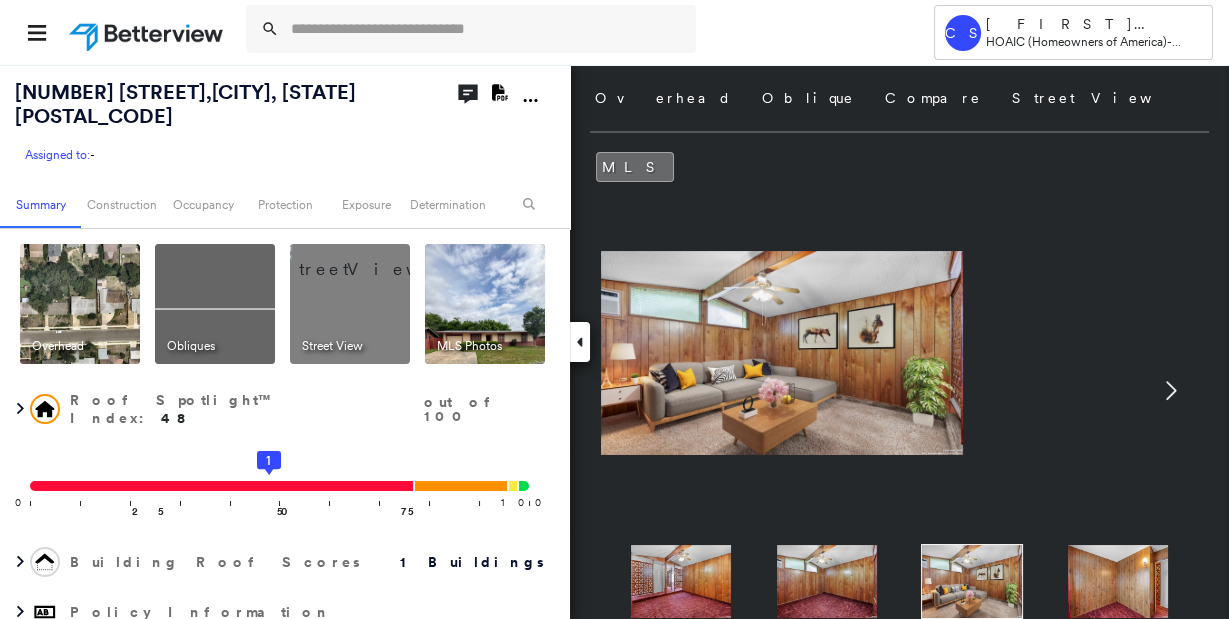 click 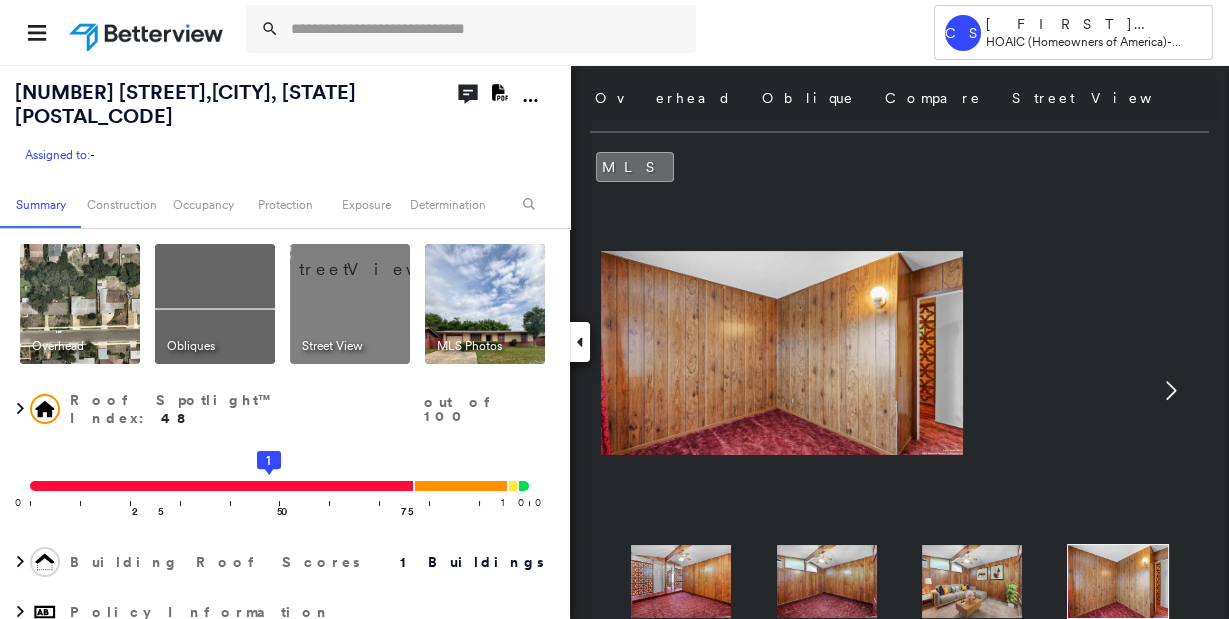 click 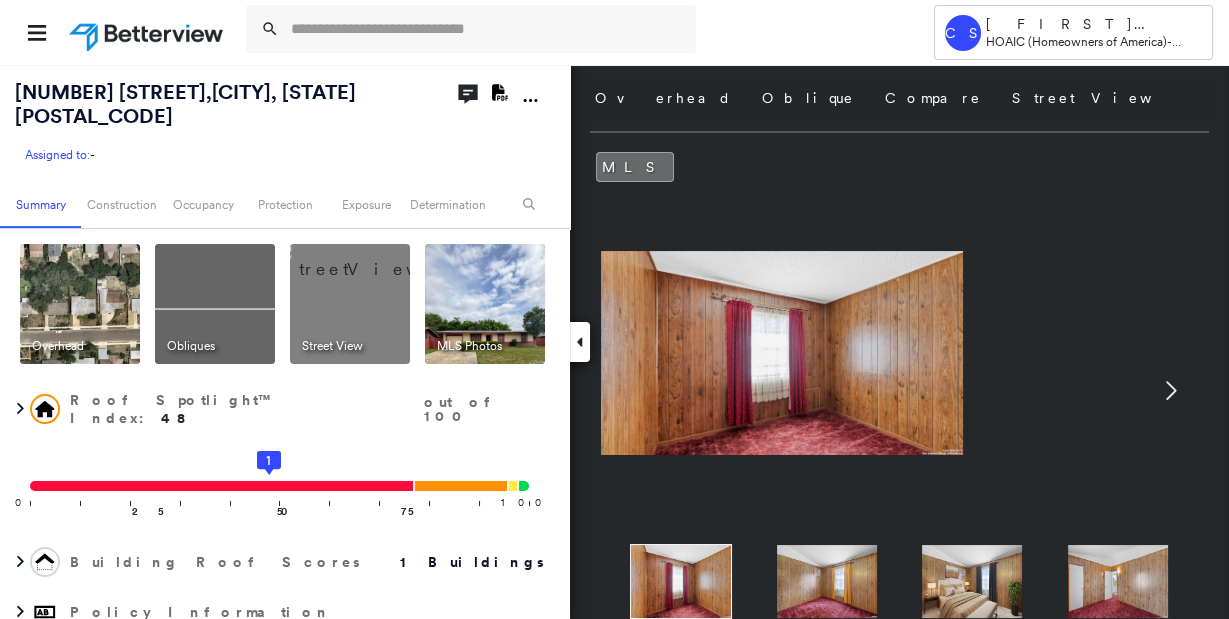 click 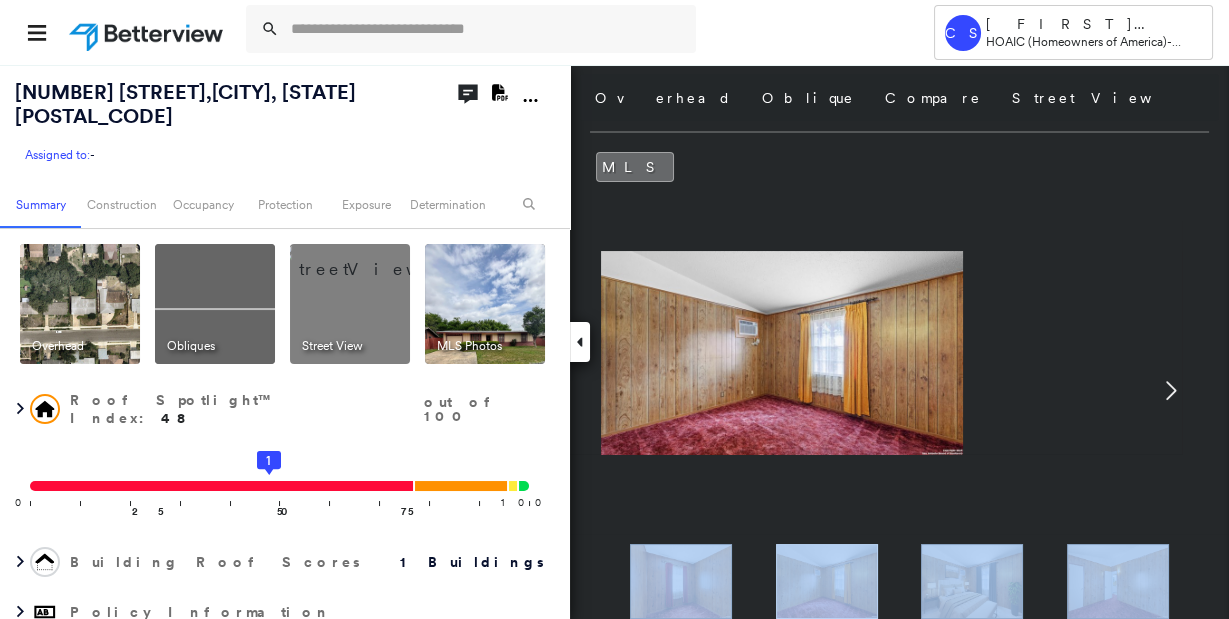 click 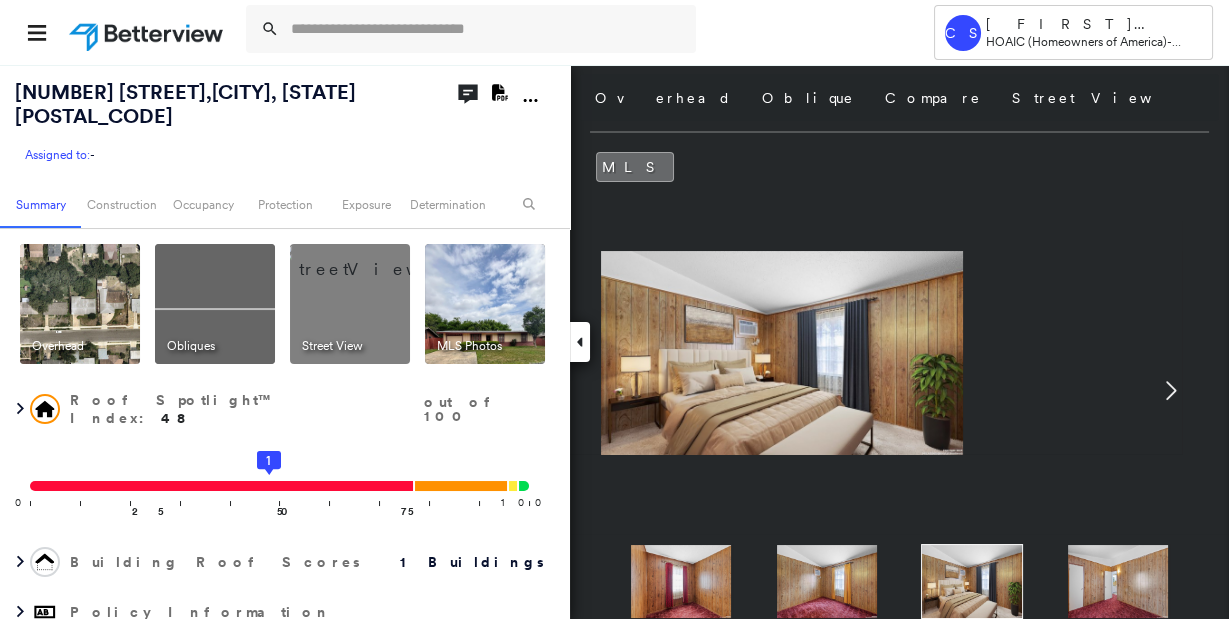 click 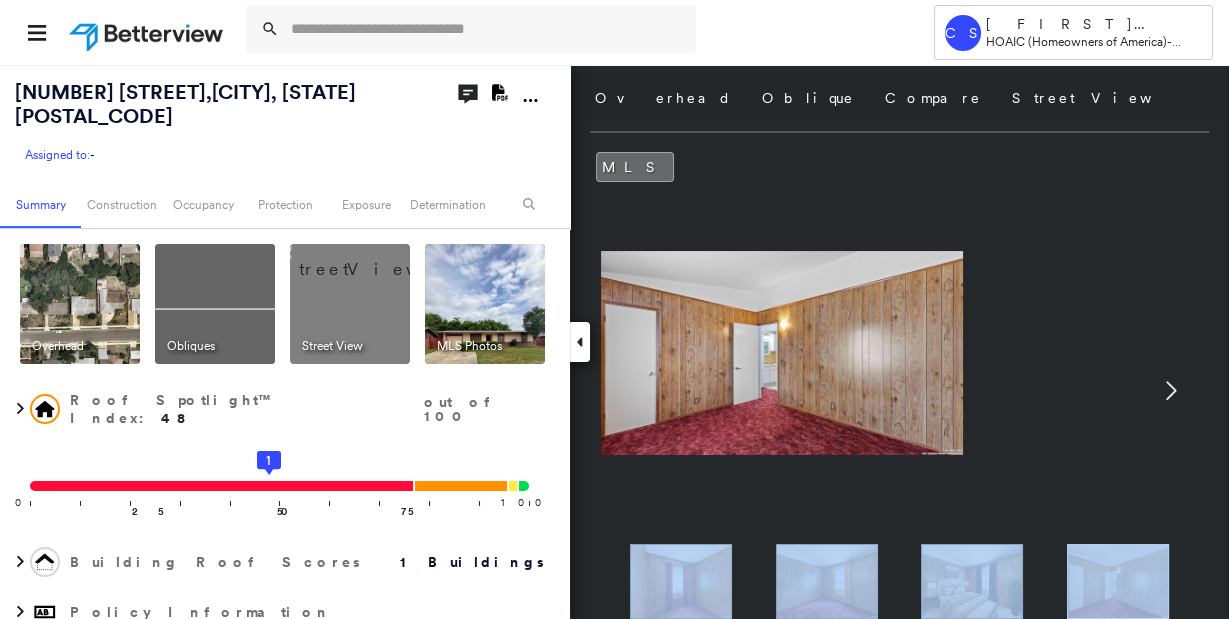 click 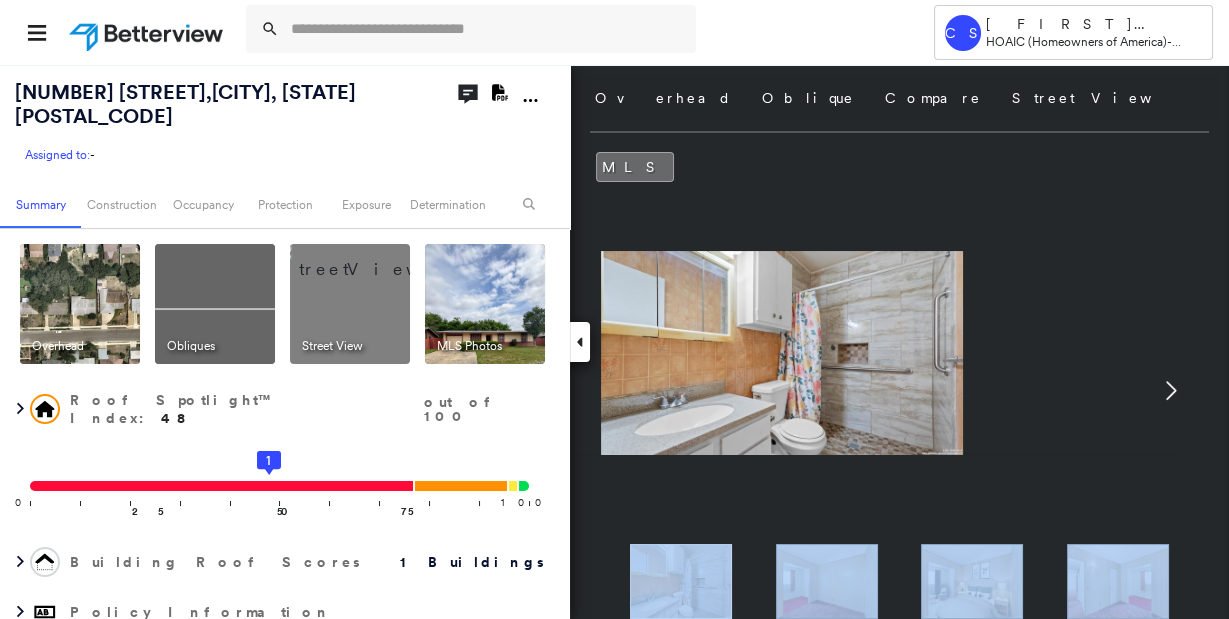 click 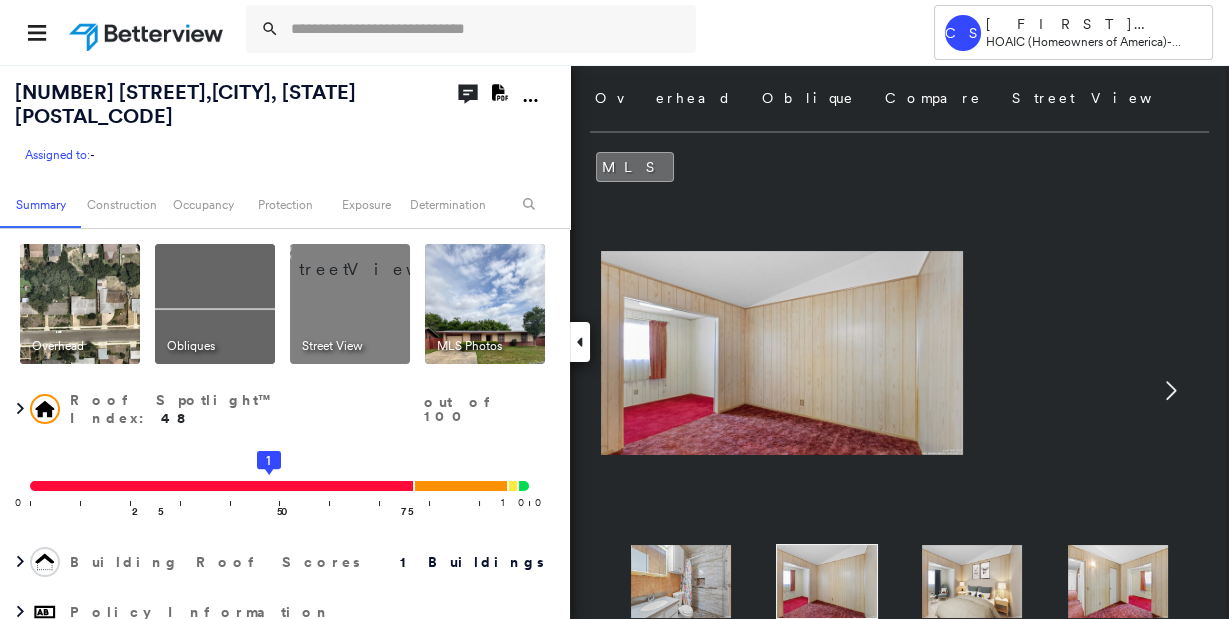 click 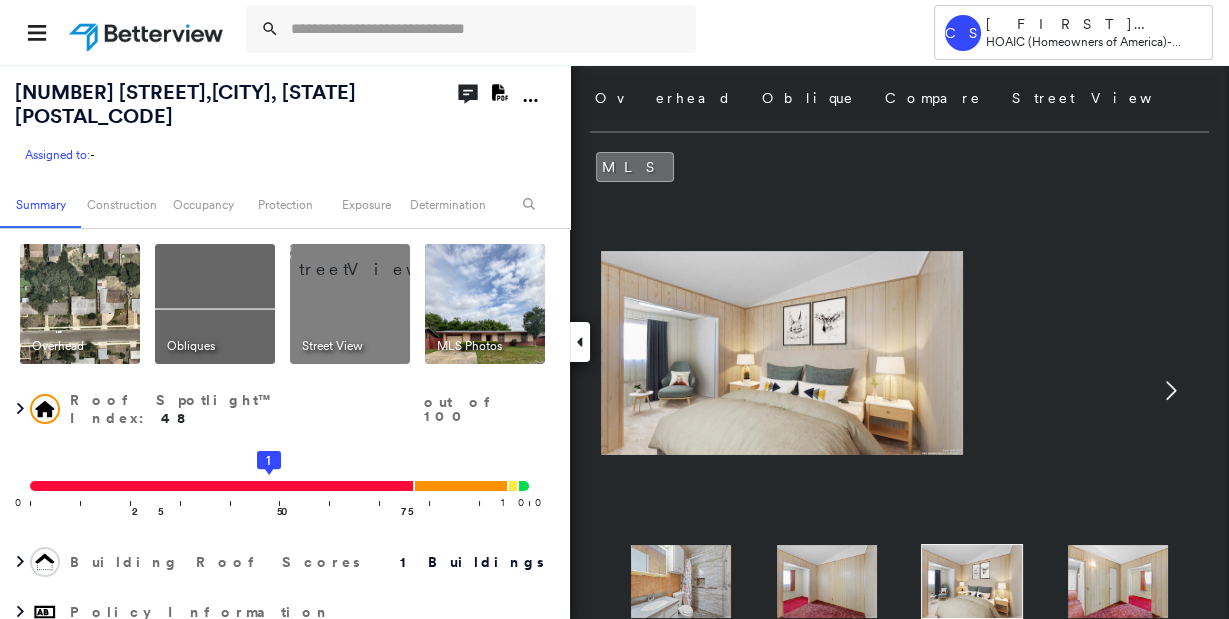click 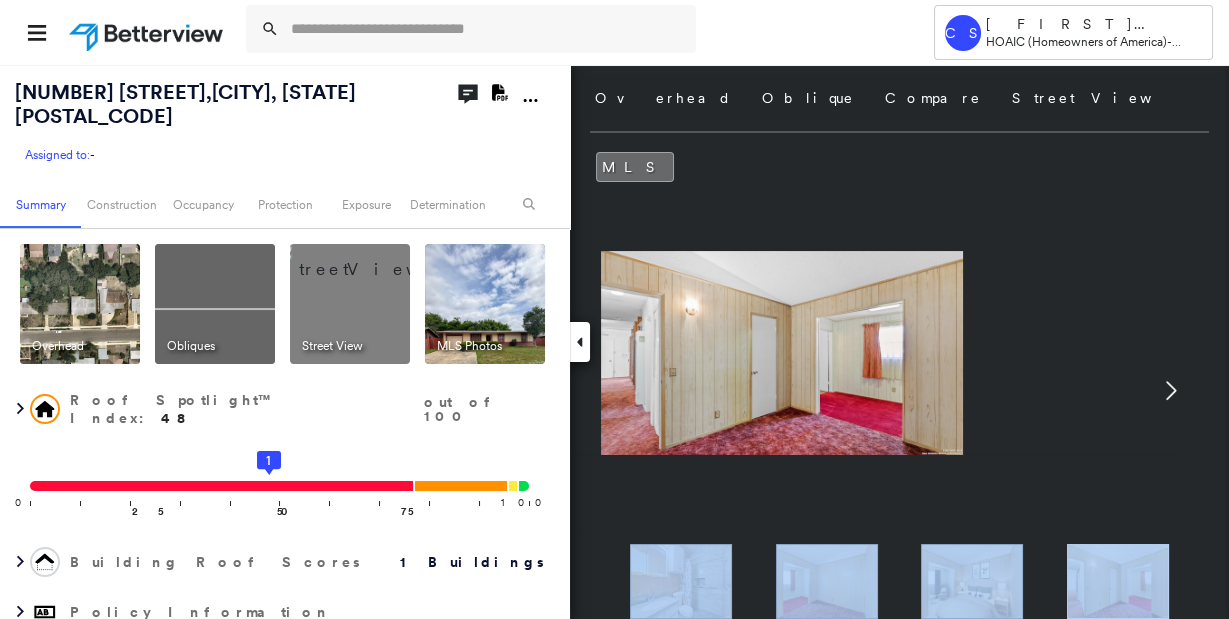 click 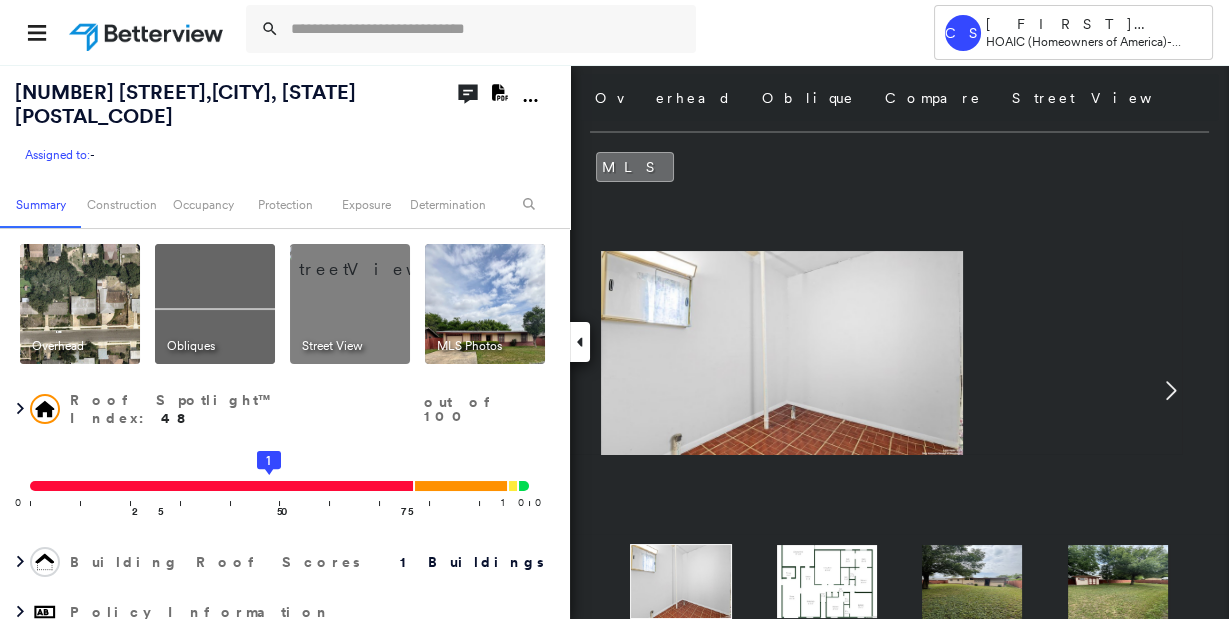 click 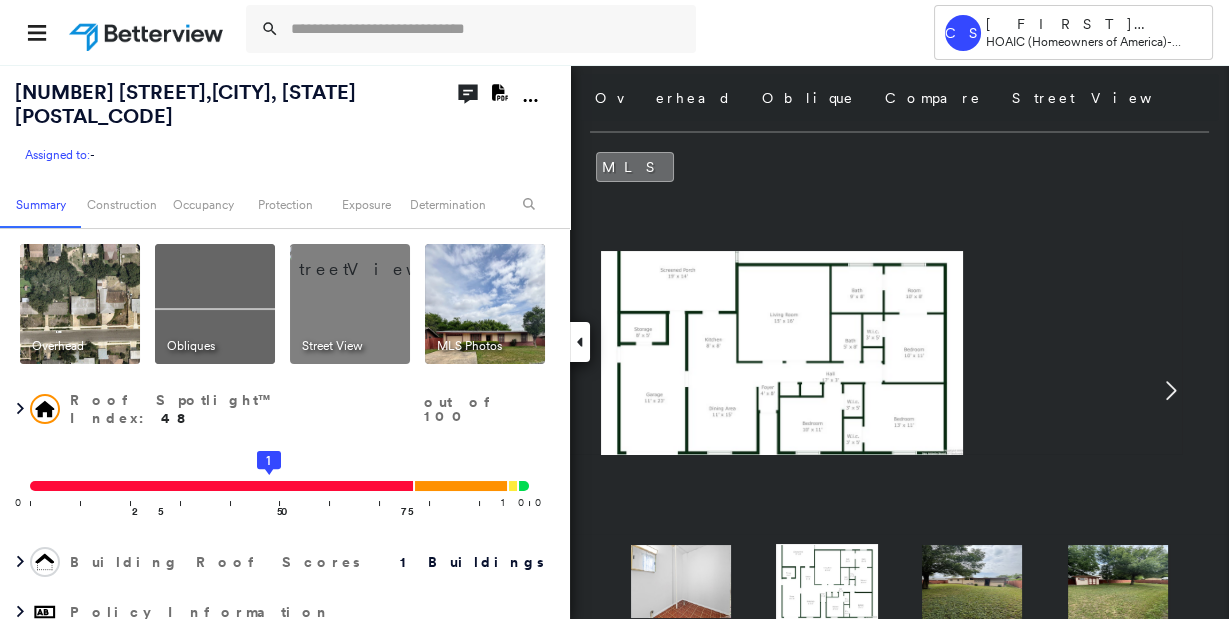click 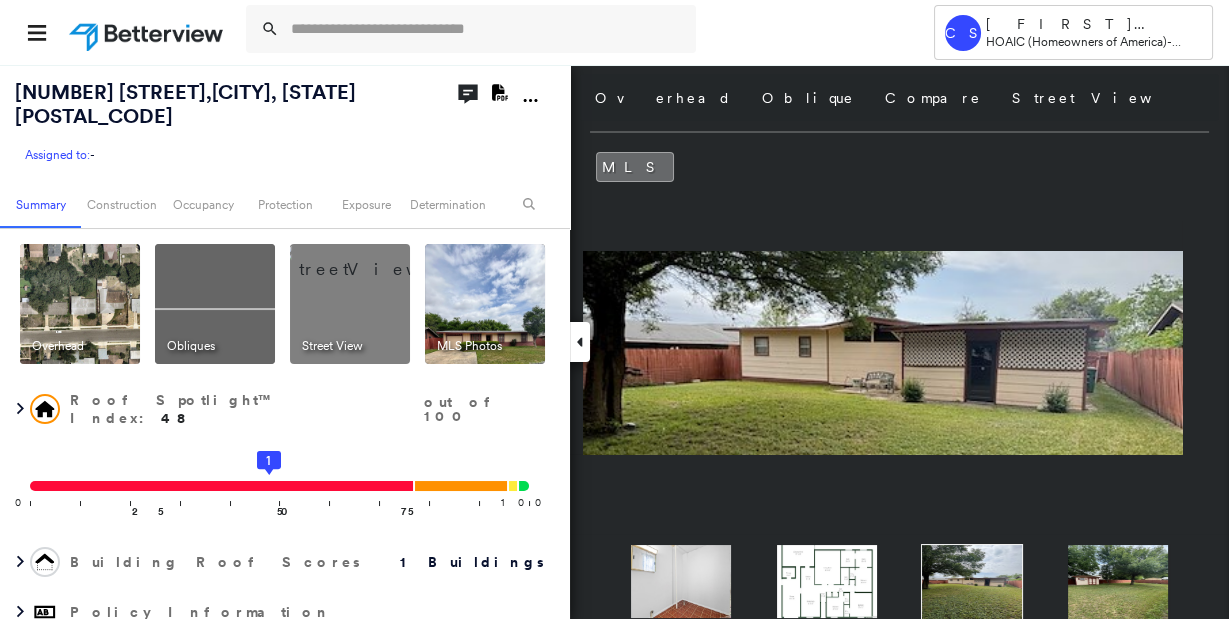 drag, startPoint x: 854, startPoint y: 421, endPoint x: 806, endPoint y: 373, distance: 67.88225 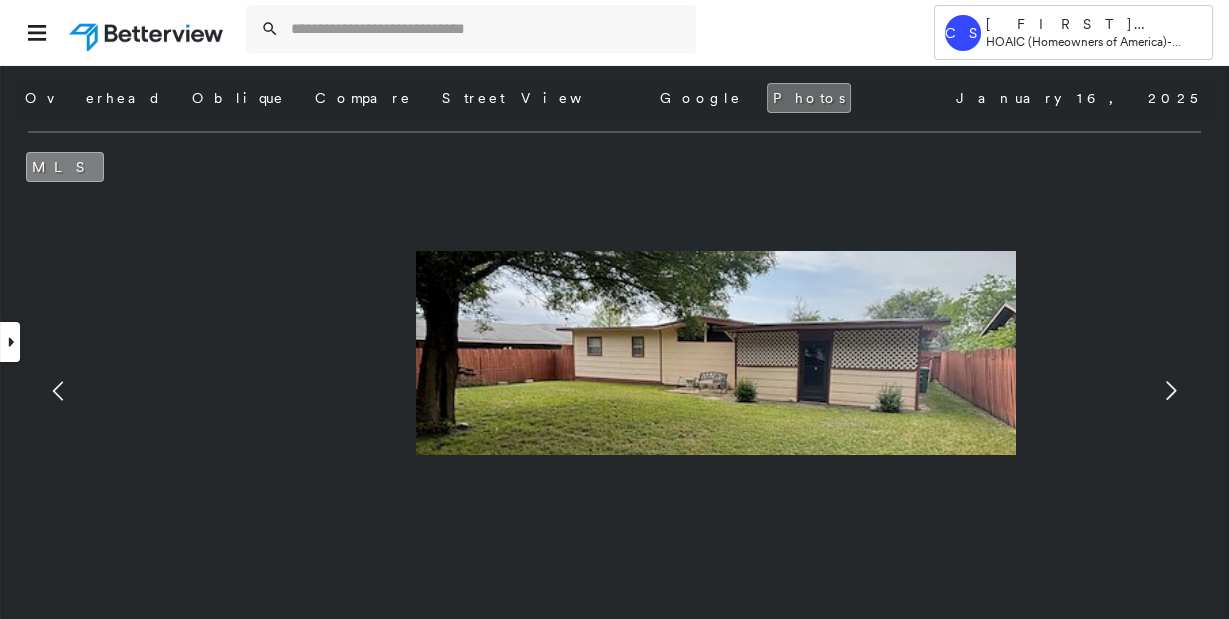 click on "MLS" at bounding box center [65, 167] 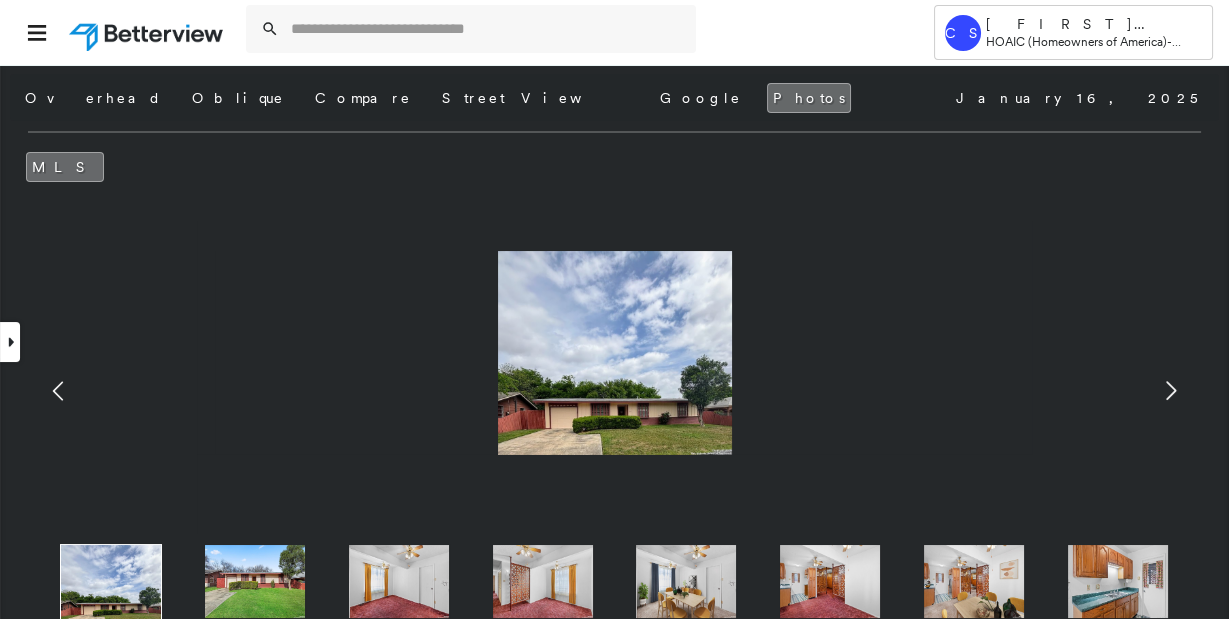 click at bounding box center [111, 585] 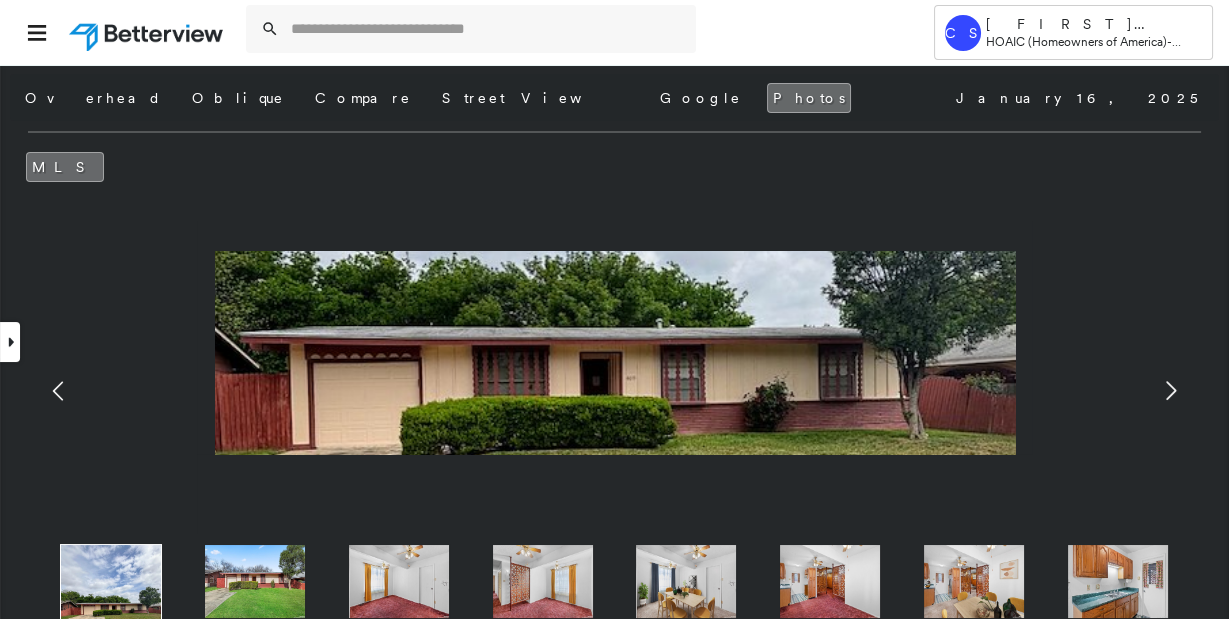 drag, startPoint x: 651, startPoint y: 407, endPoint x: 674, endPoint y: 424, distance: 28.600698 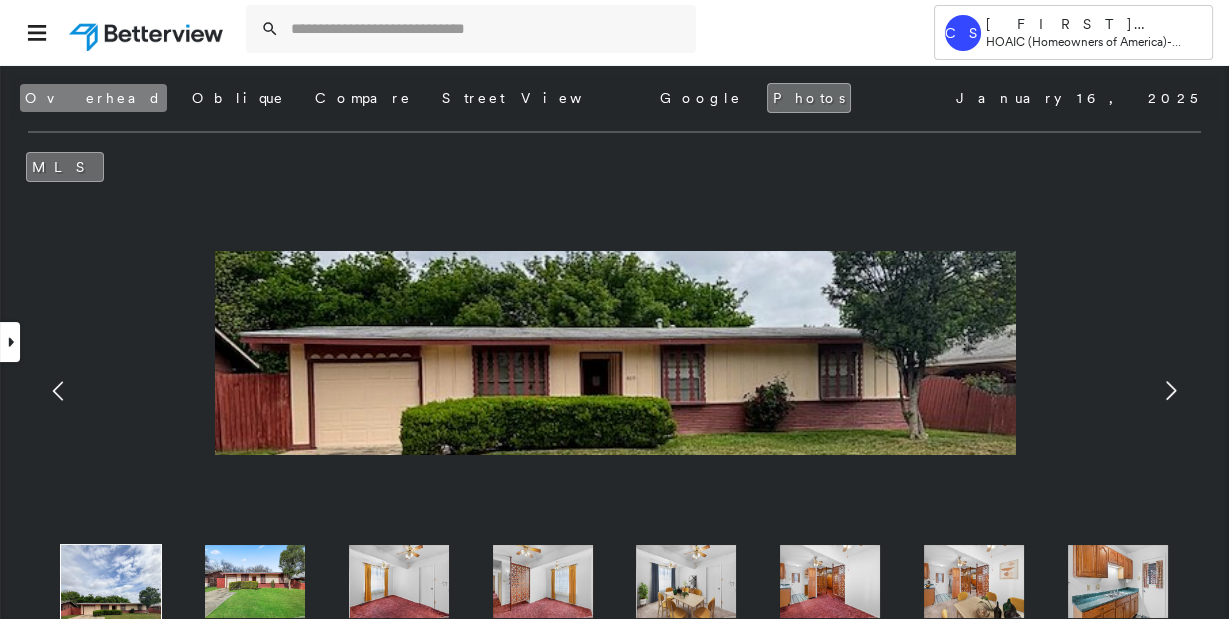 click on "Overhead" at bounding box center (93, 98) 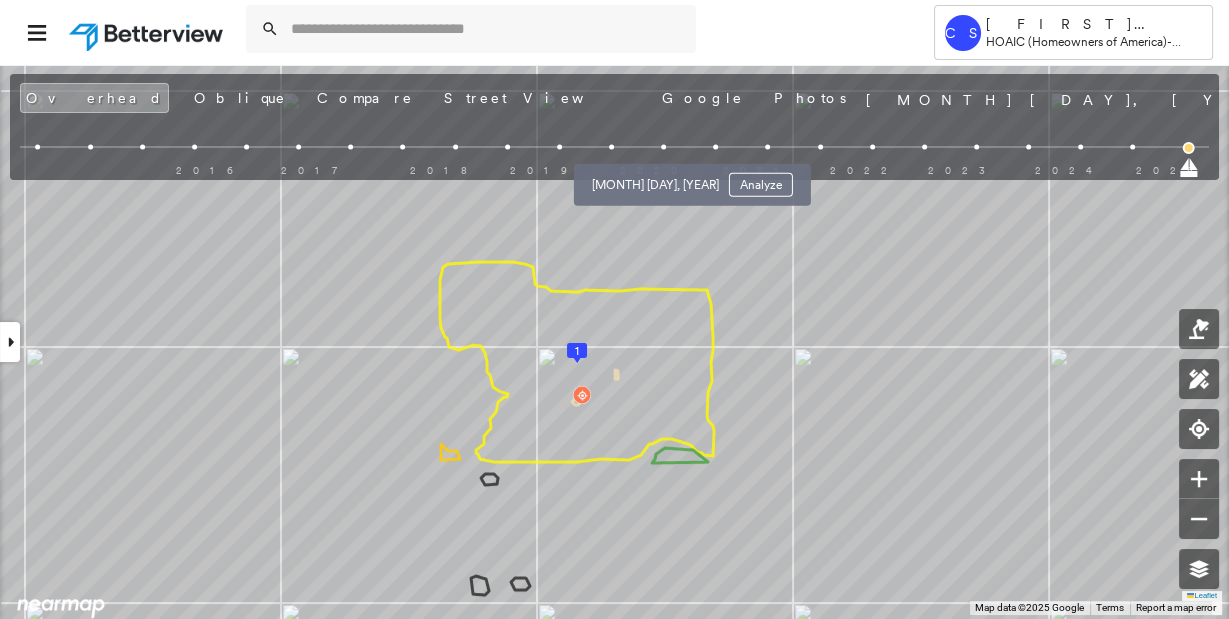 click at bounding box center (663, 147) 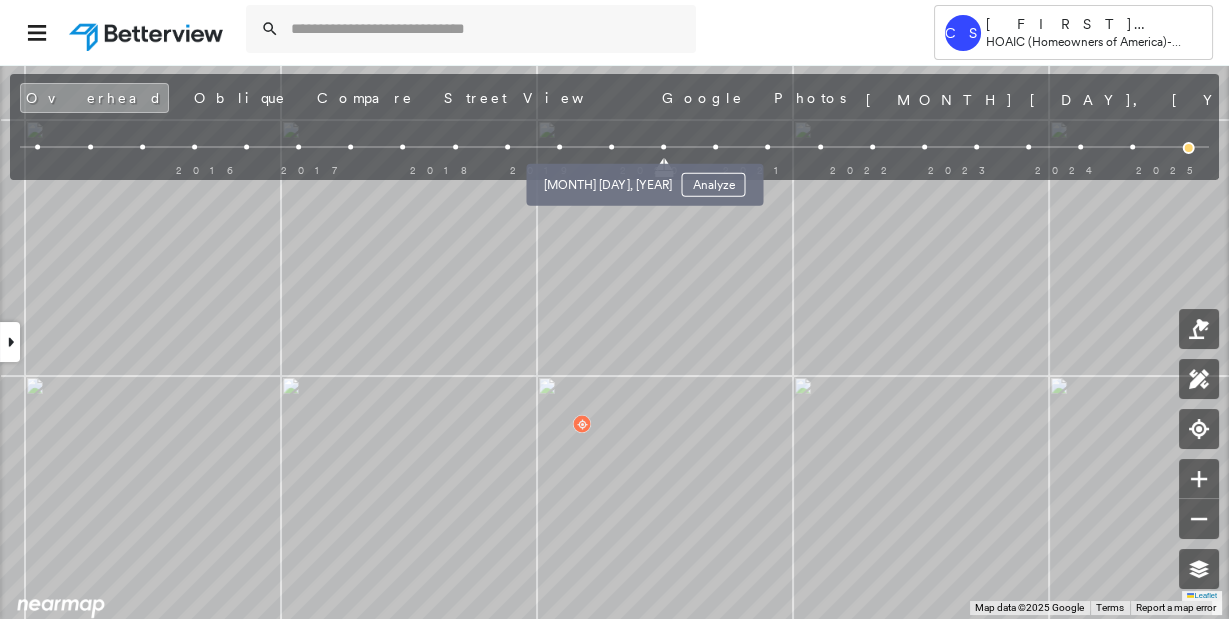 click at bounding box center (611, 147) 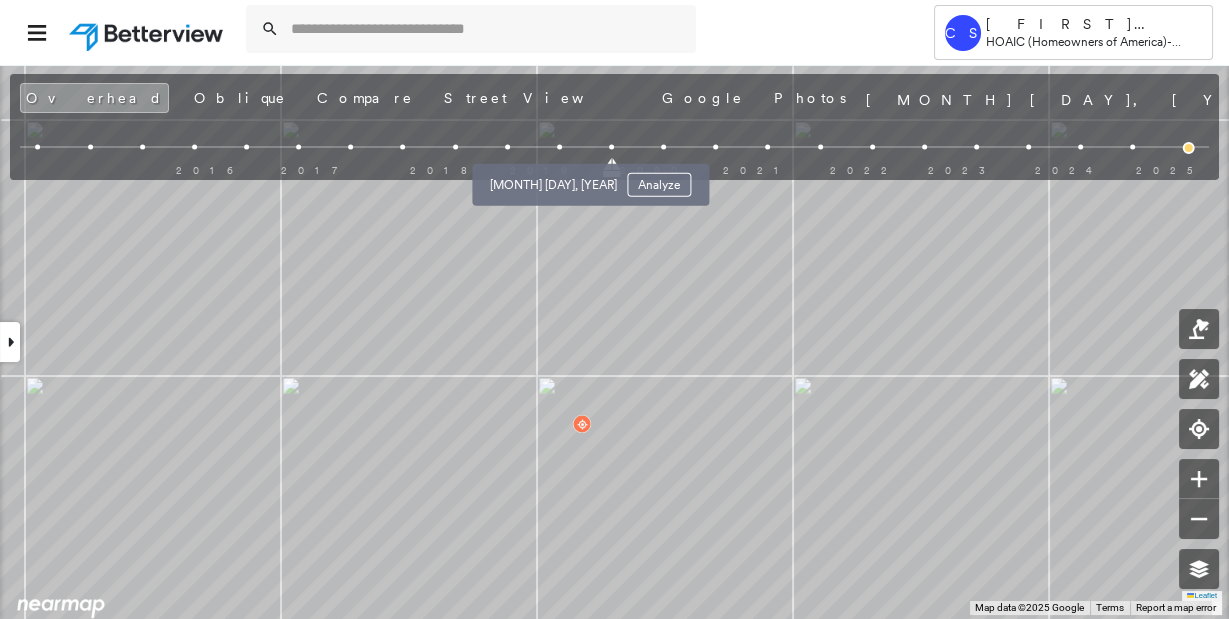click at bounding box center (559, 147) 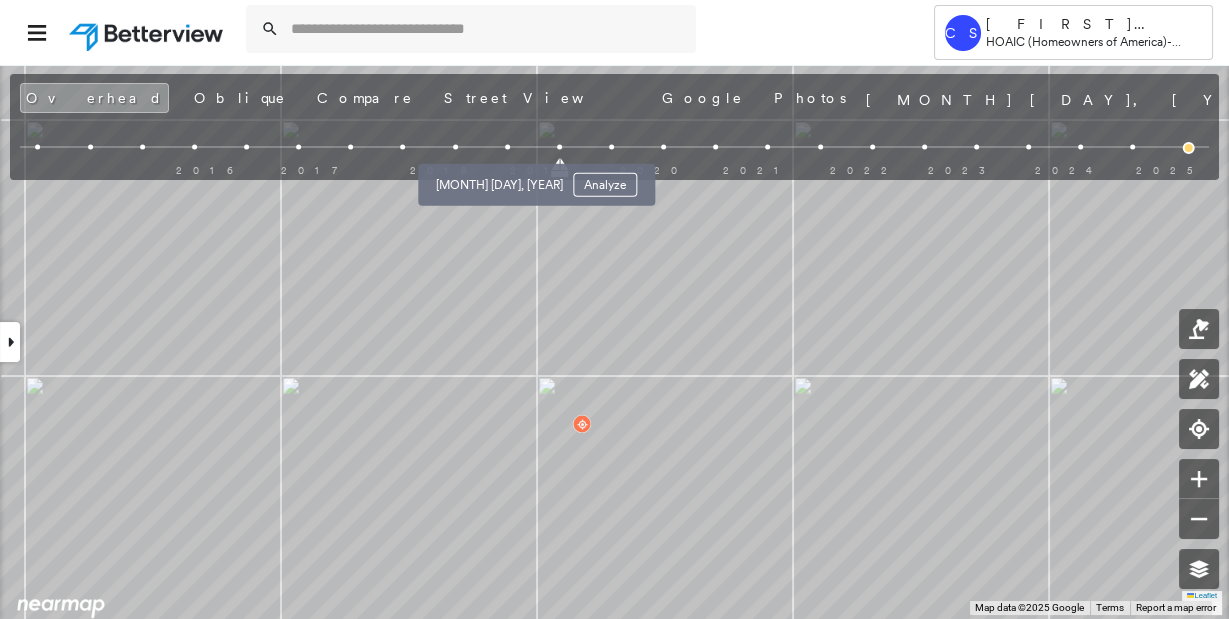 click at bounding box center (507, 147) 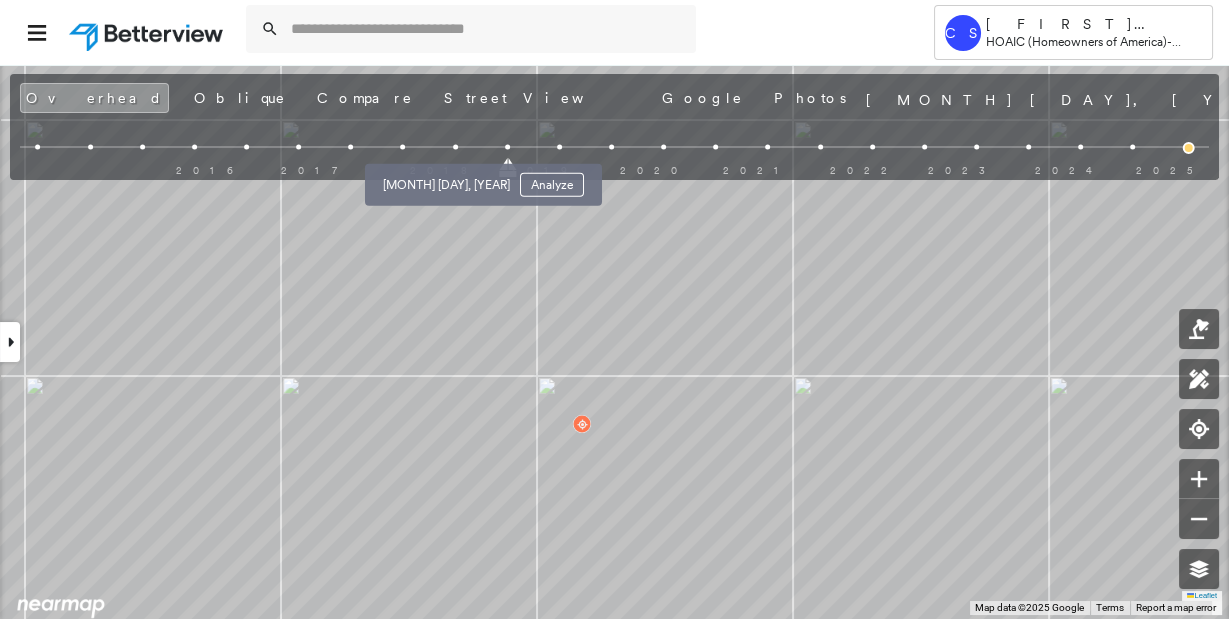 click at bounding box center (455, 147) 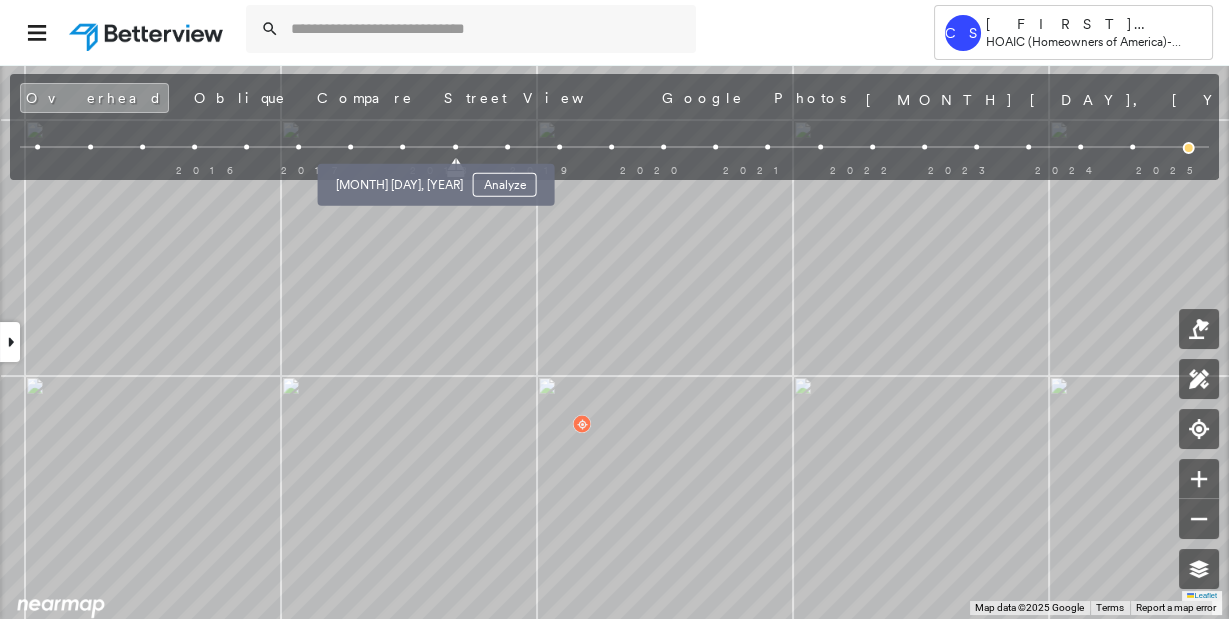 click at bounding box center [403, 147] 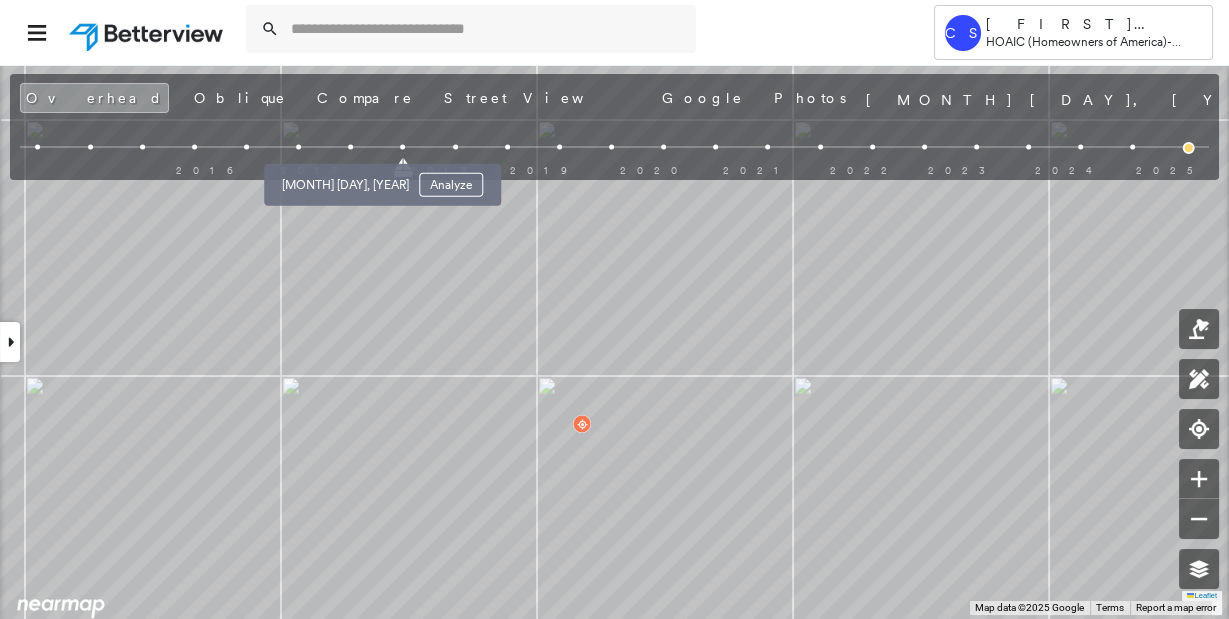 click at bounding box center (350, 147) 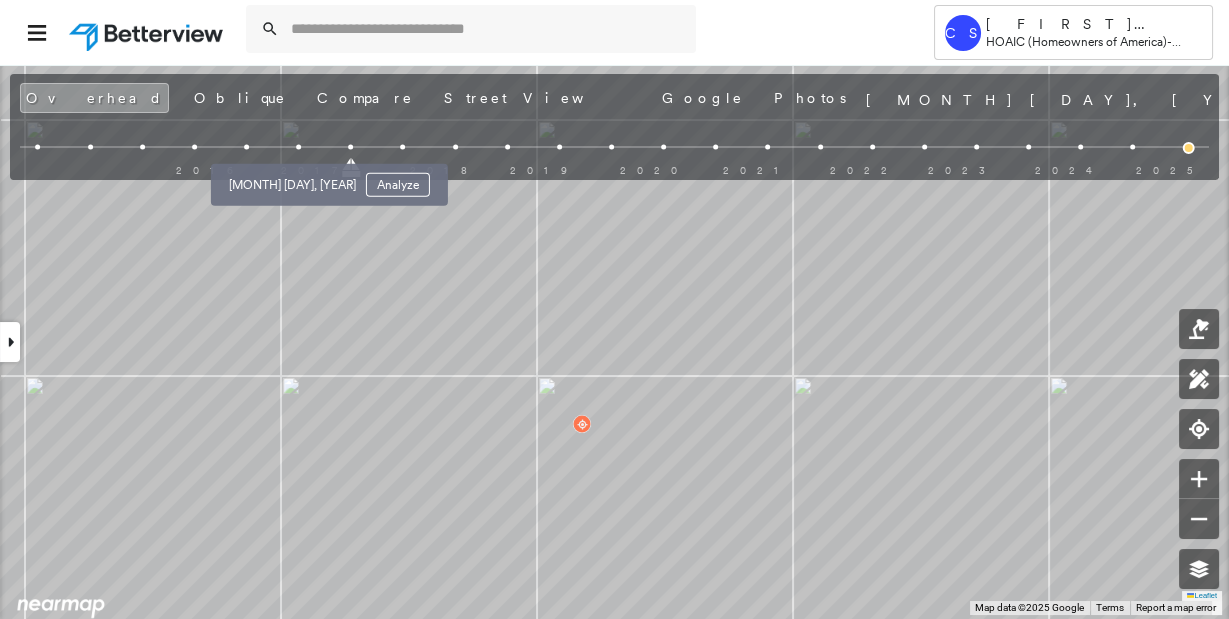 click at bounding box center [298, 147] 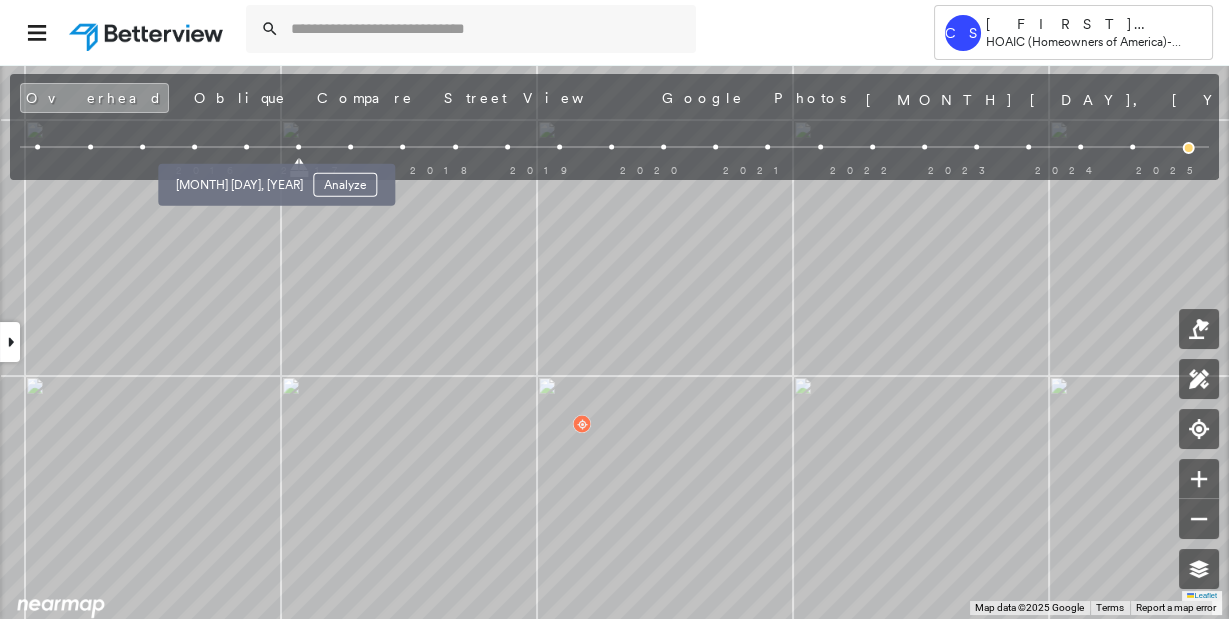 click at bounding box center (246, 147) 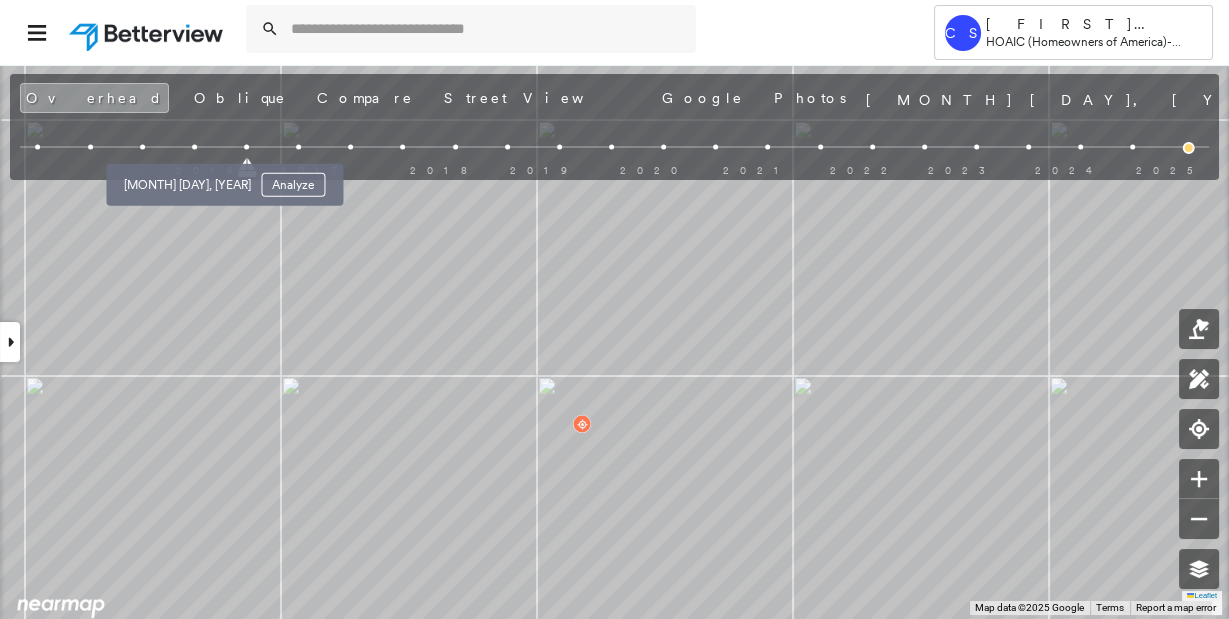 click at bounding box center (194, 147) 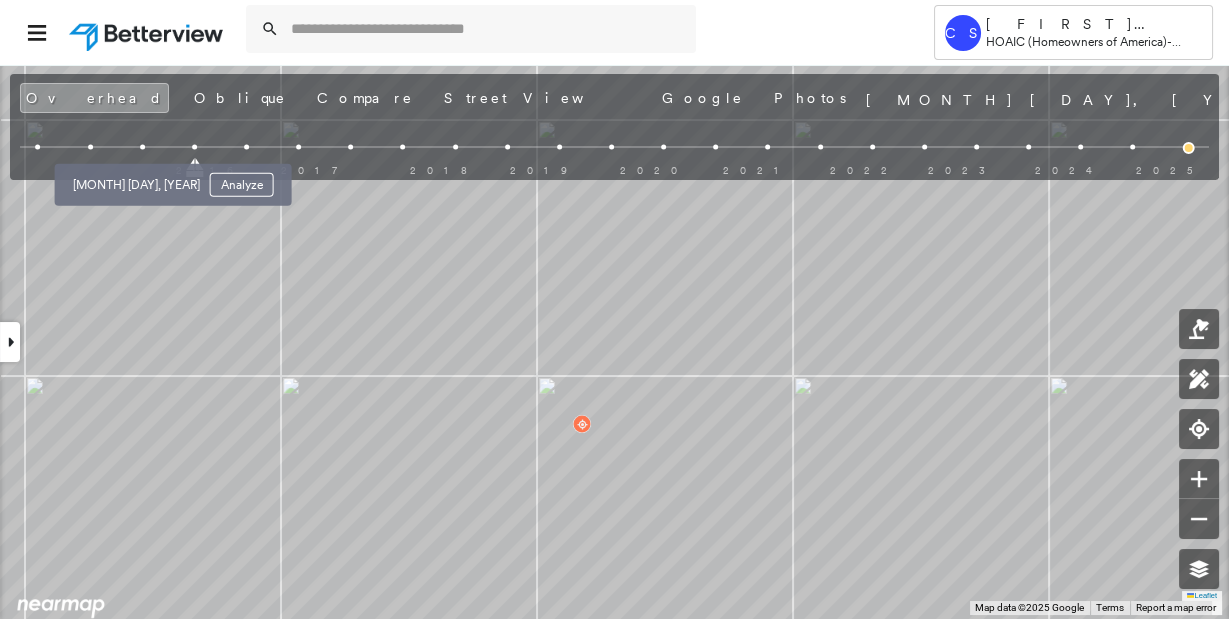click at bounding box center [142, 147] 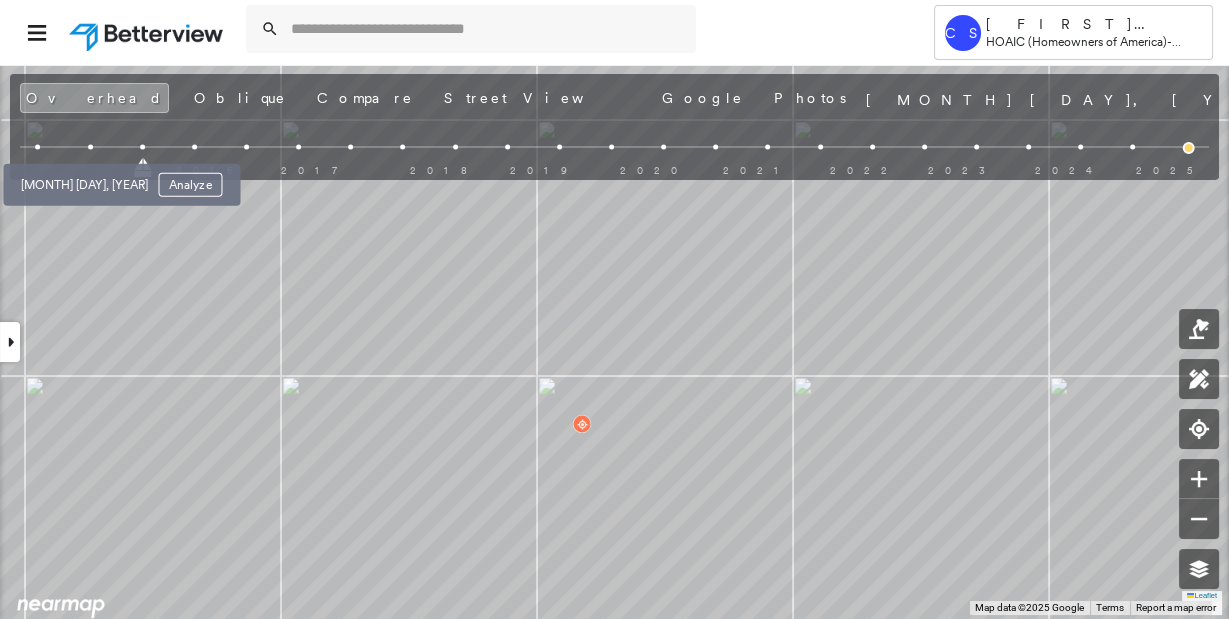 click at bounding box center [90, 147] 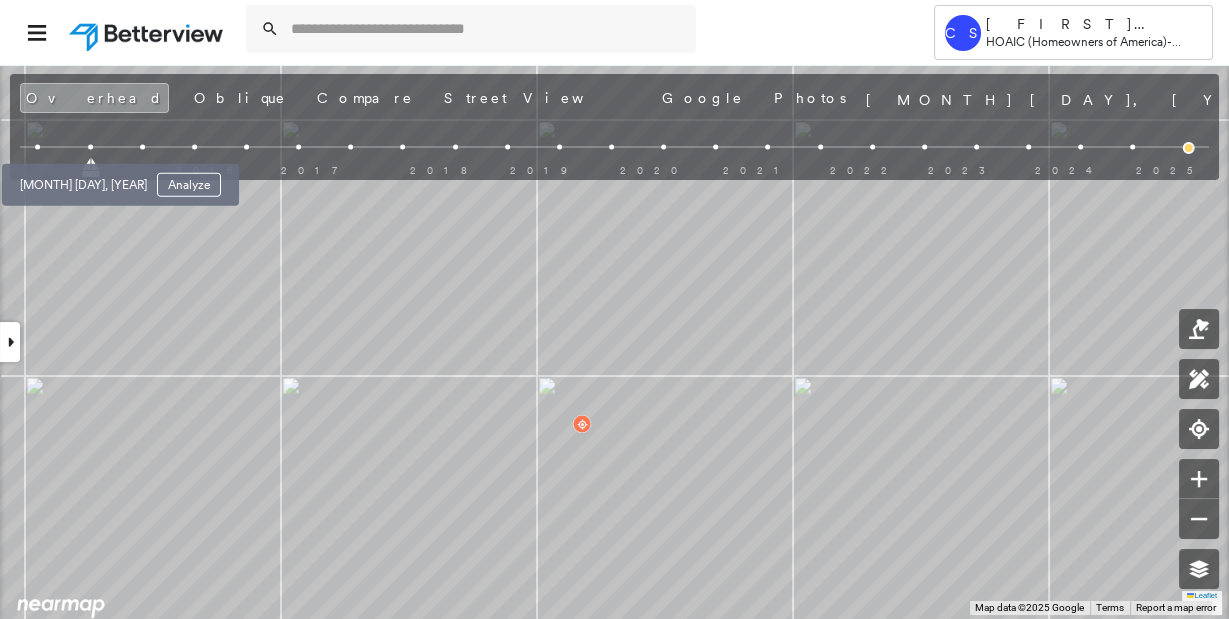 click at bounding box center [38, 147] 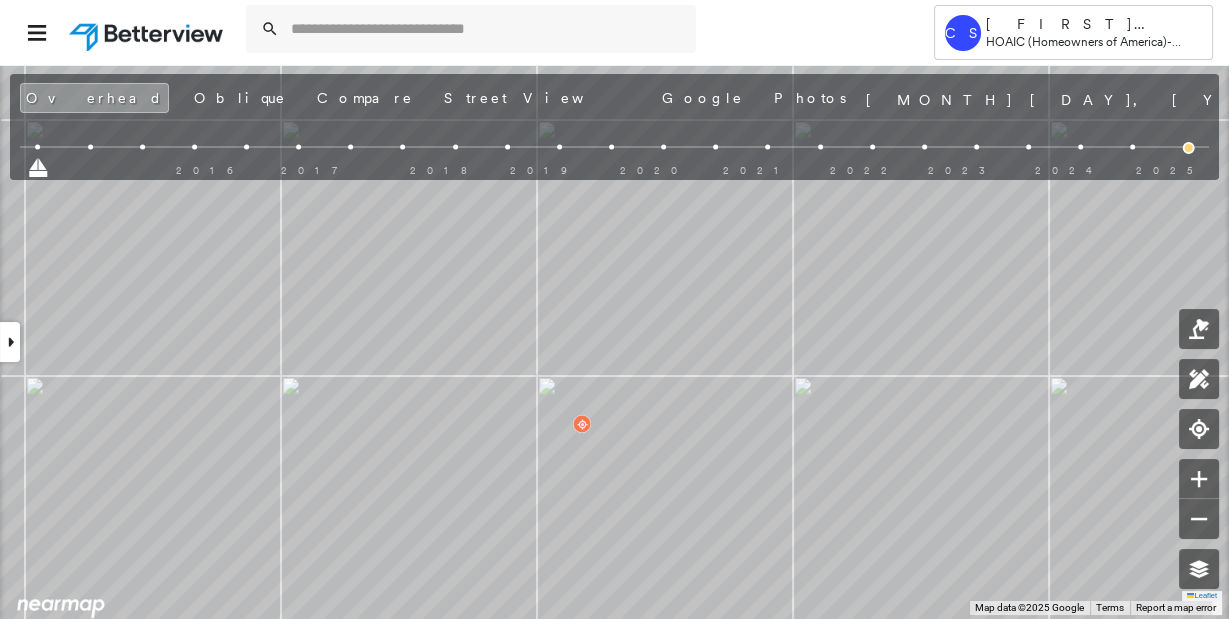 click 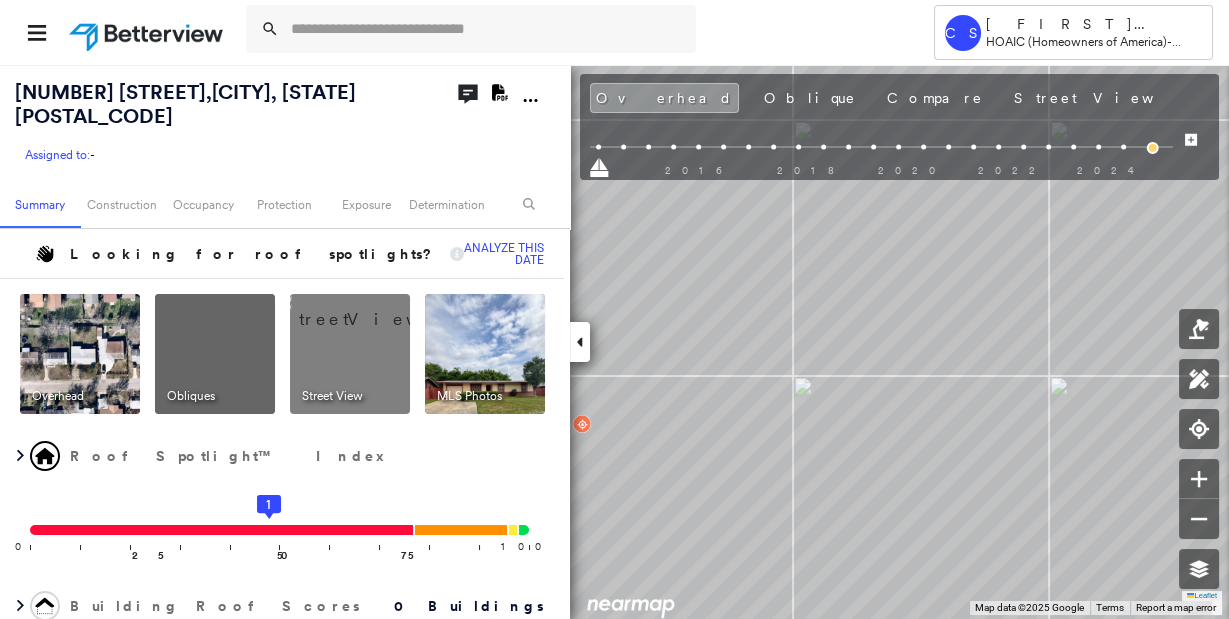drag, startPoint x: 715, startPoint y: 101, endPoint x: 717, endPoint y: 126, distance: 25.079872 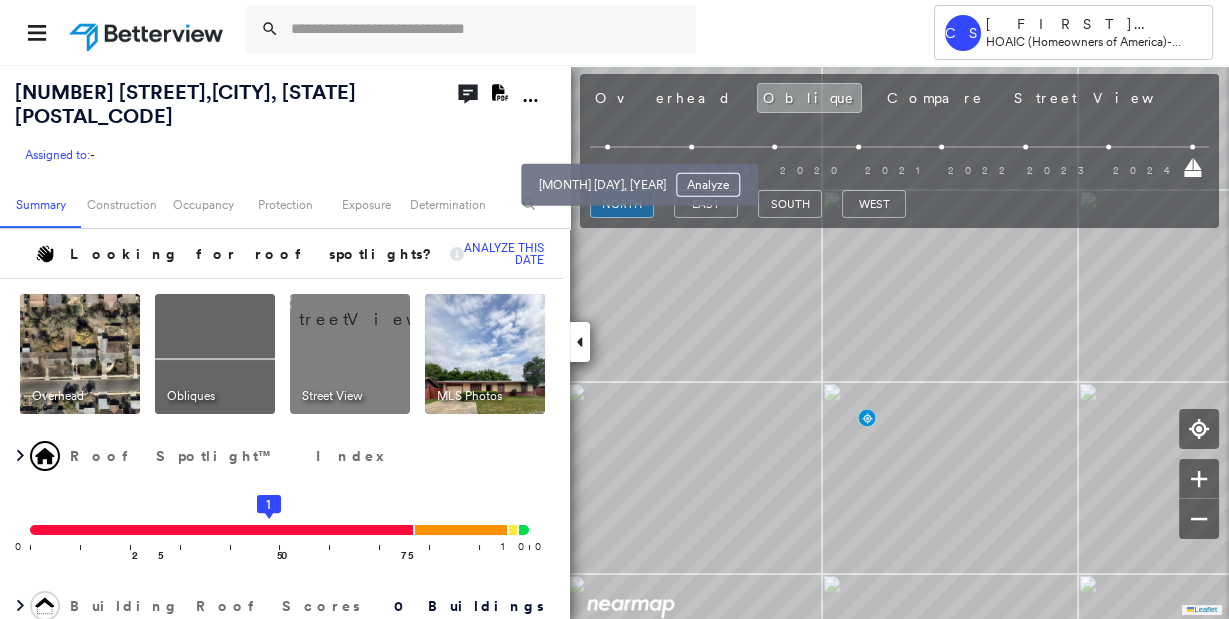 click at bounding box center (608, 147) 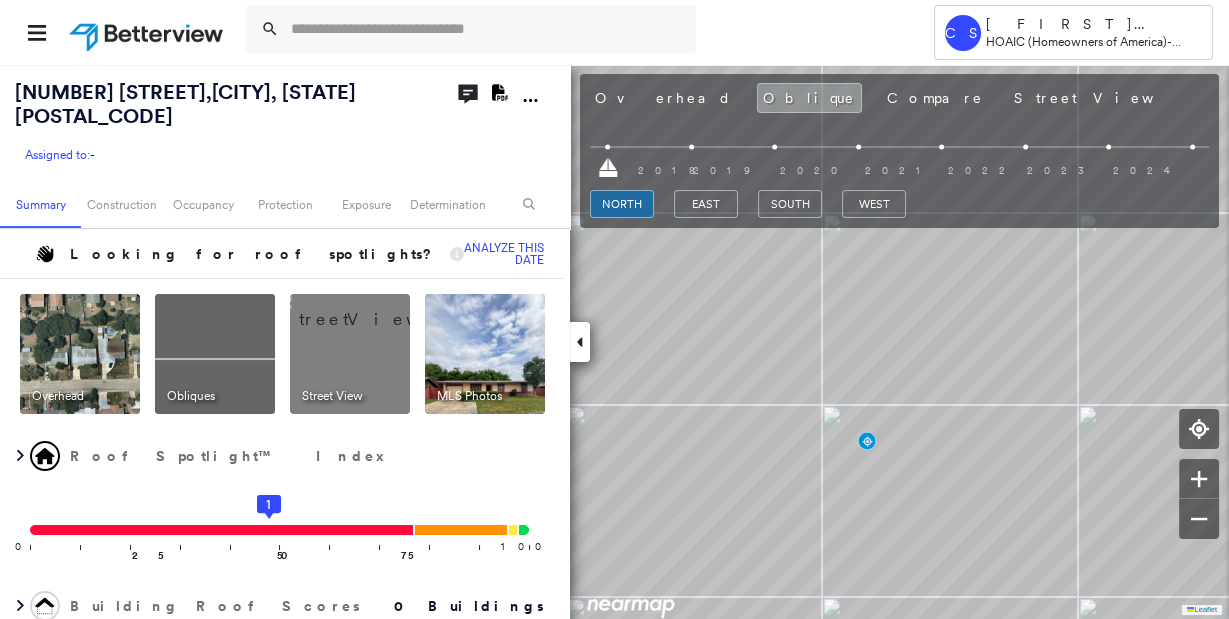 click at bounding box center (580, 342) 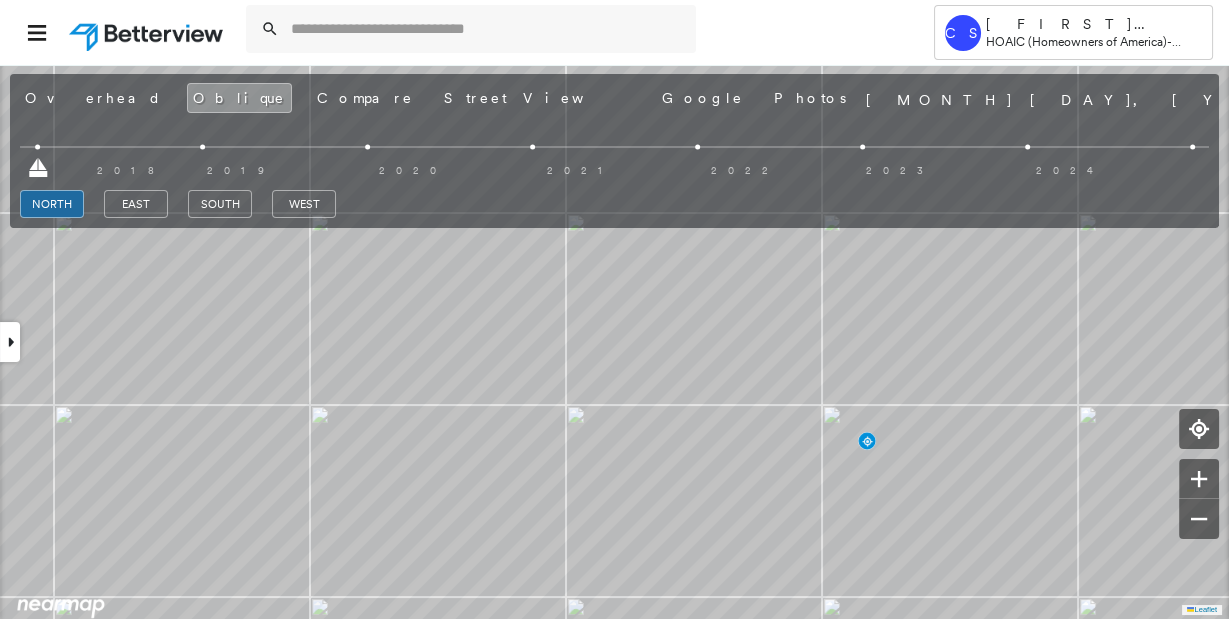 click at bounding box center (10, 342) 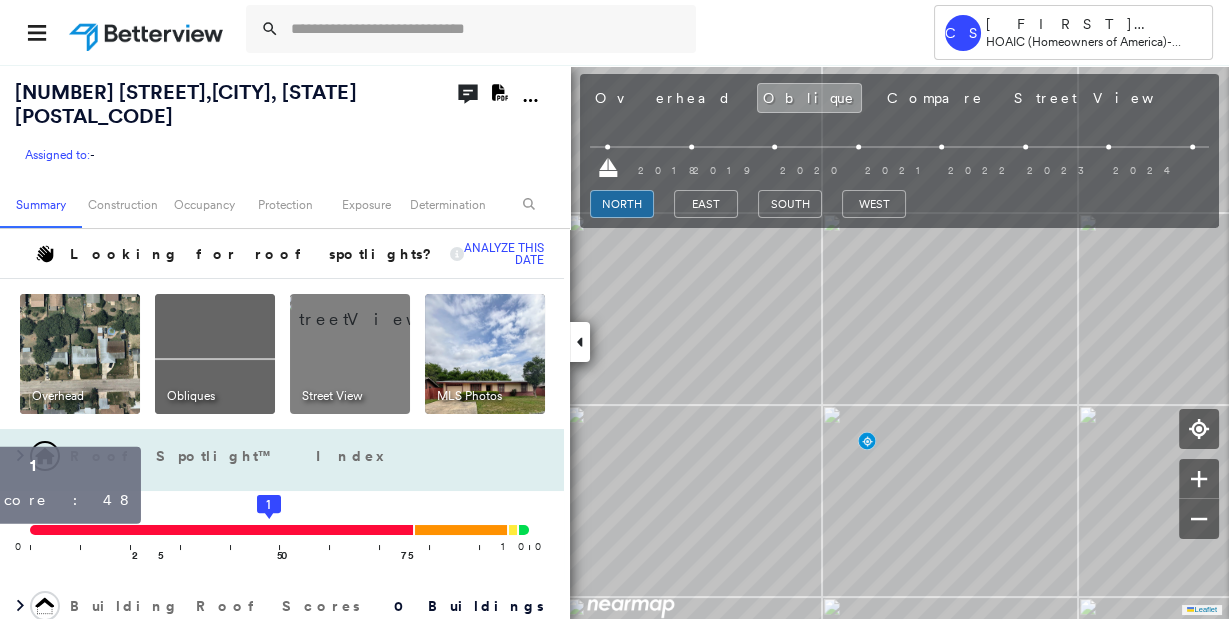 click on "1" 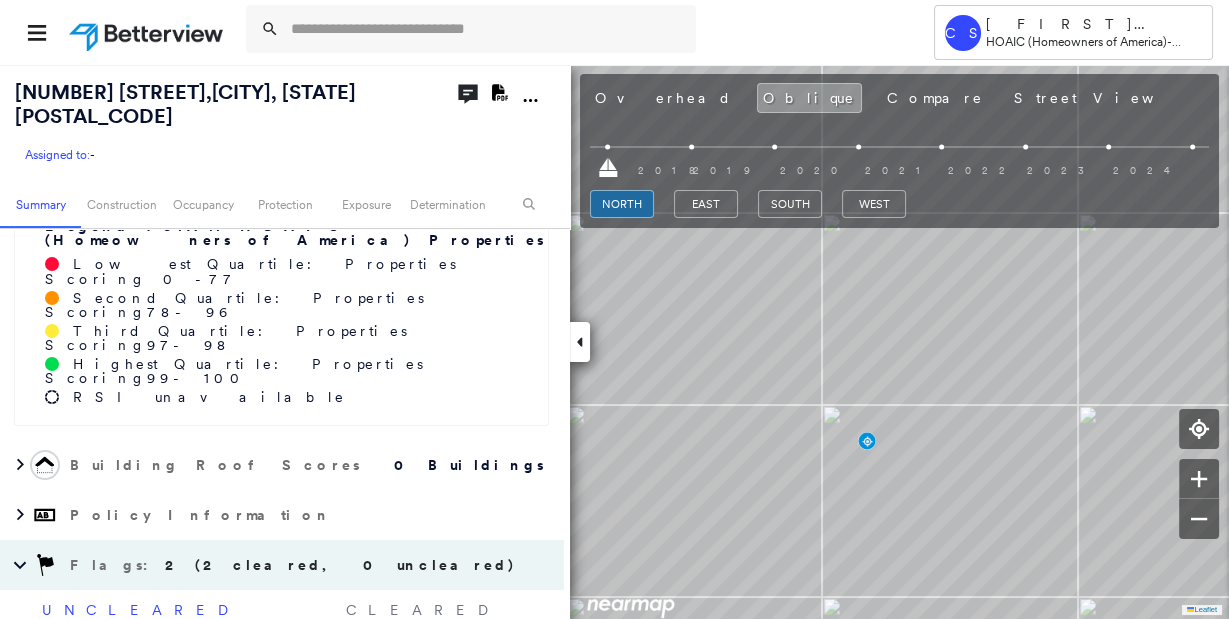 scroll, scrollTop: 111, scrollLeft: 0, axis: vertical 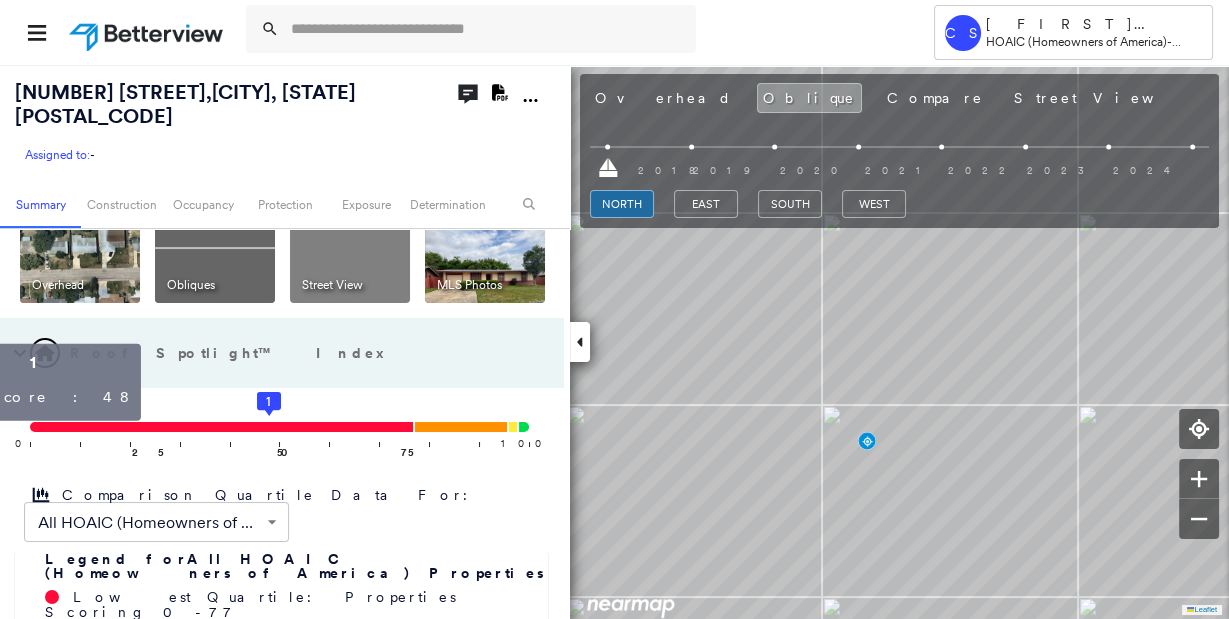 click on "1" 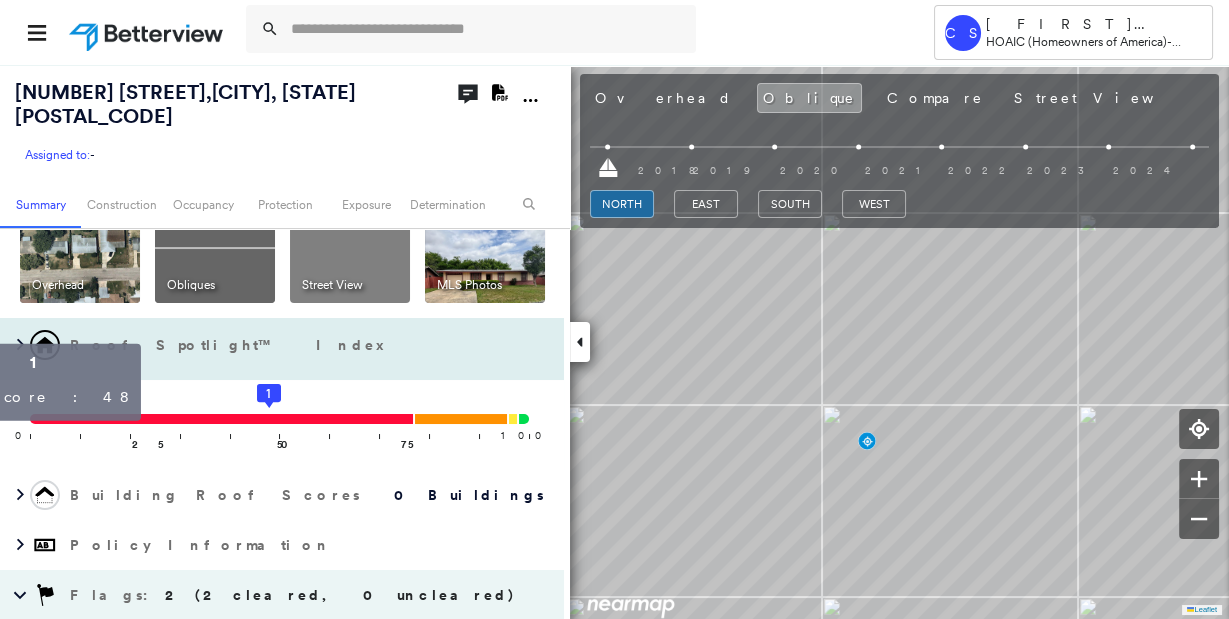 scroll, scrollTop: 222, scrollLeft: 0, axis: vertical 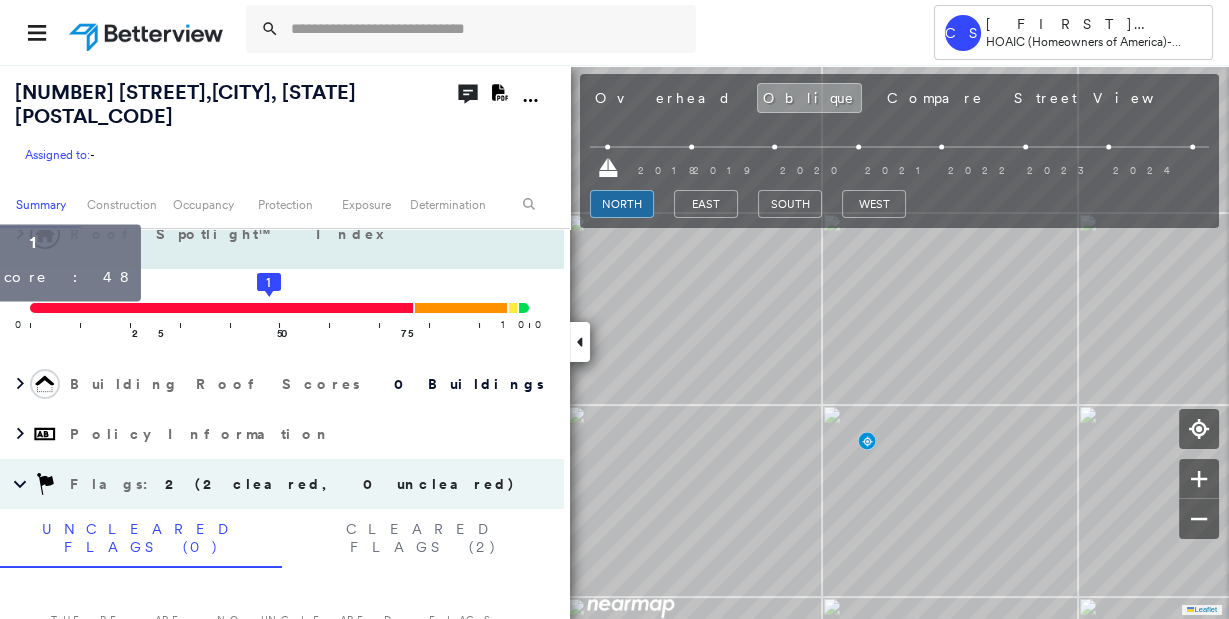 click 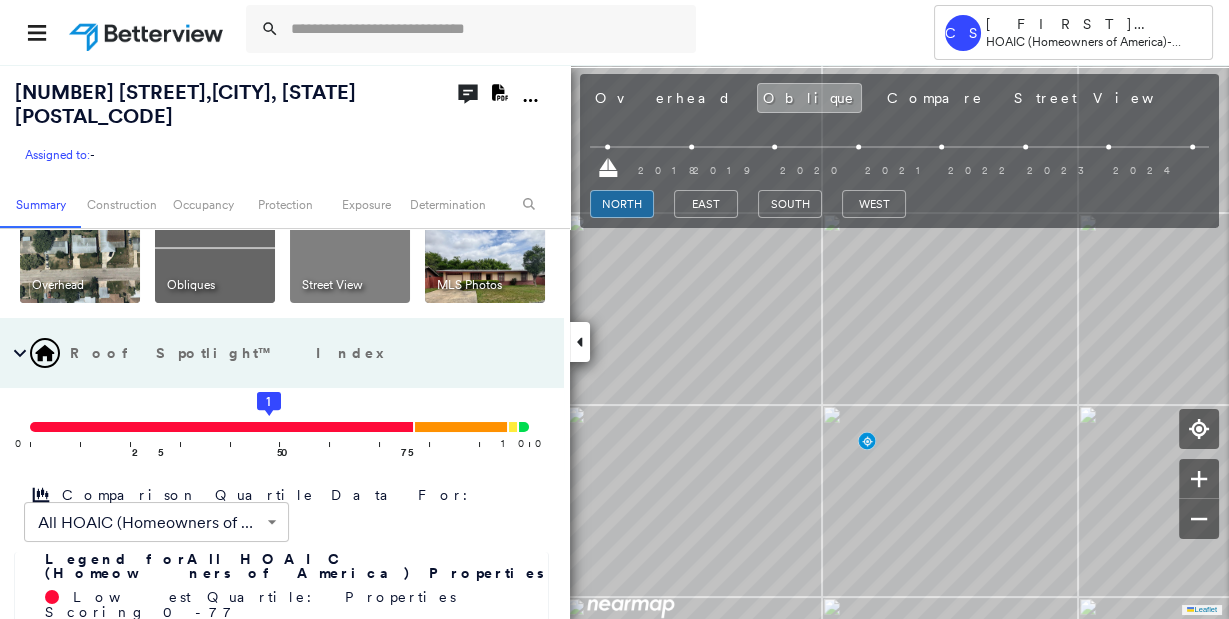 scroll, scrollTop: 0, scrollLeft: 0, axis: both 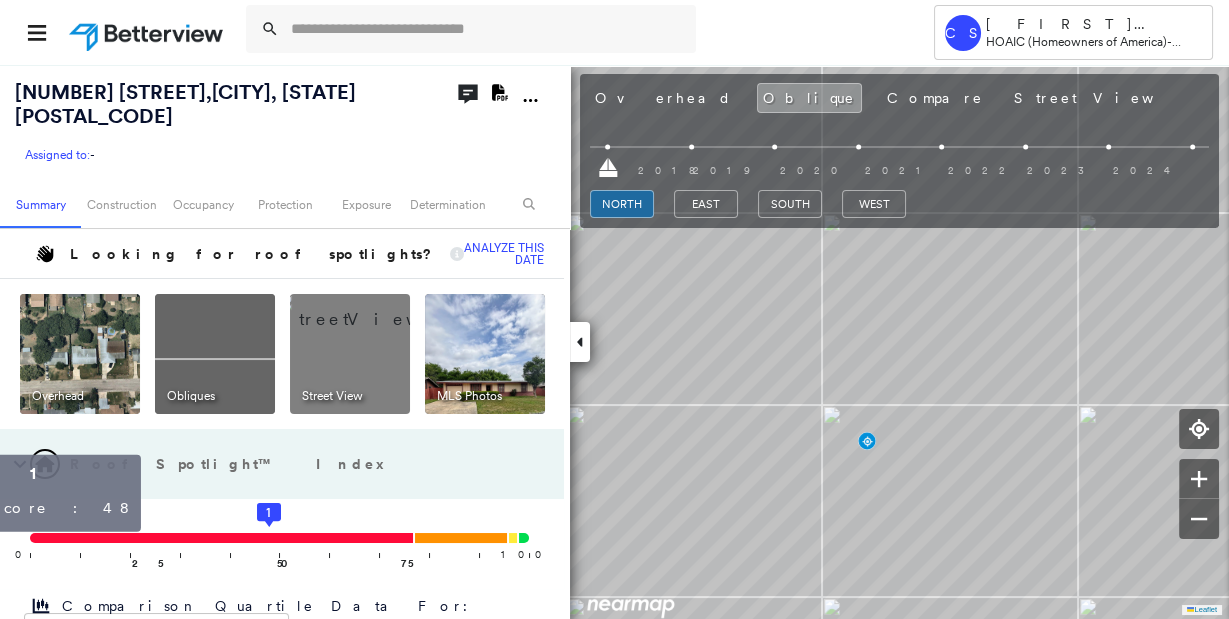 click on "1" 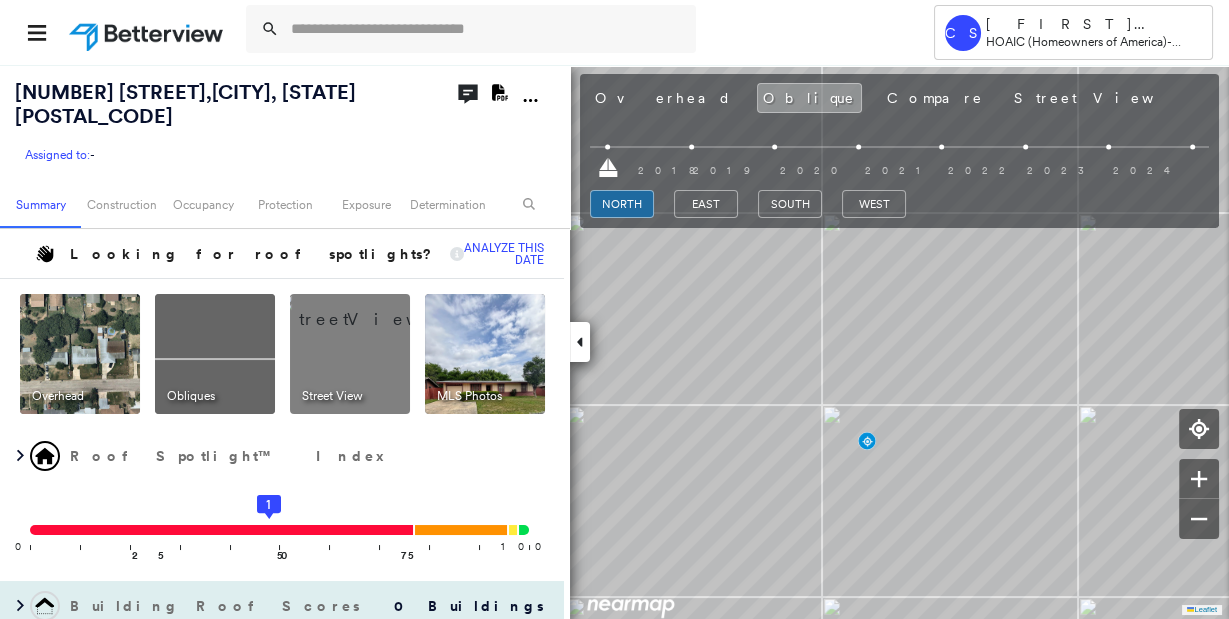 scroll, scrollTop: 222, scrollLeft: 0, axis: vertical 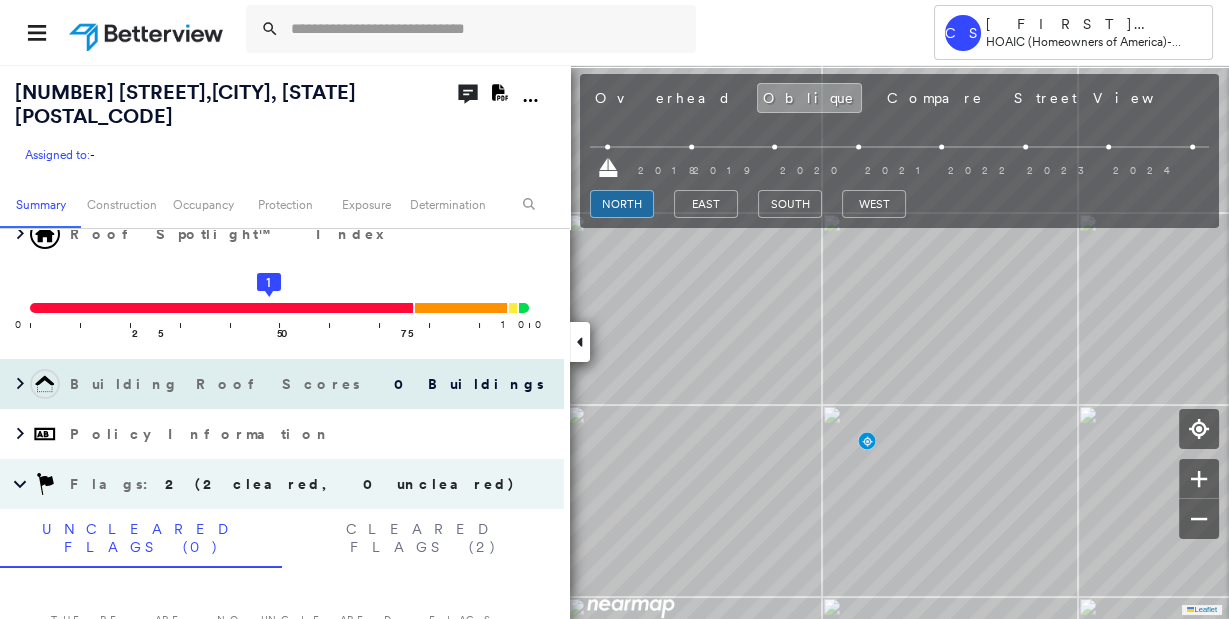 click on "Building Roof Scores" at bounding box center [217, 384] 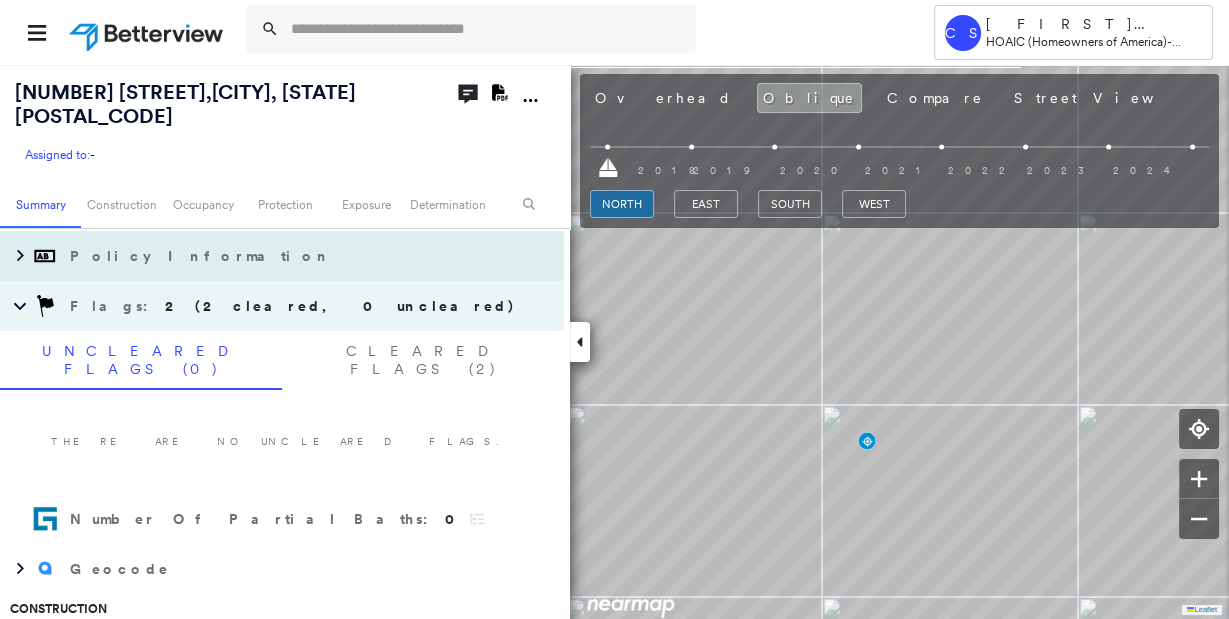 scroll, scrollTop: 222, scrollLeft: 0, axis: vertical 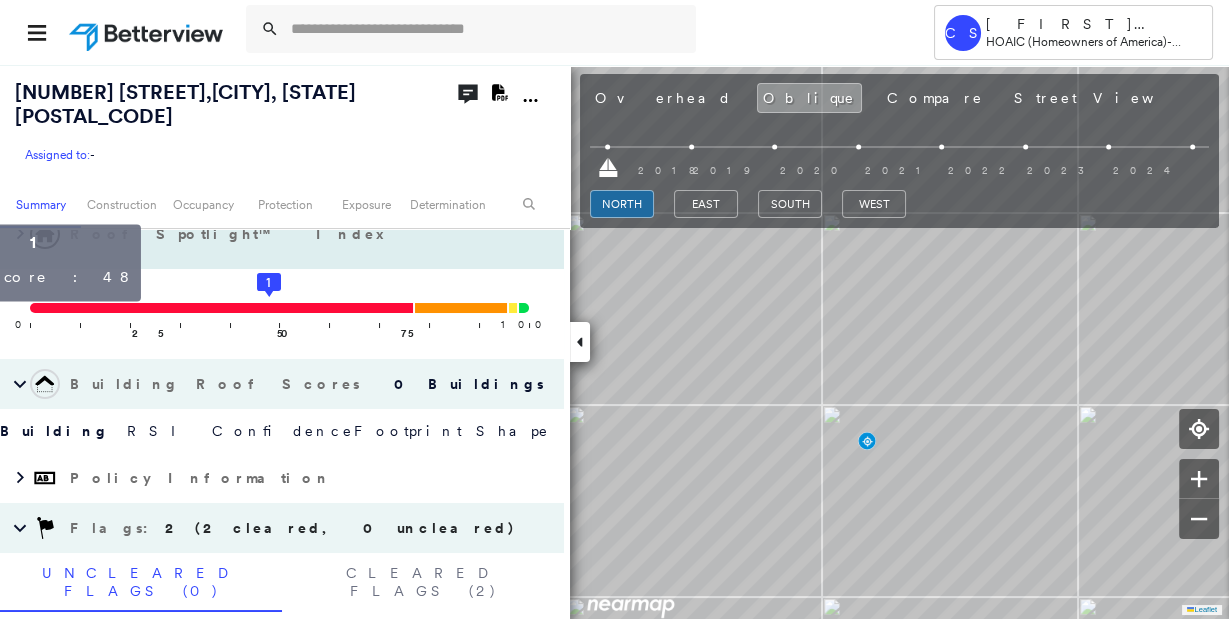 click 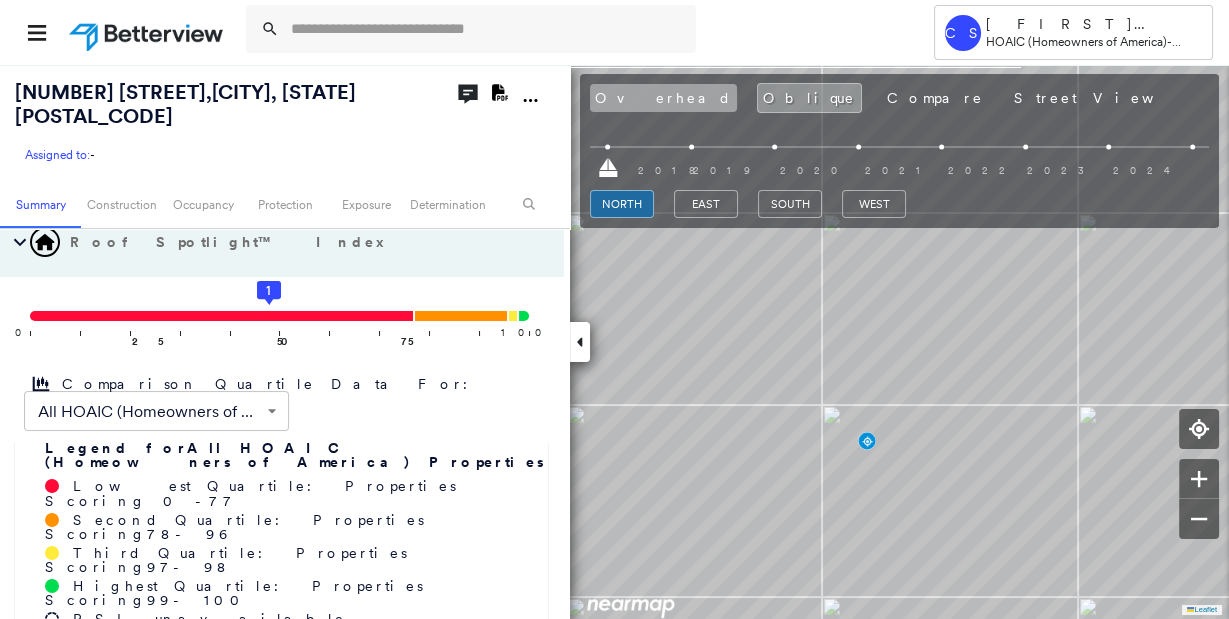 click on "Overhead" at bounding box center [663, 98] 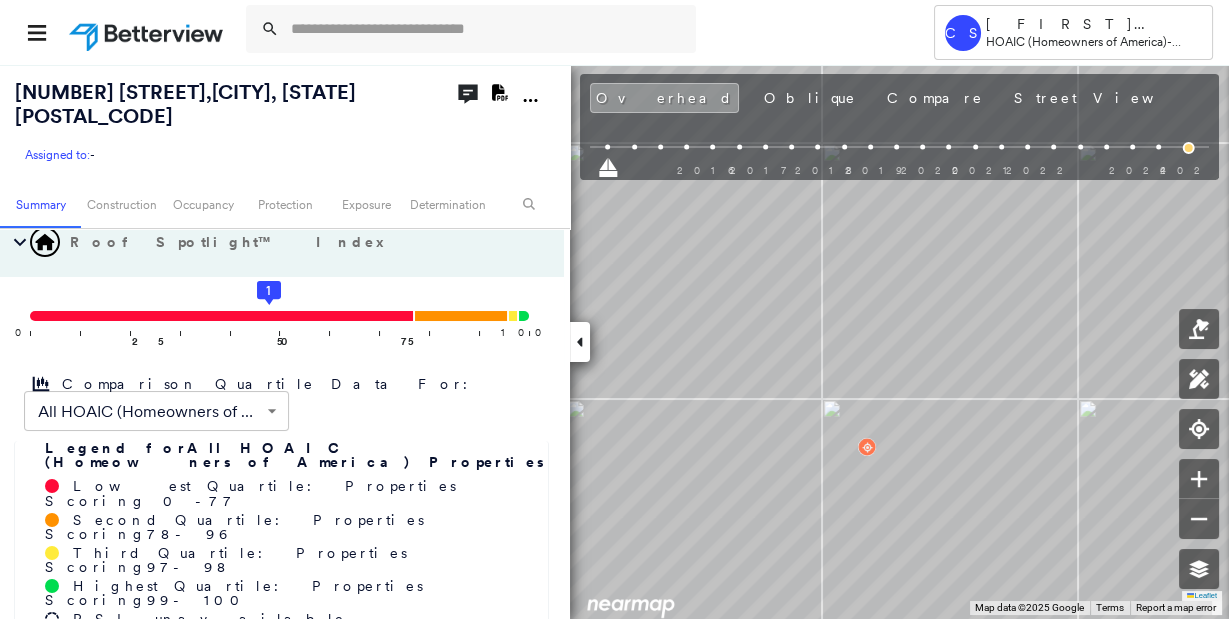 click on "[MONTH] [DAY], [YEAR]" at bounding box center (1652, 100) 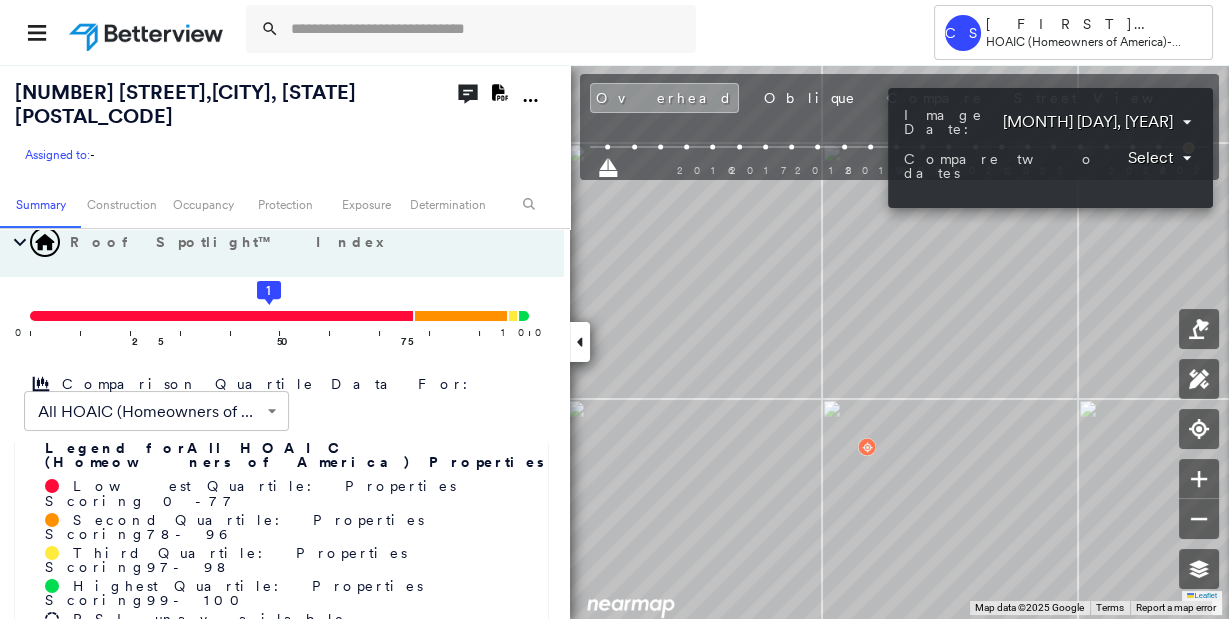click on "Tower CS [FIRST] [LAST] HOAIC (Homeowners of America)  -   Personal Lines [NUMBER]  [STREET] ,  [CITY], [STATE] [POSTAL_CODE] Assigned to:  - Assigned to:  - Assigned to:  - Open Comments Download PDF Report Summary Construction Occupancy Protection Exposure Determination Looking for roof spotlights? Analyze this date Overhead Obliques Street View MLS Photos Roof Spotlight™ Index 0 100 25 50 1 75 Comparison Quartile Data For: All HOAIC (Homeowners of America) Properties ****** ​ Legend for  All HOAIC (Homeowners of America) Properties Lowest Quartile: Properties Scoring 0 -  77 Second Quartile: Properties Scoring  78  -   96 Third Quartile: Properties Scoring  97  -   98 Highest Quartile: Properties Scoring  99  - 100 RSI unavailable Building Roof Scores 0 Buildings Building RSI Confidence Footprint Shape Policy Information Flags :  2 (2 cleared, 0 uncleared) Uncleared Flags (0) Cleared Flags  (2) There are no  uncleared  flags. Number Of Partial Baths :  0 Geocode Construction Roof Age :  10+ years old. 1 :  3" at bounding box center (614, 309) 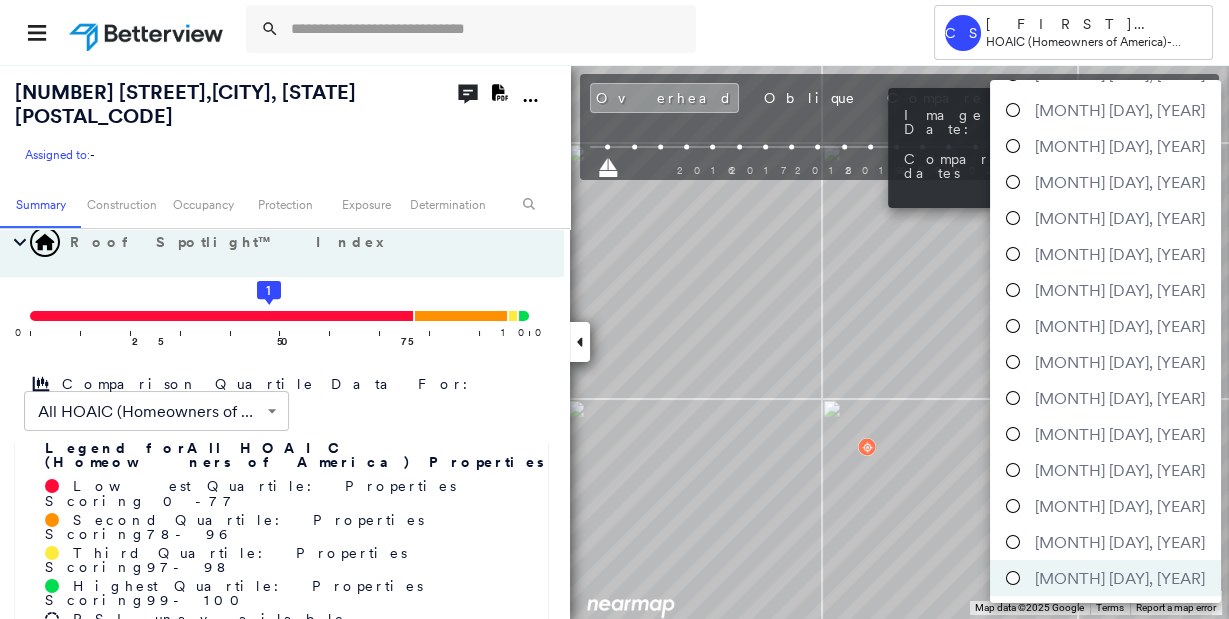 scroll, scrollTop: 0, scrollLeft: 0, axis: both 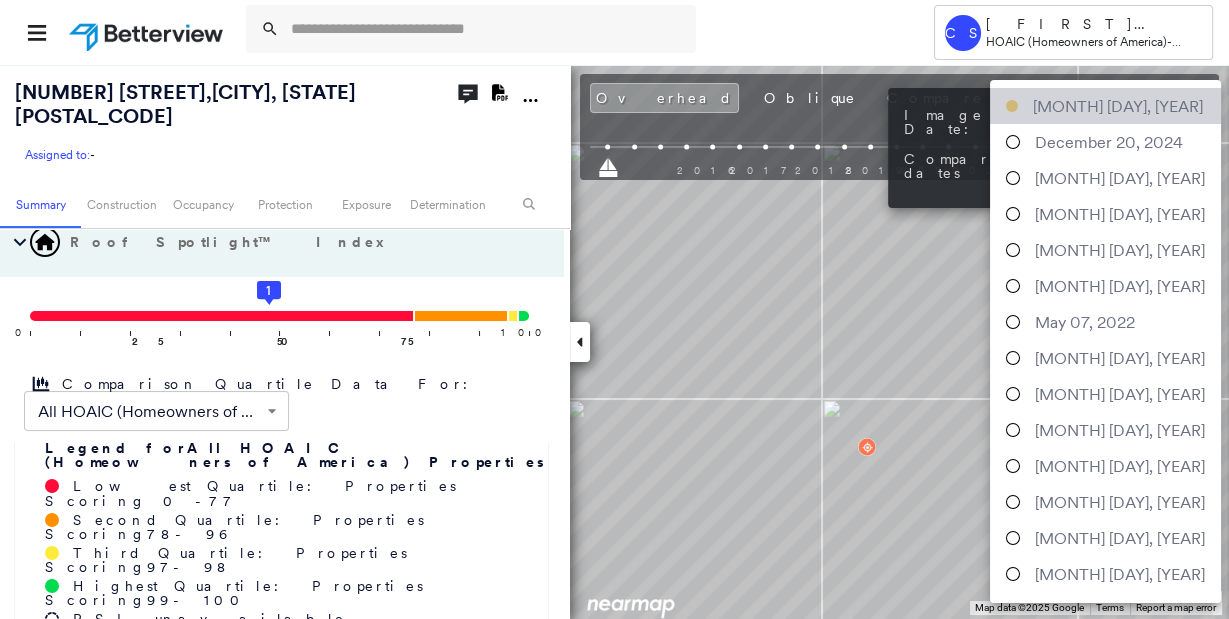 click on "[MONTH] [DAY], [YEAR]" at bounding box center [1118, 106] 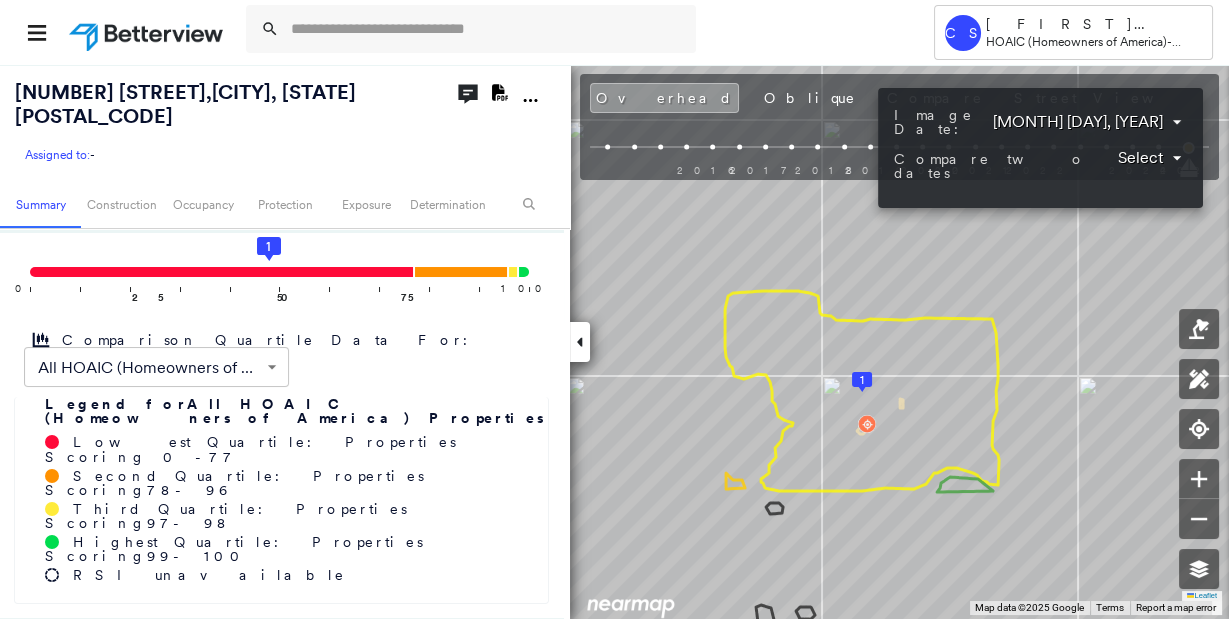 click at bounding box center [614, 309] 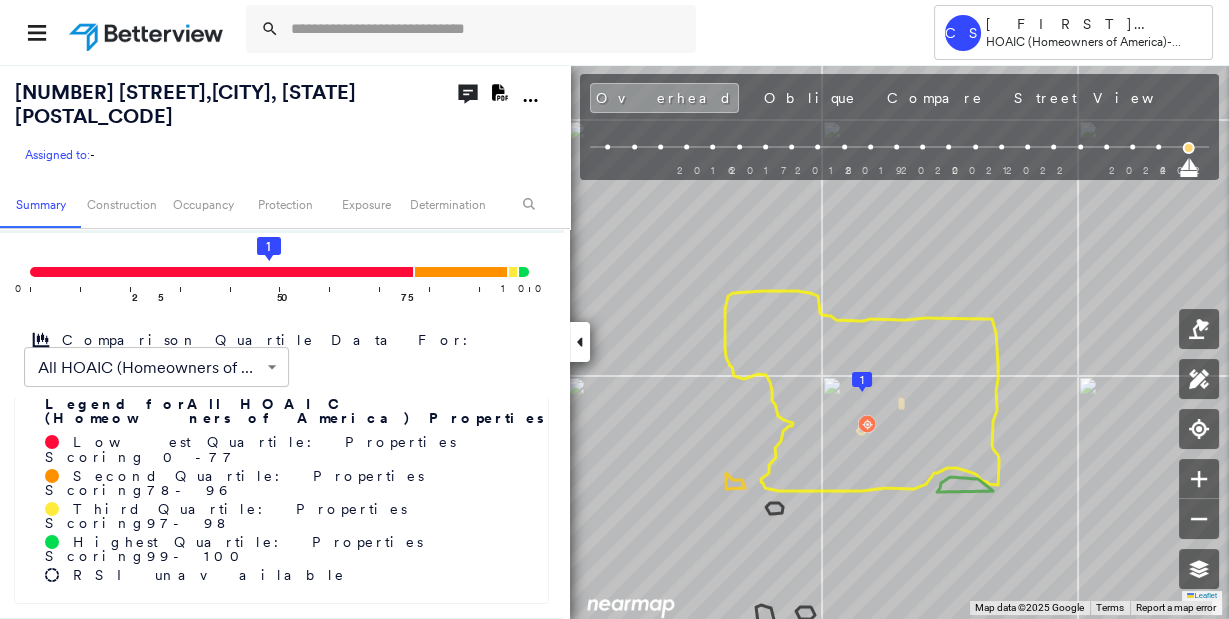 click 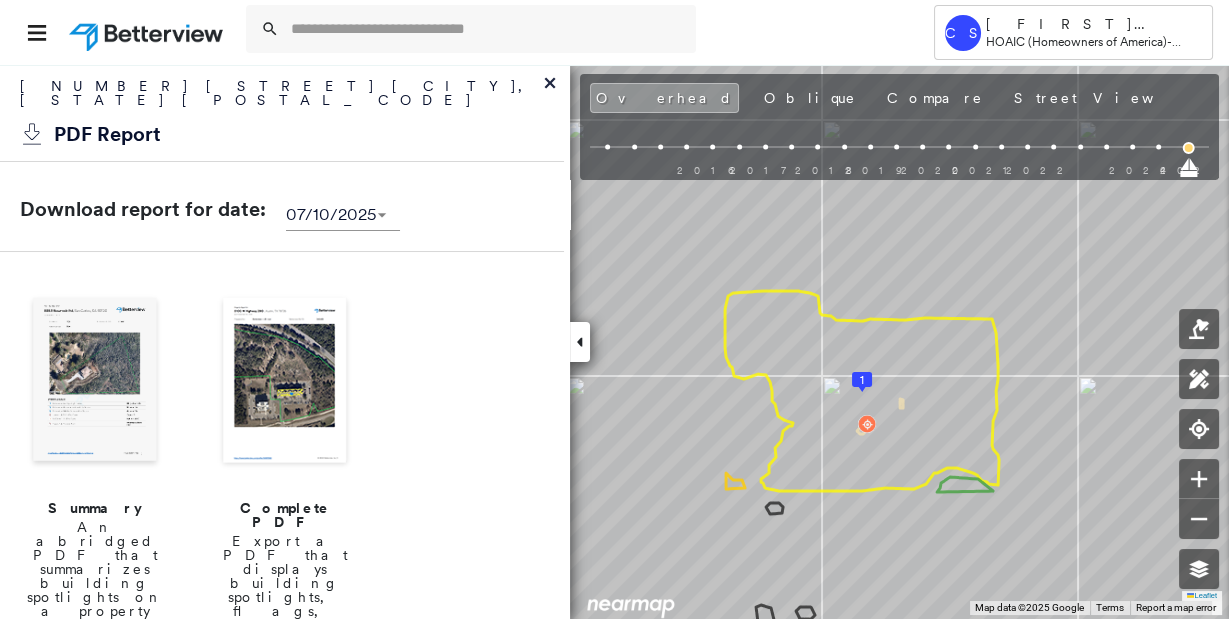 click at bounding box center [285, 382] 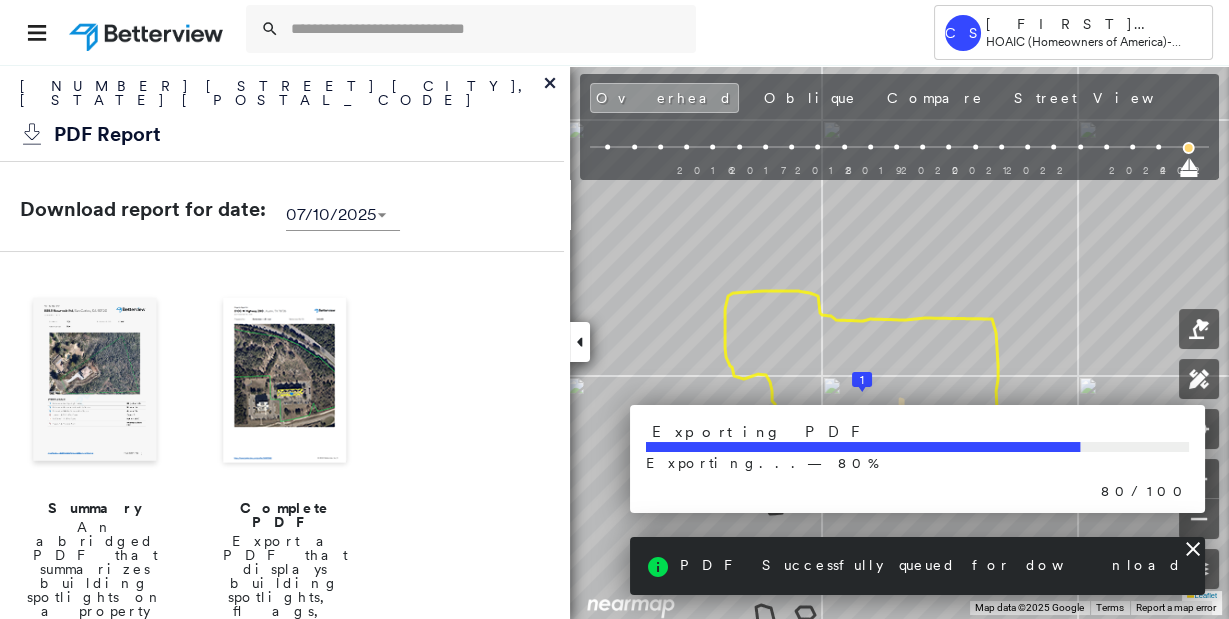 scroll, scrollTop: 111, scrollLeft: 0, axis: vertical 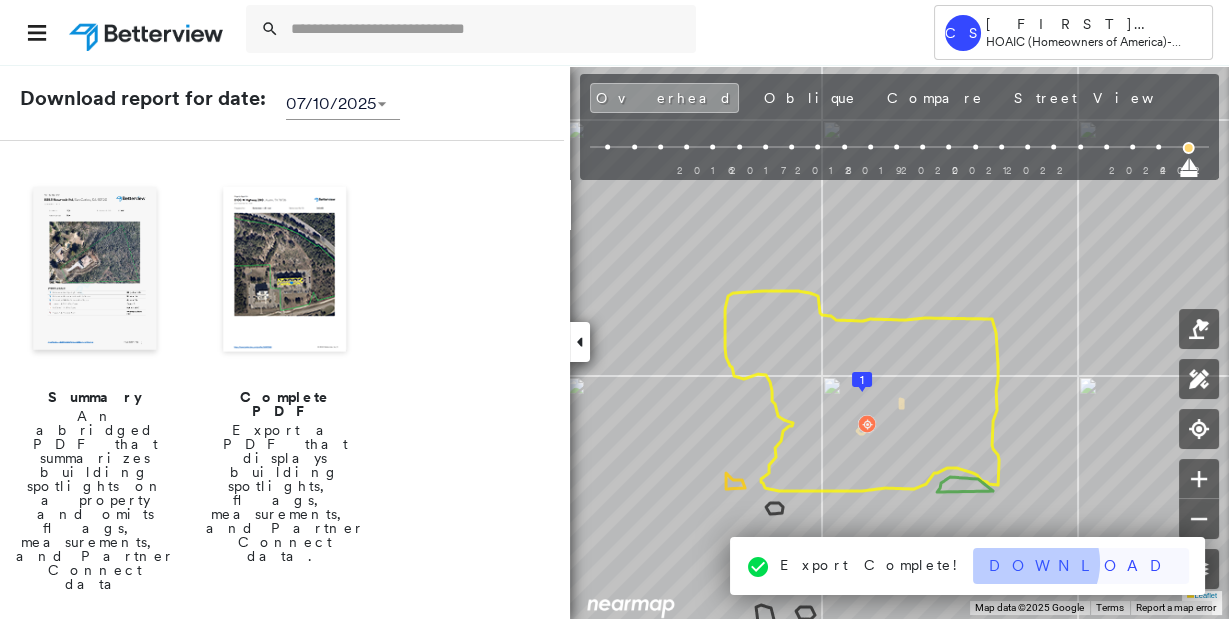 click on "Download" at bounding box center [1081, 566] 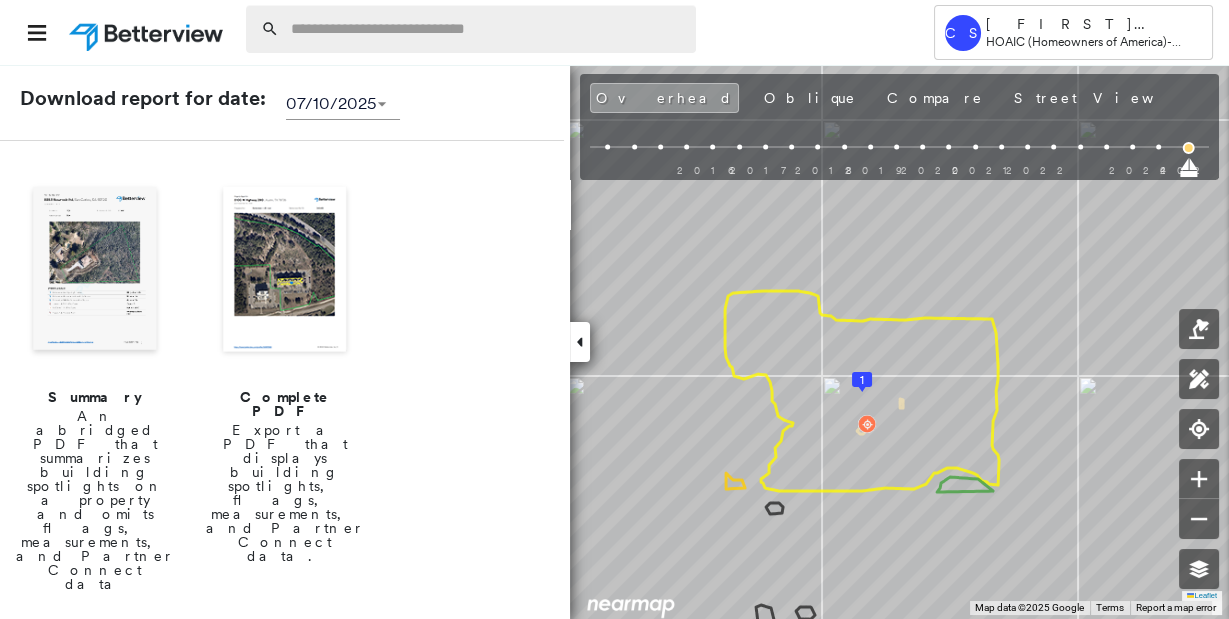 click at bounding box center (487, 29) 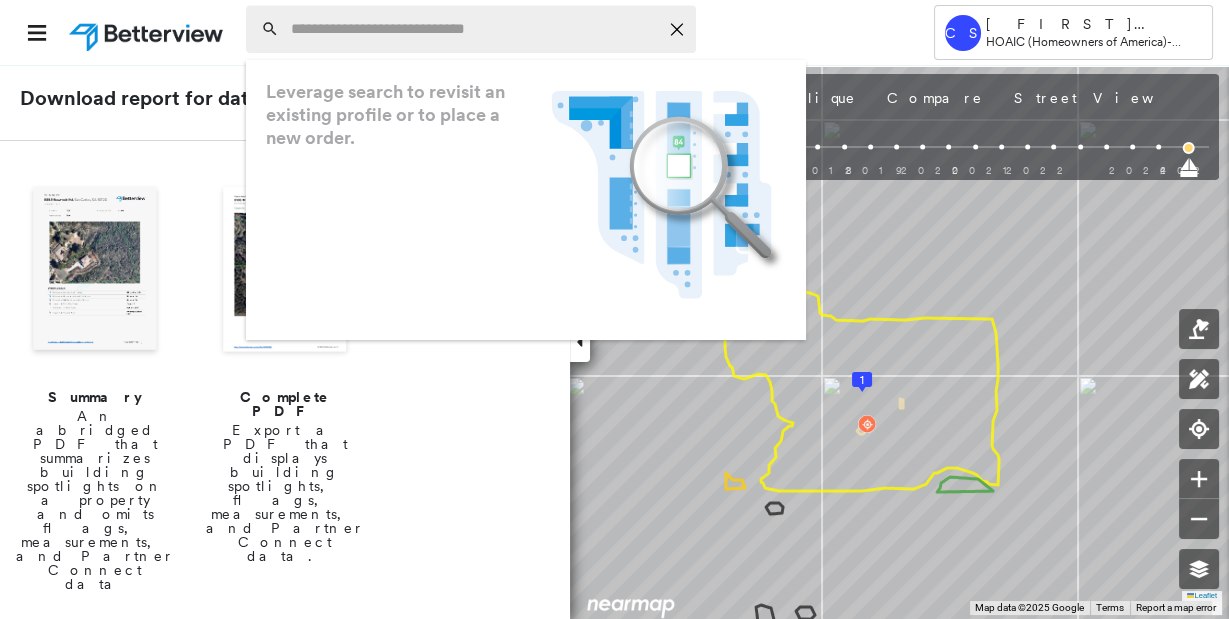 paste on "**********" 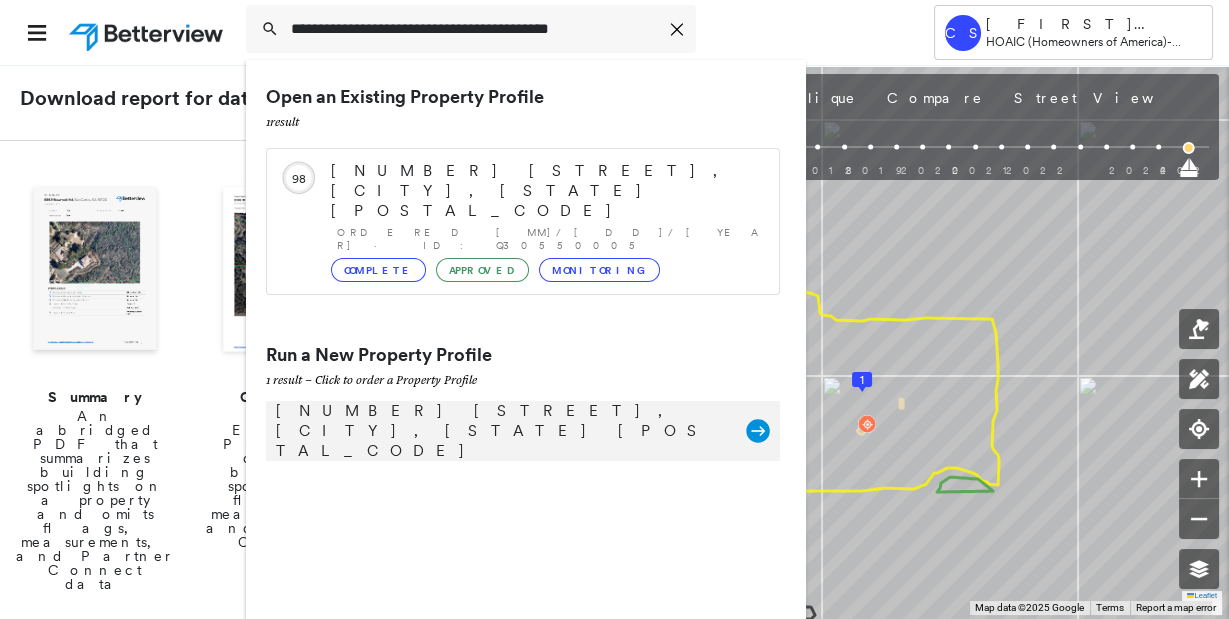 type on "**********" 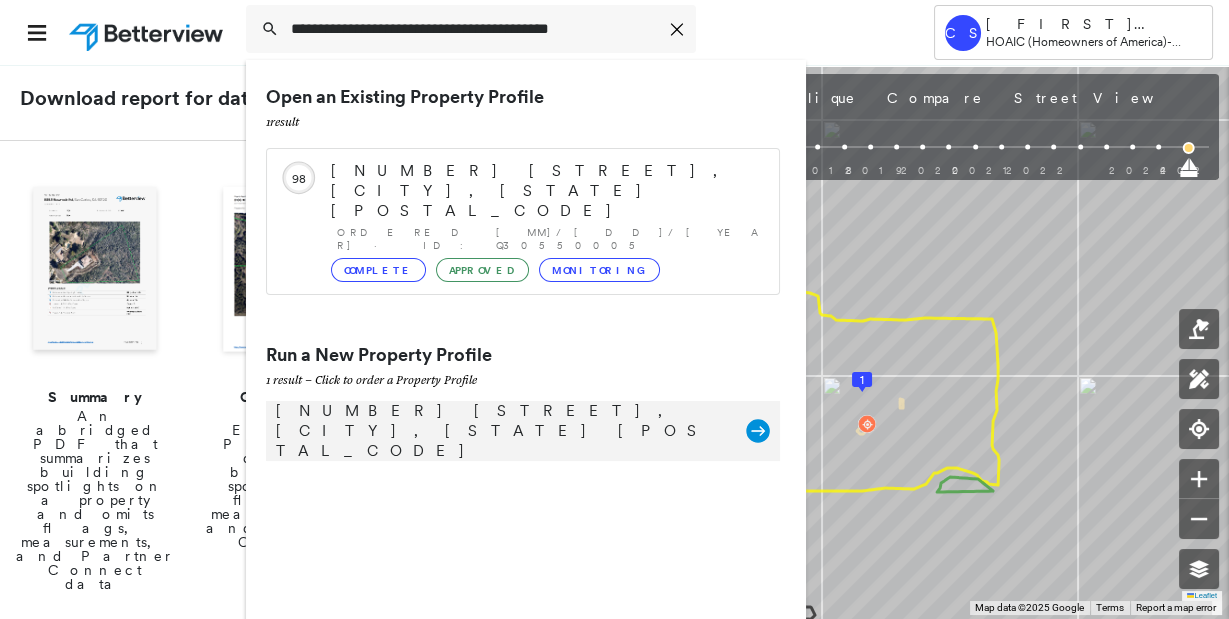 click on "[NUMBER] [STREET], [CITY], [STATE] [POSTAL_CODE]" at bounding box center [501, 431] 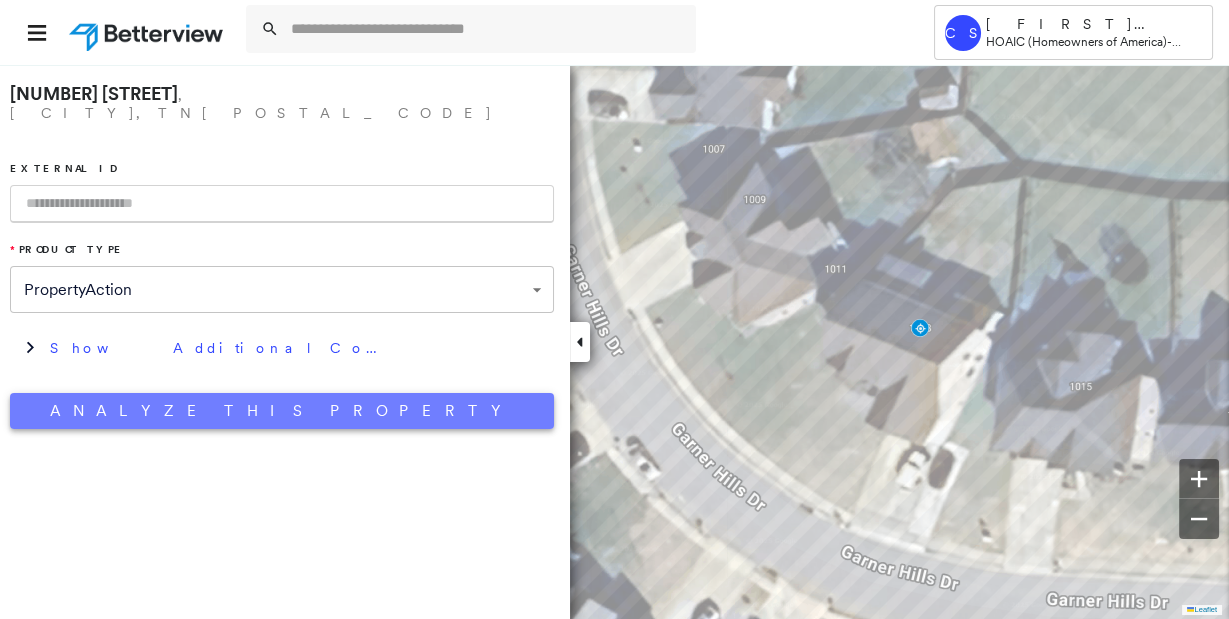 click on "**********" at bounding box center (282, 251) 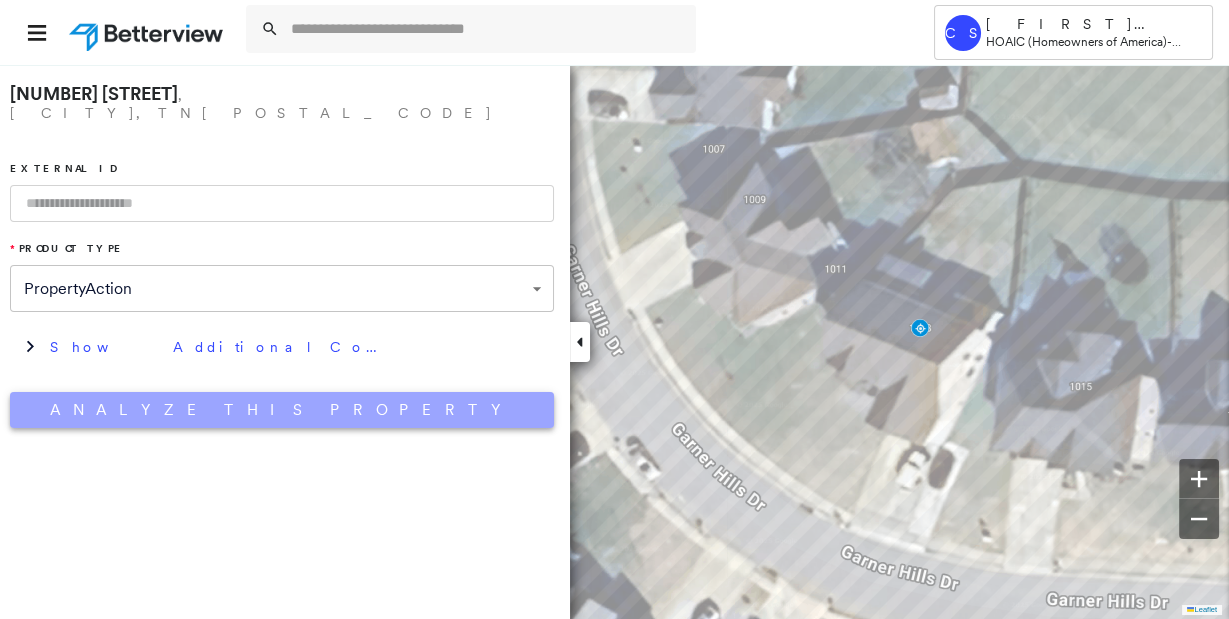 drag, startPoint x: 377, startPoint y: 405, endPoint x: 368, endPoint y: 397, distance: 12.0415945 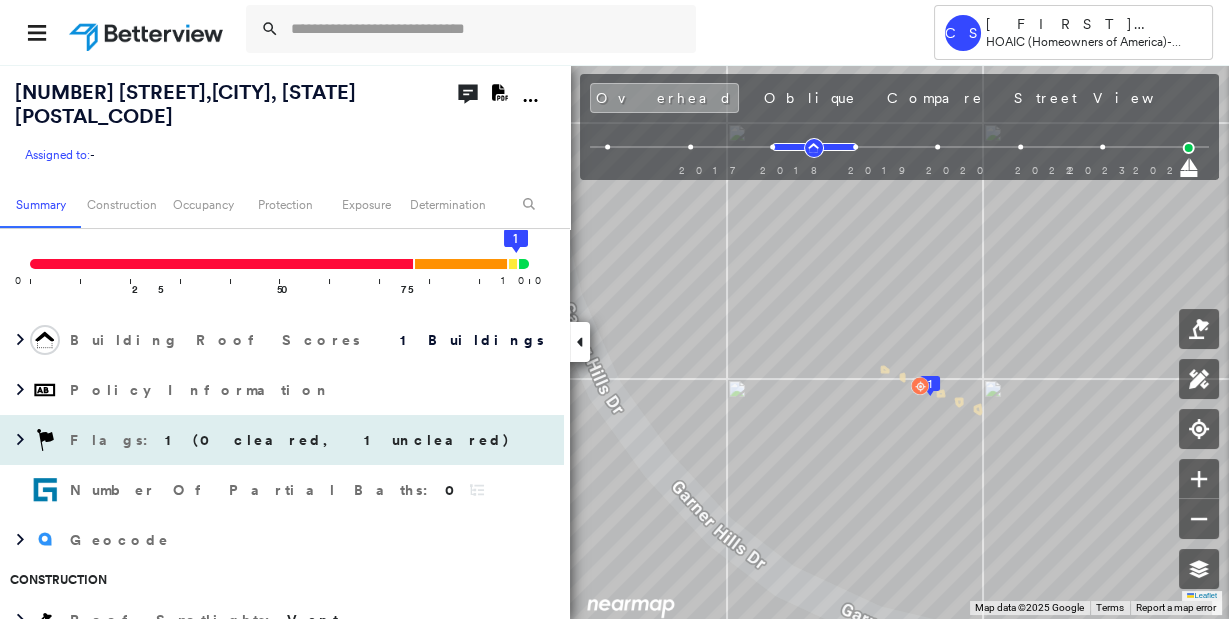 click on "Flags :  1 (0 cleared, 1 uncleared)" at bounding box center [282, 440] 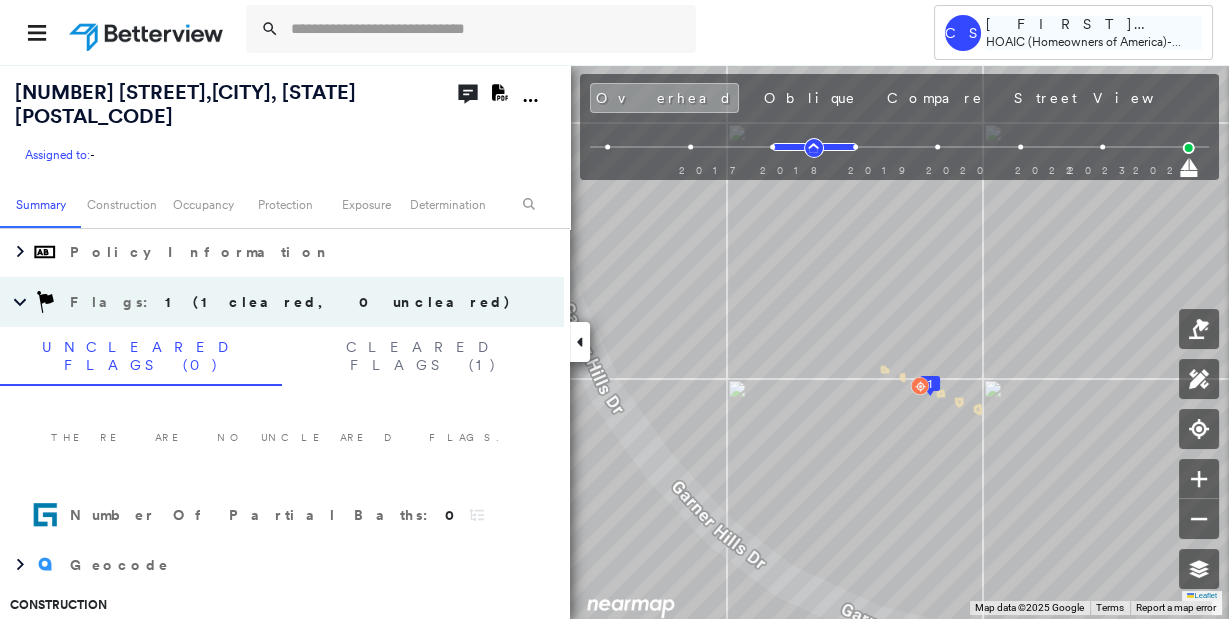 scroll, scrollTop: 374, scrollLeft: 0, axis: vertical 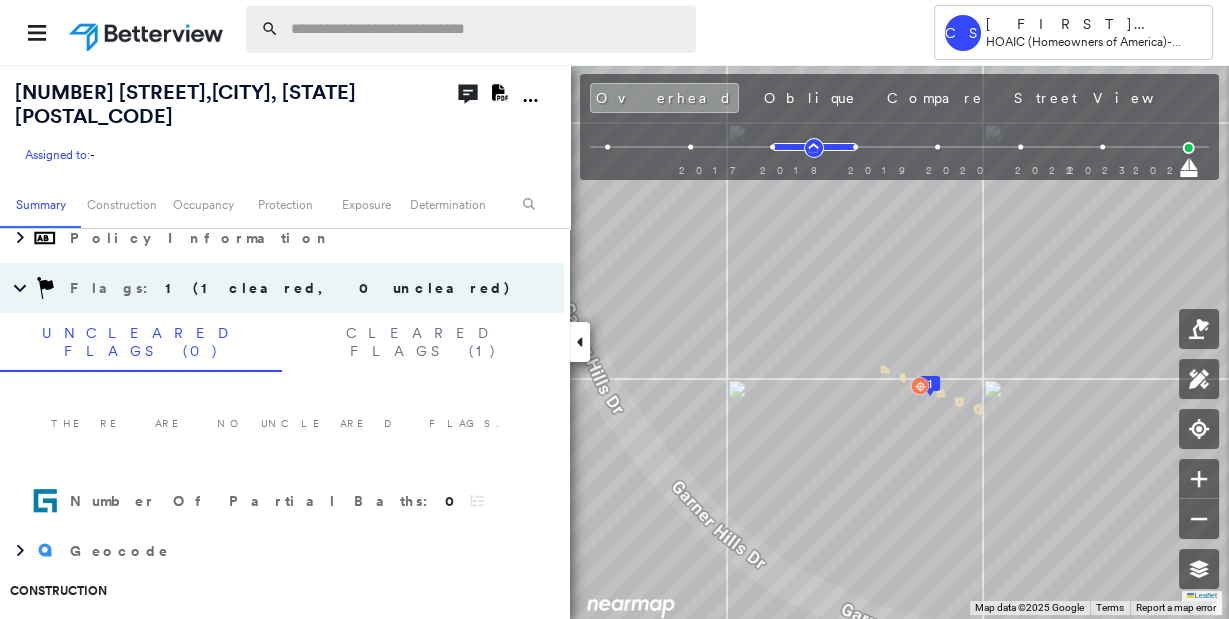 click at bounding box center [487, 29] 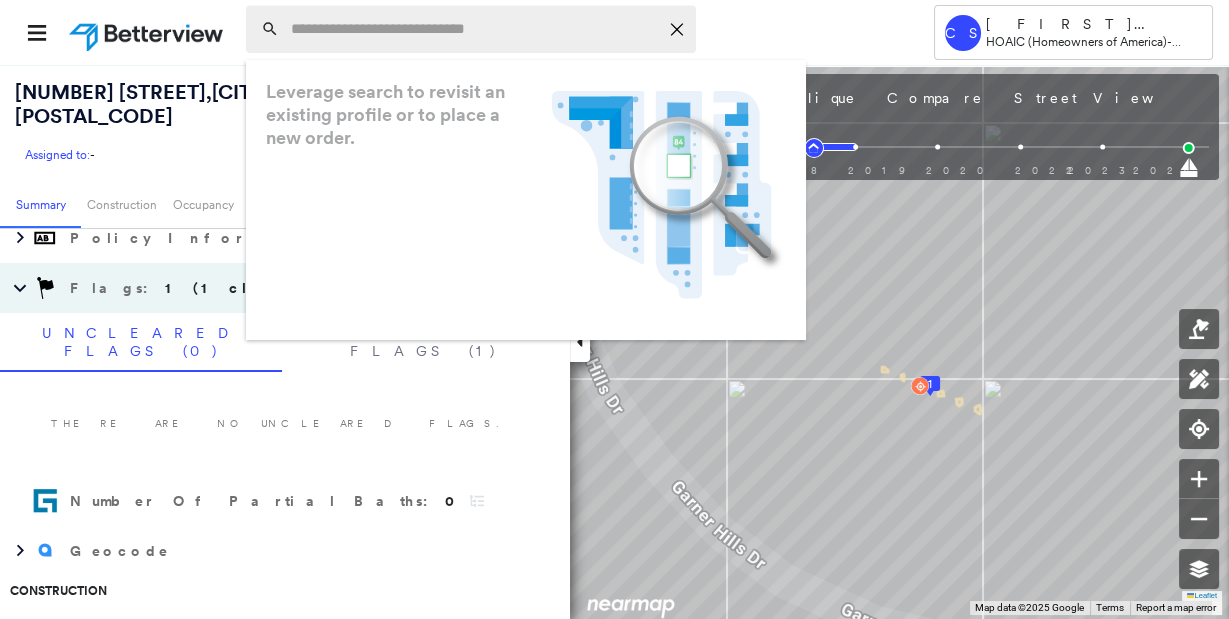 paste on "**********" 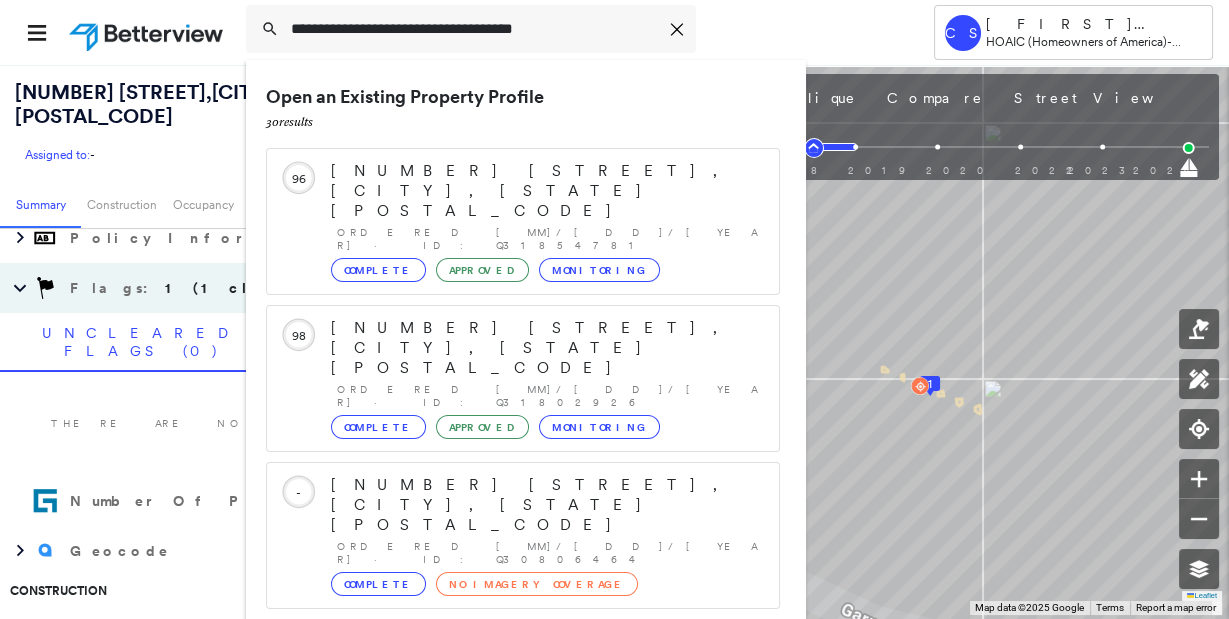 scroll, scrollTop: 205, scrollLeft: 0, axis: vertical 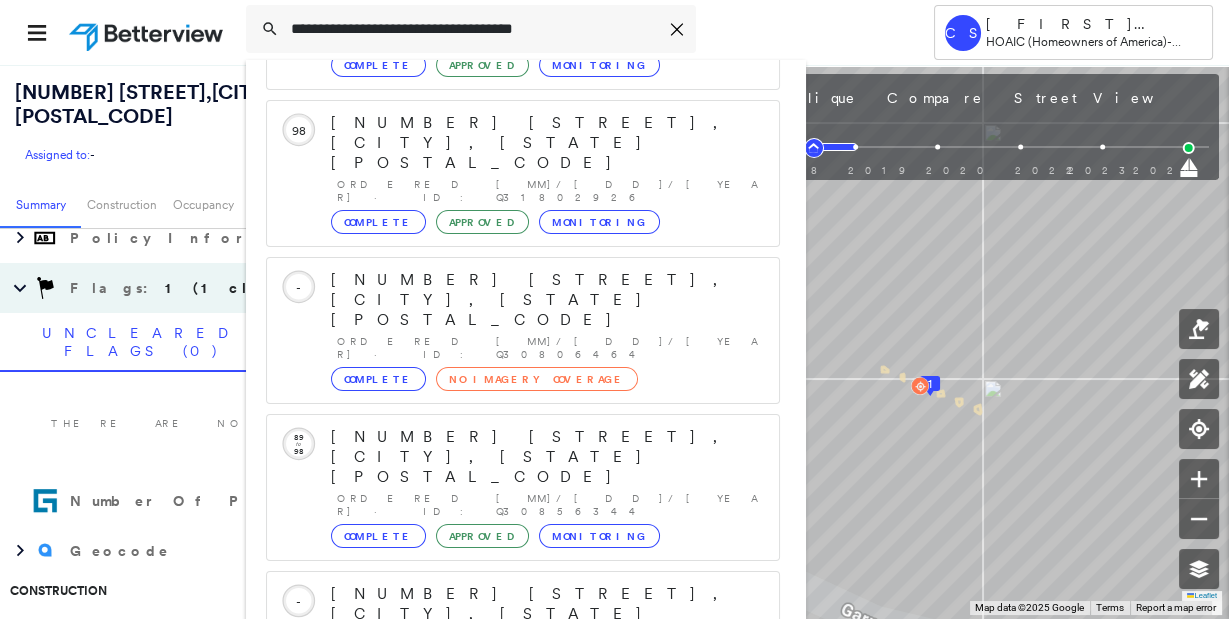 type on "**********" 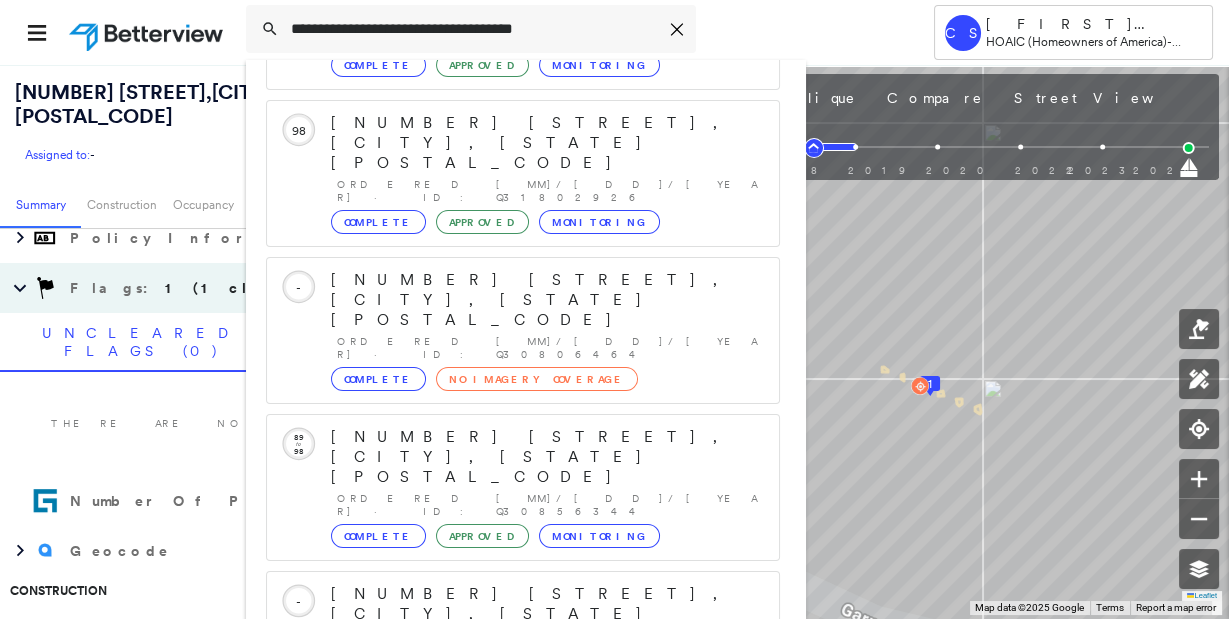 drag, startPoint x: 525, startPoint y: 612, endPoint x: 493, endPoint y: 592, distance: 37.735924 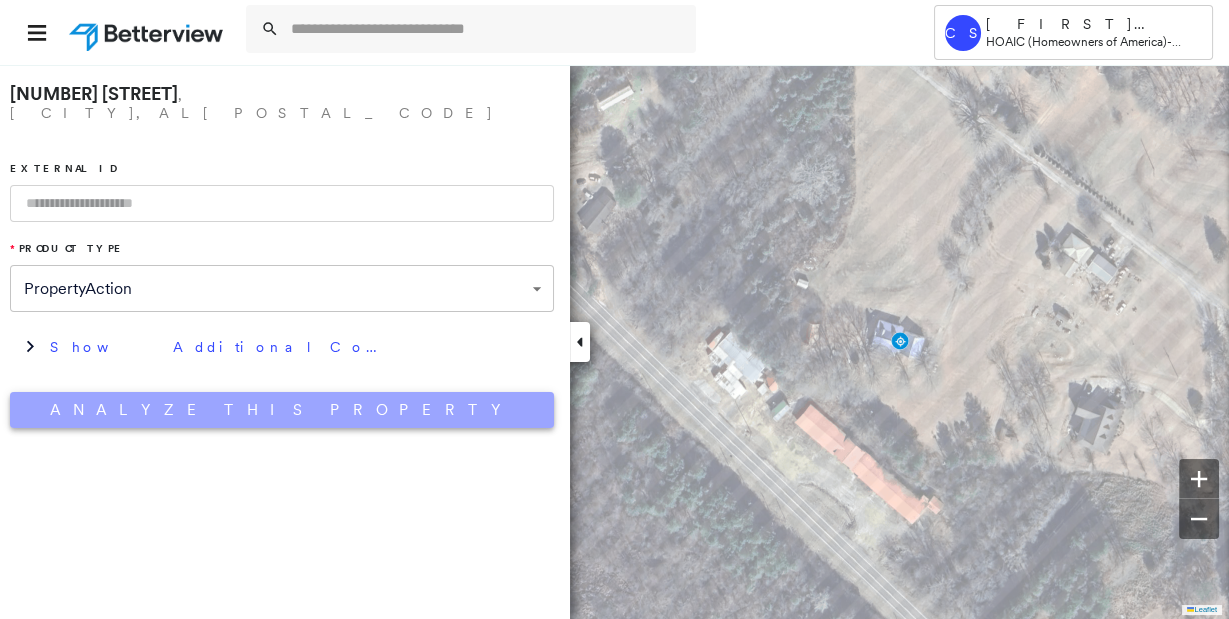 click on "Analyze This Property" at bounding box center (282, 410) 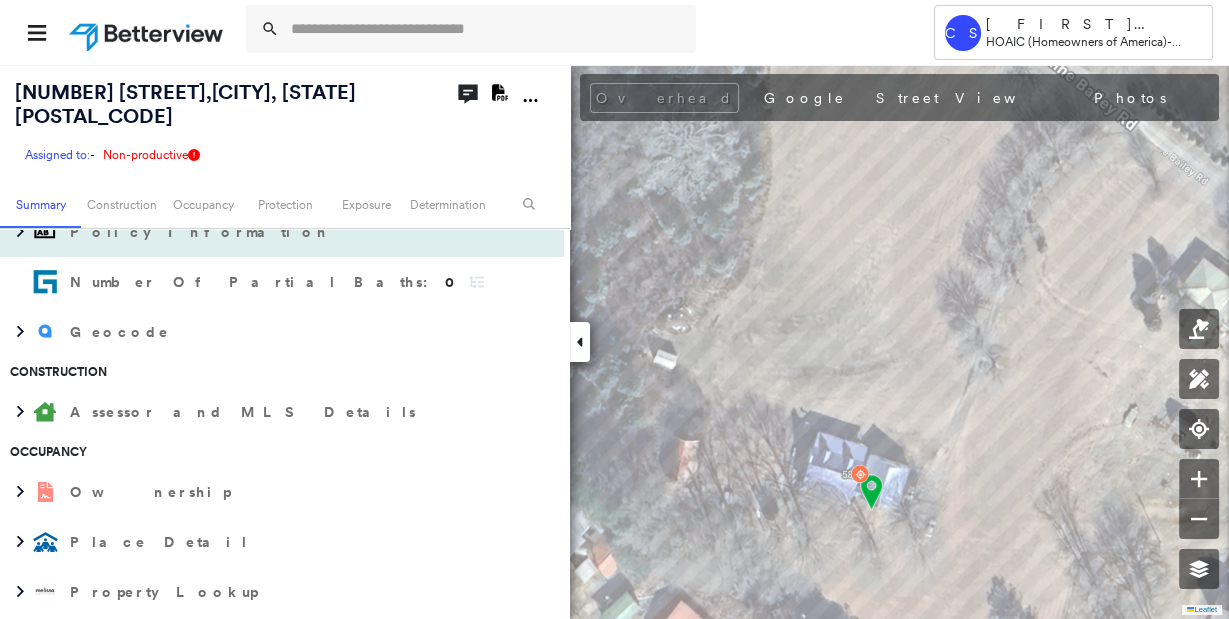 scroll, scrollTop: 0, scrollLeft: 0, axis: both 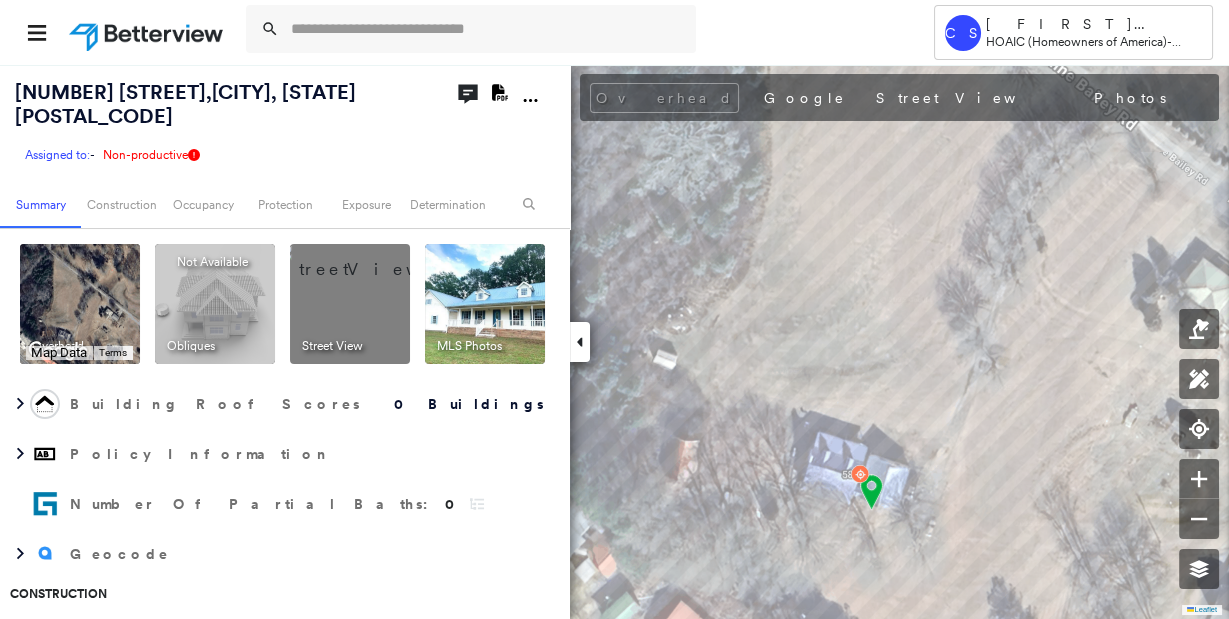 click at bounding box center (485, 304) 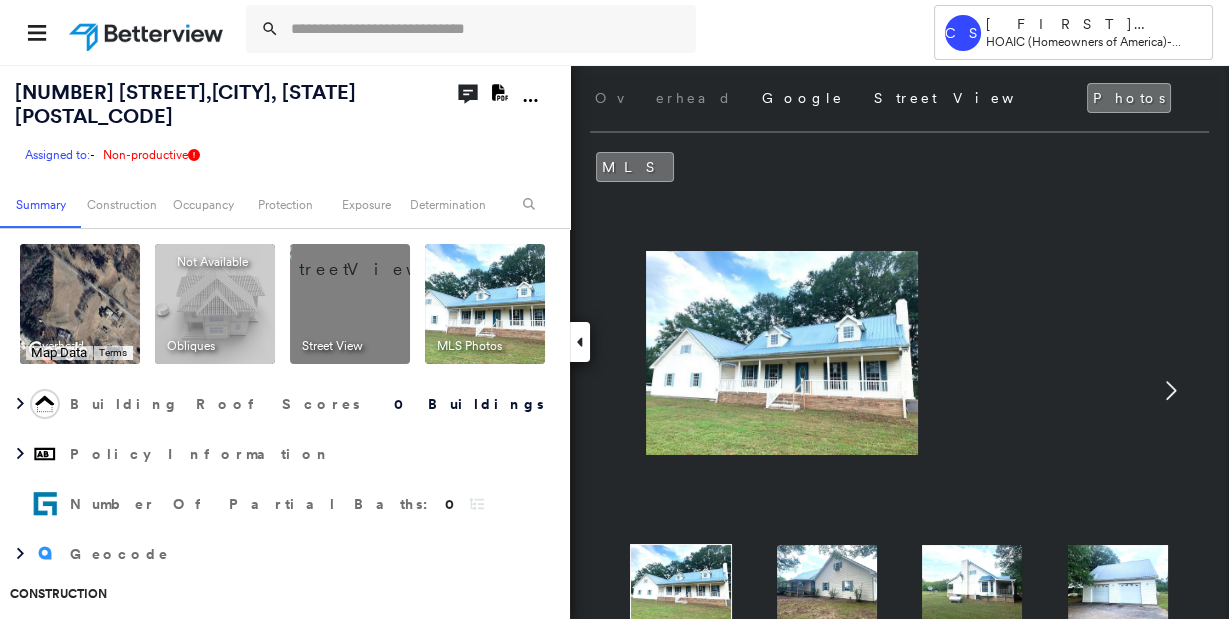 click at bounding box center [827, 582] 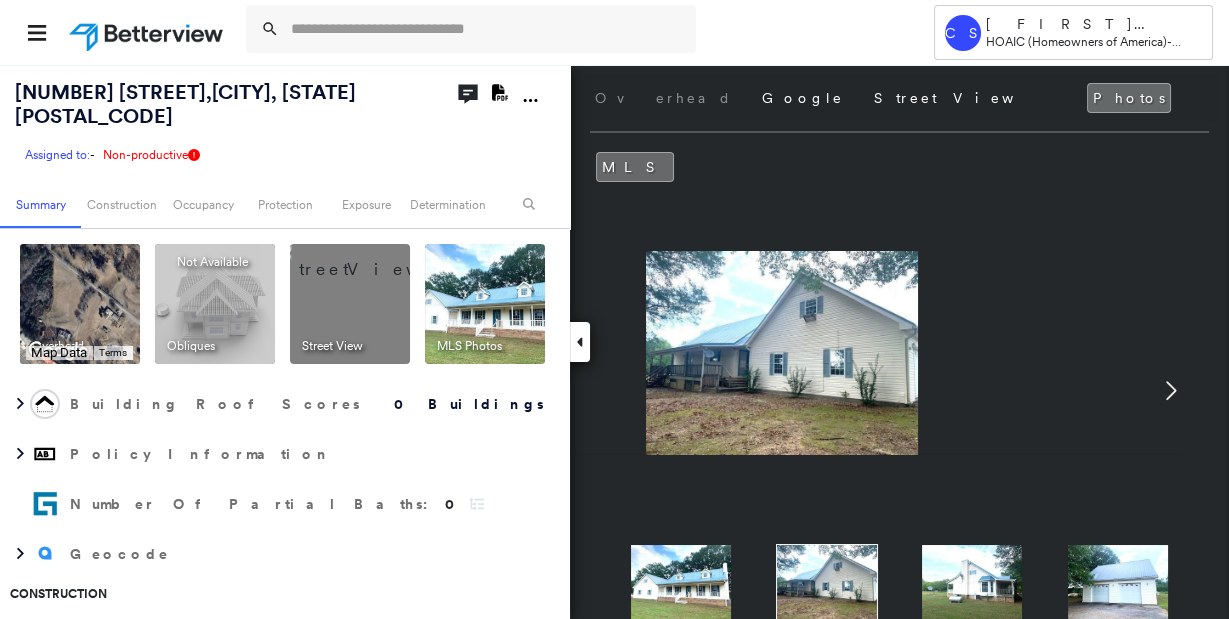 click at bounding box center (972, 582) 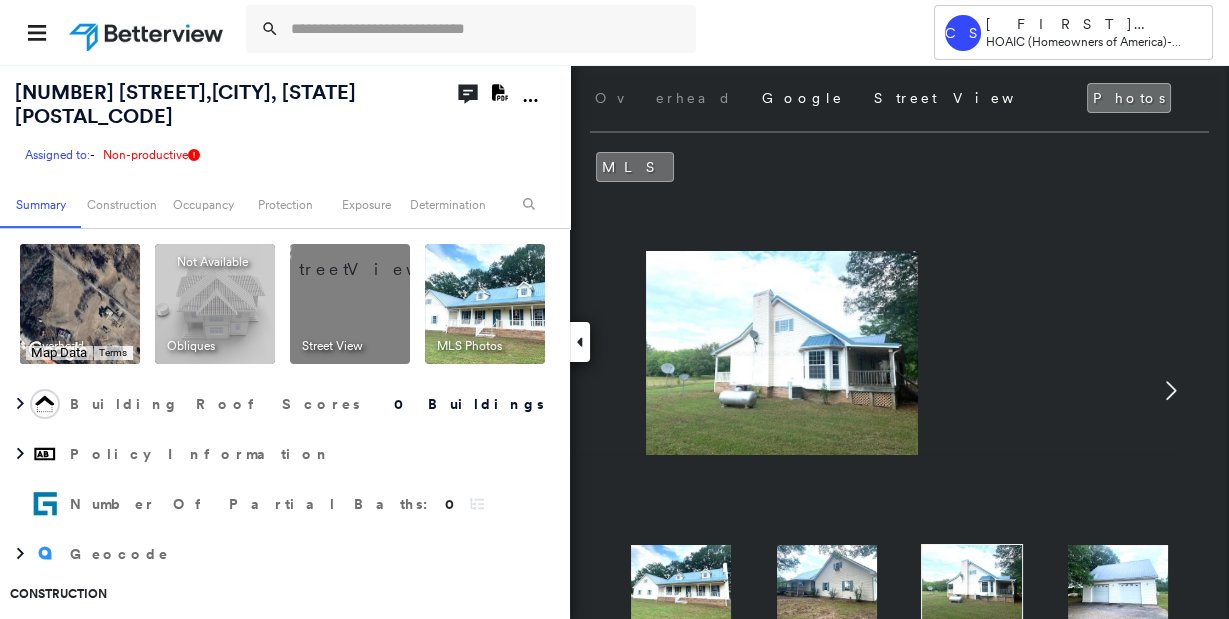 click at bounding box center [1118, 582] 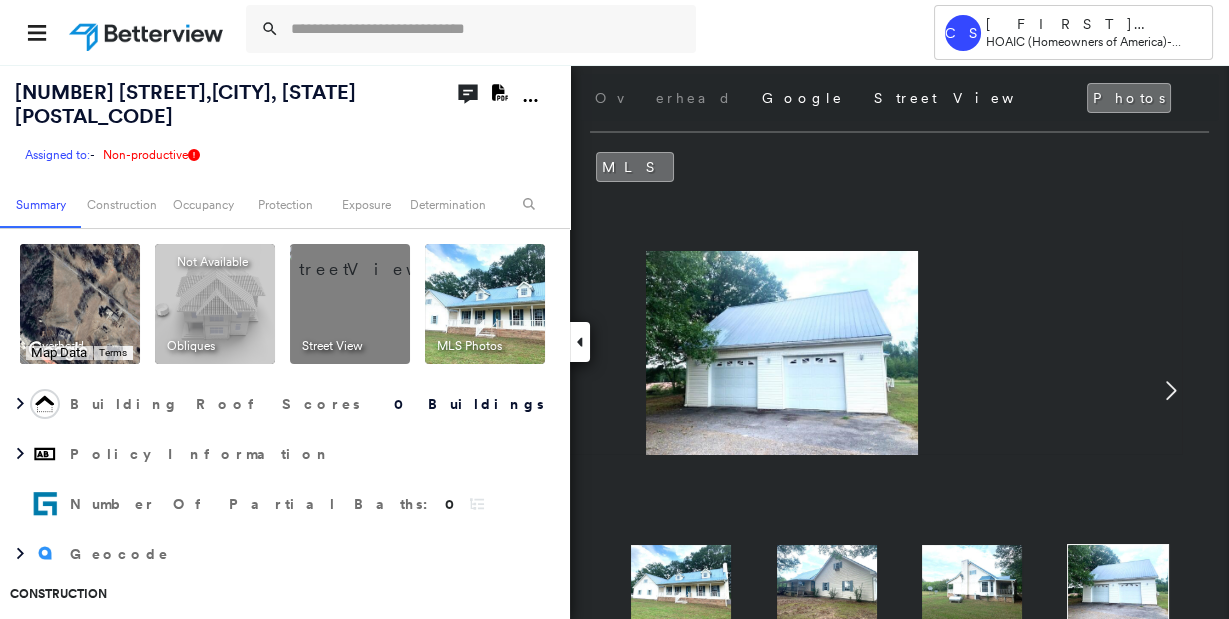 click 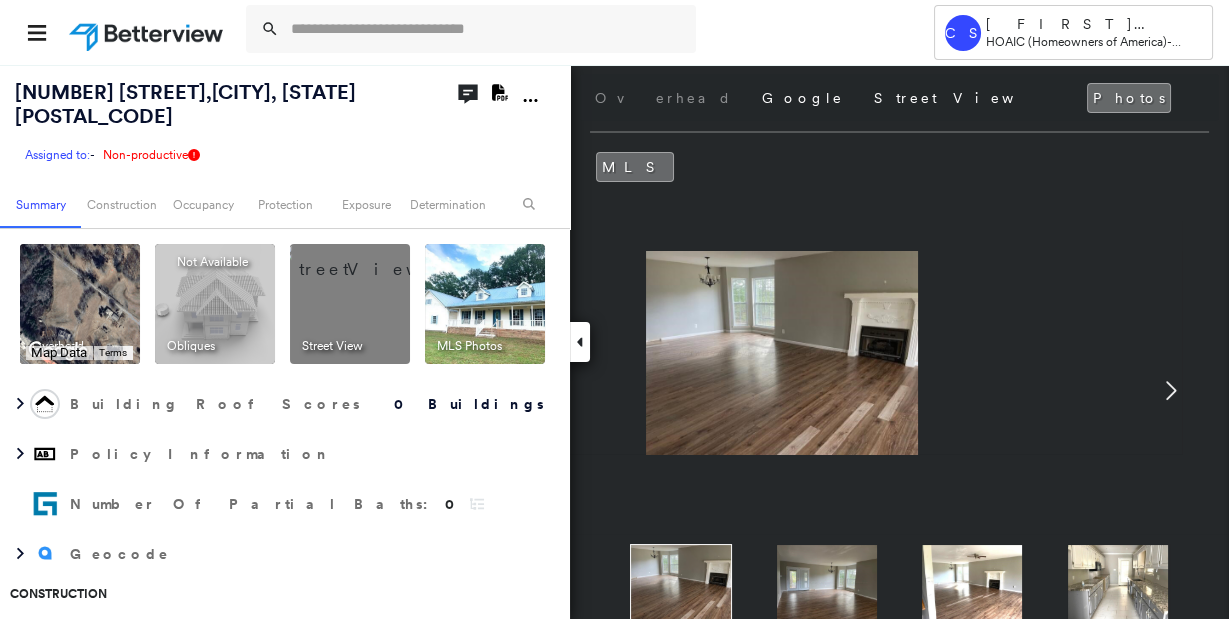 click 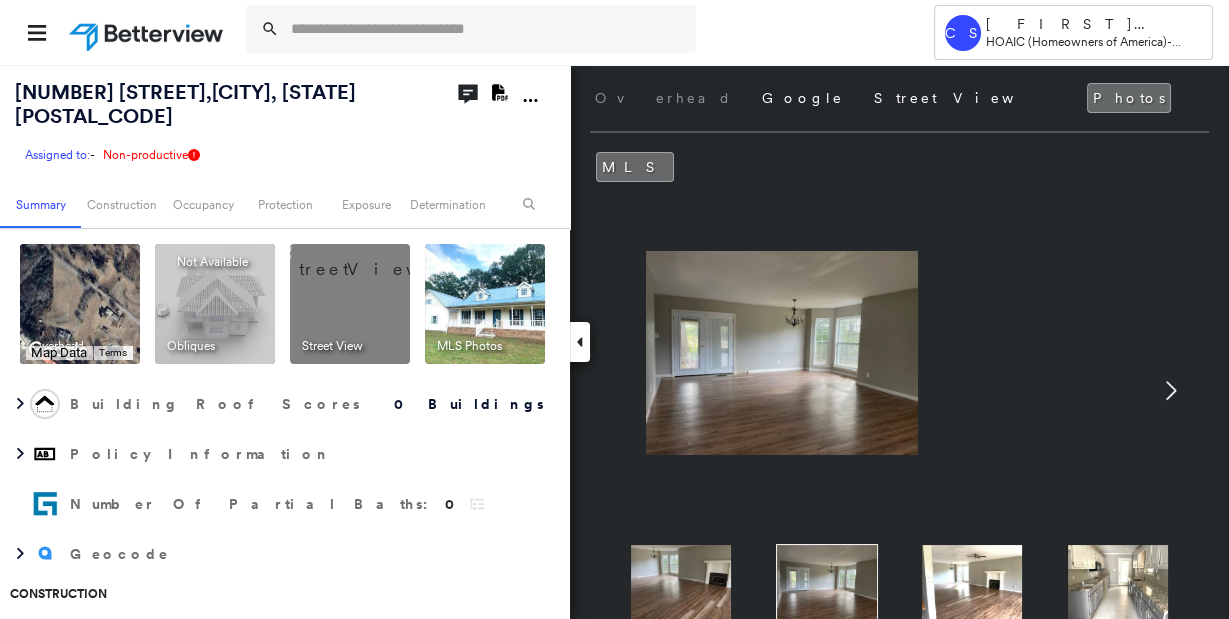click 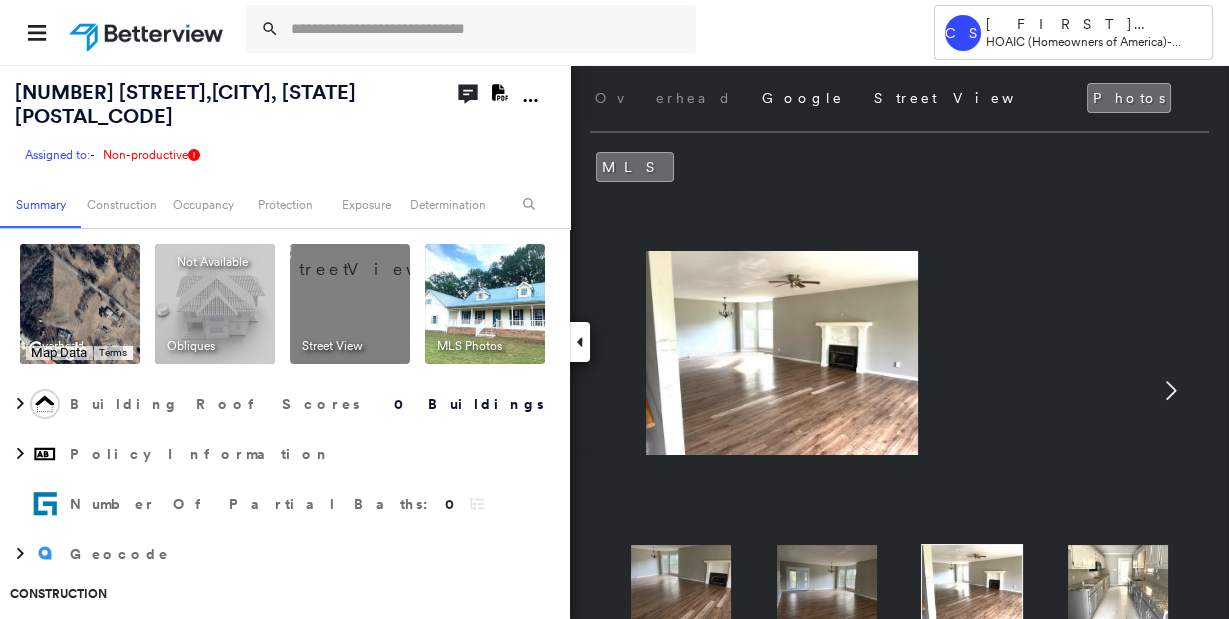 click 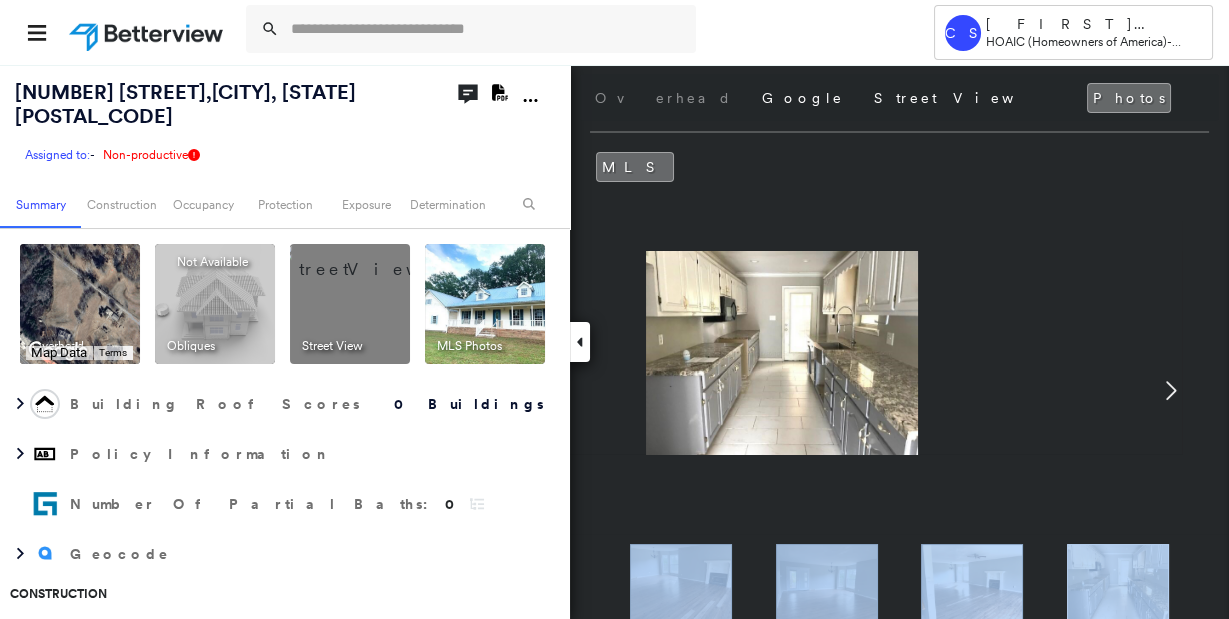 click 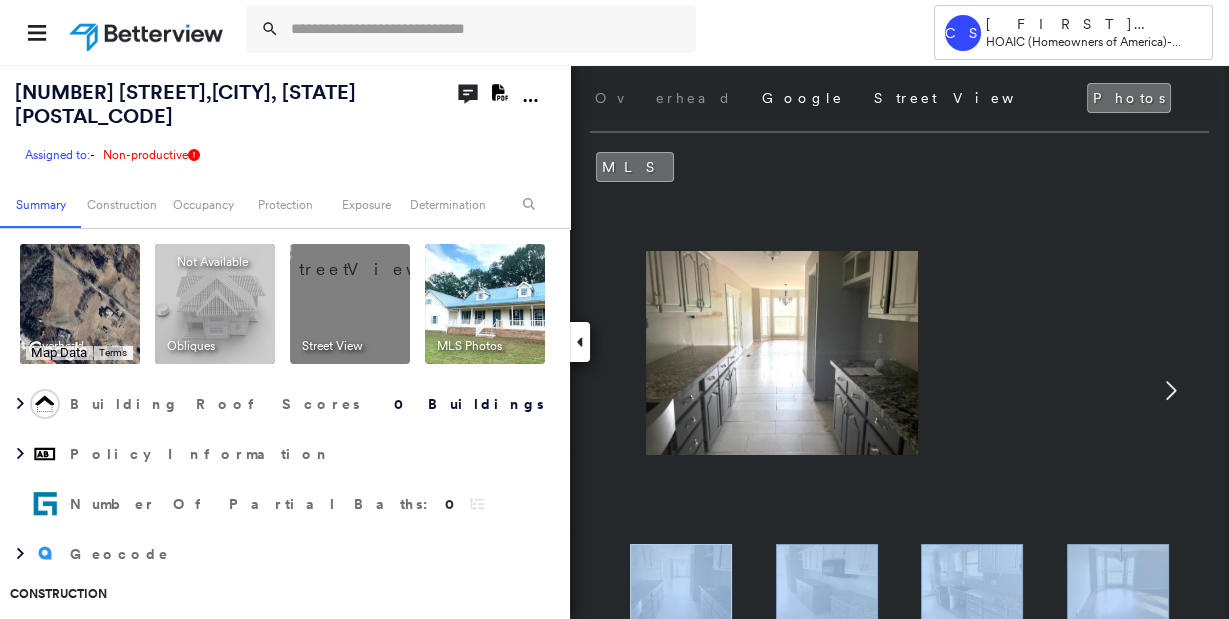 click 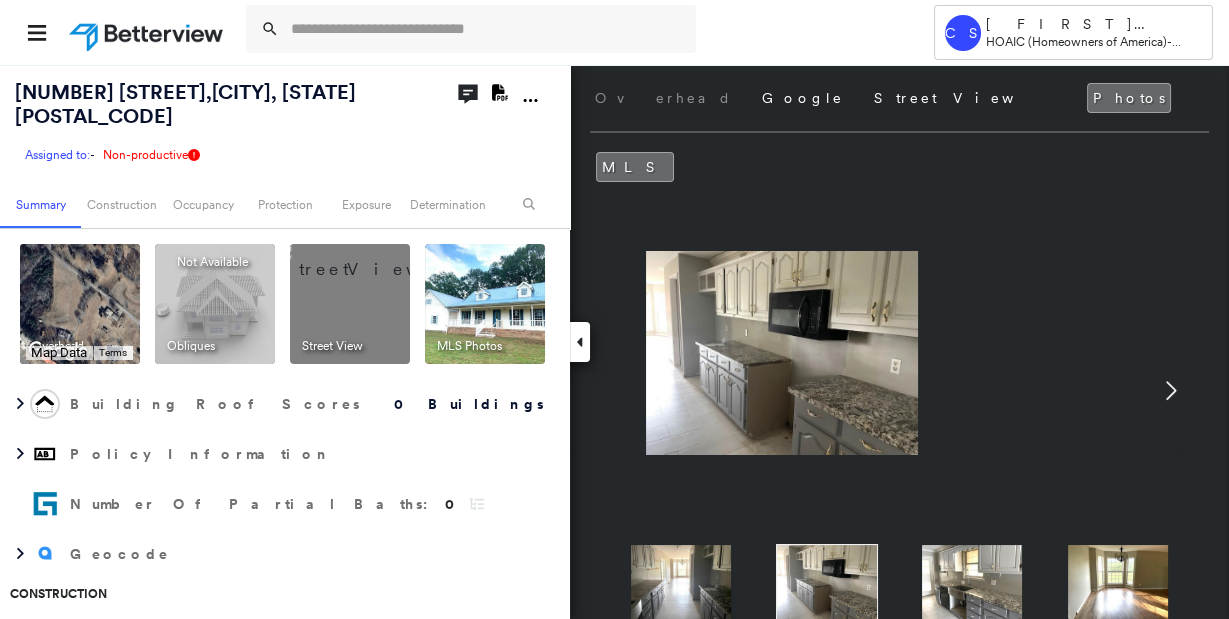 click 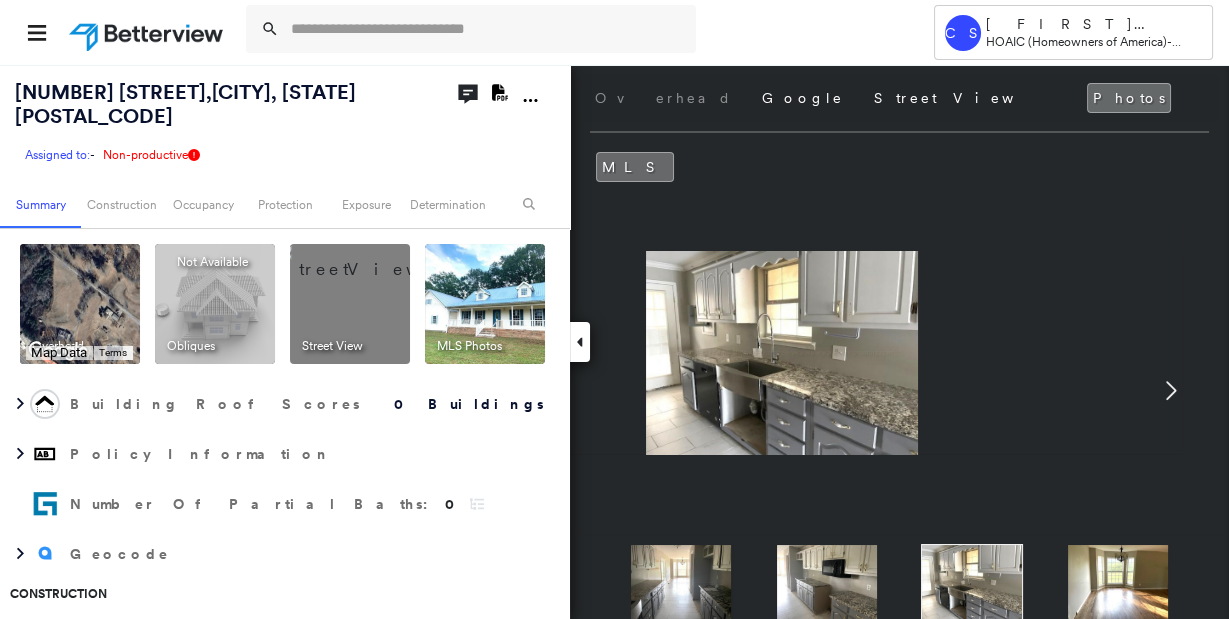 click 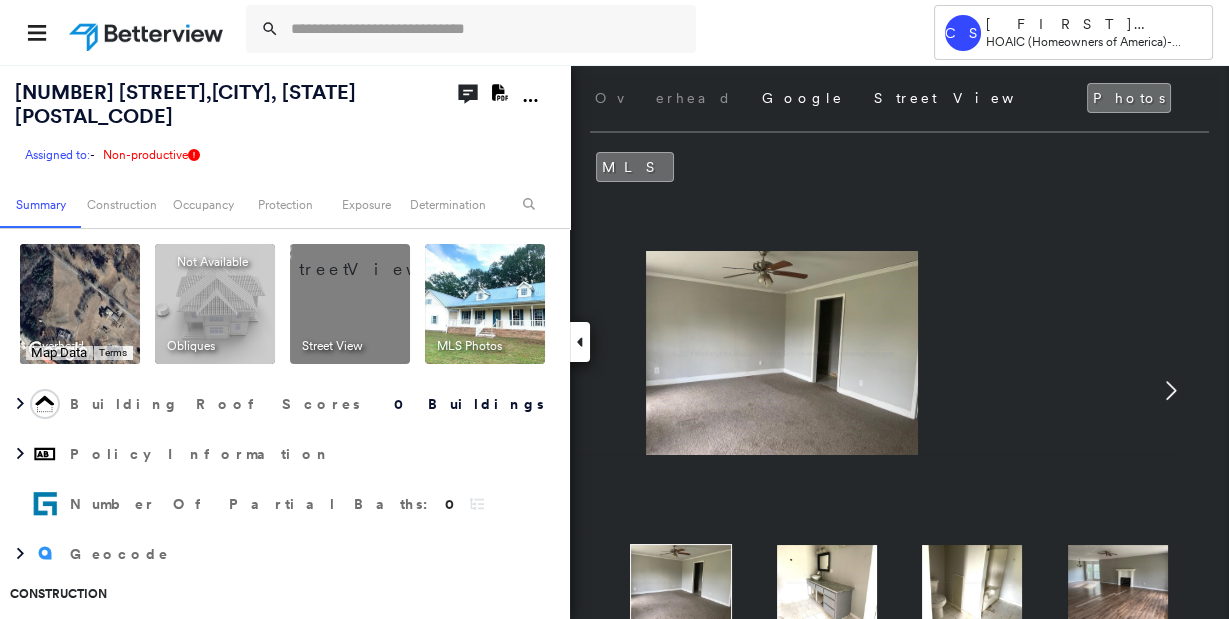 click 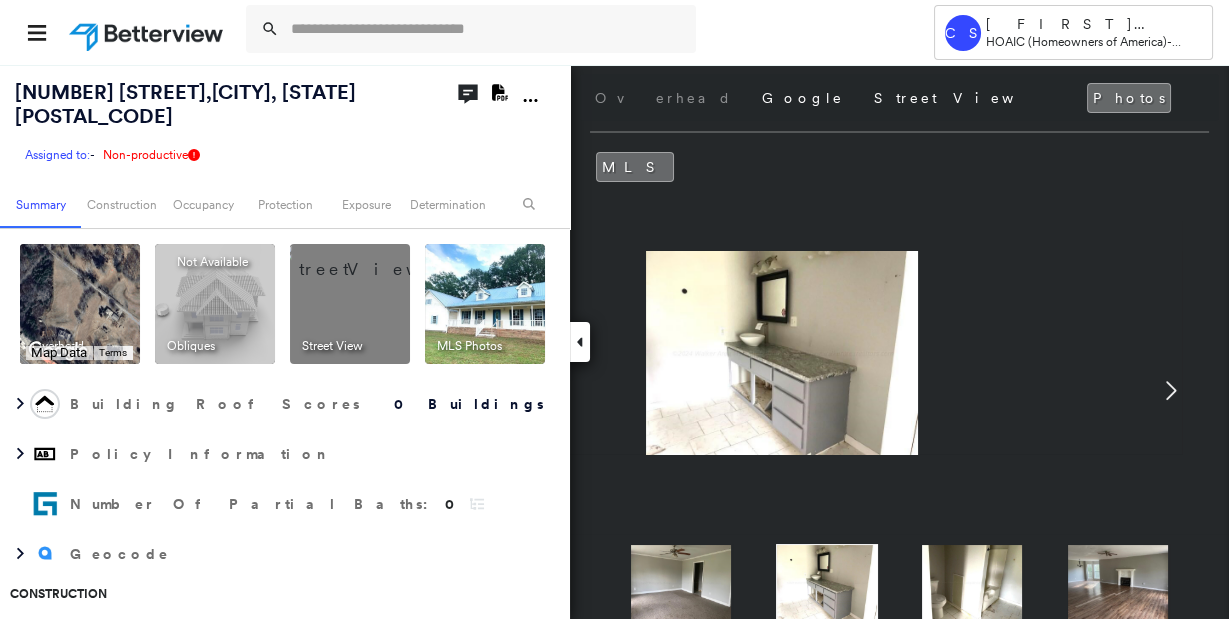 click 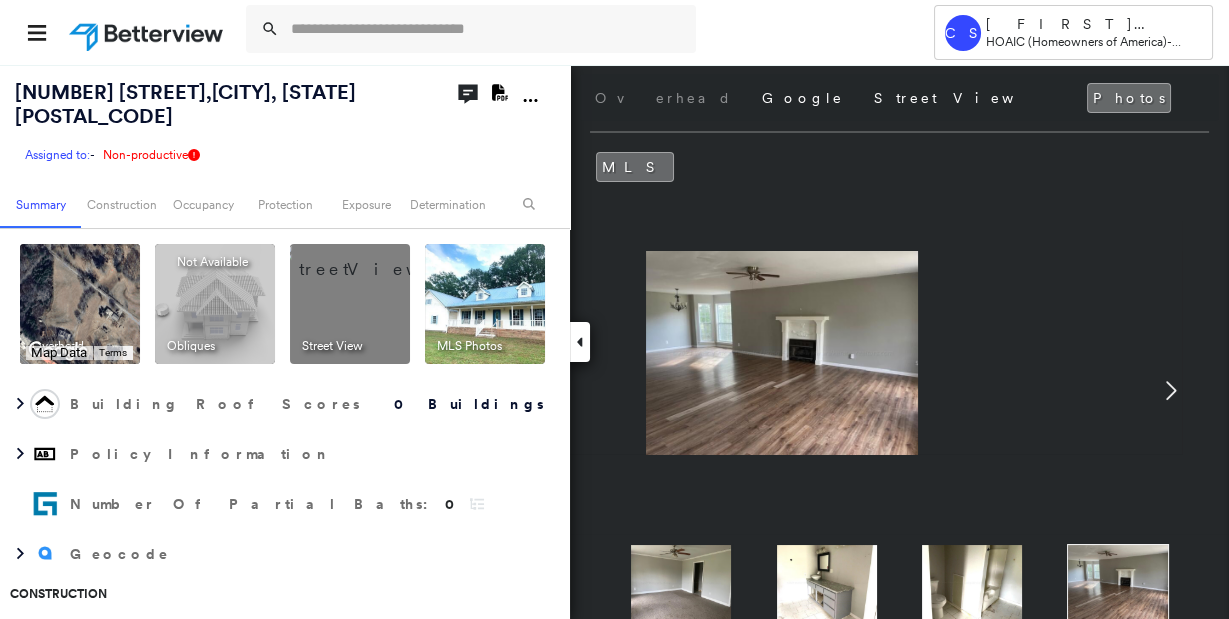 click 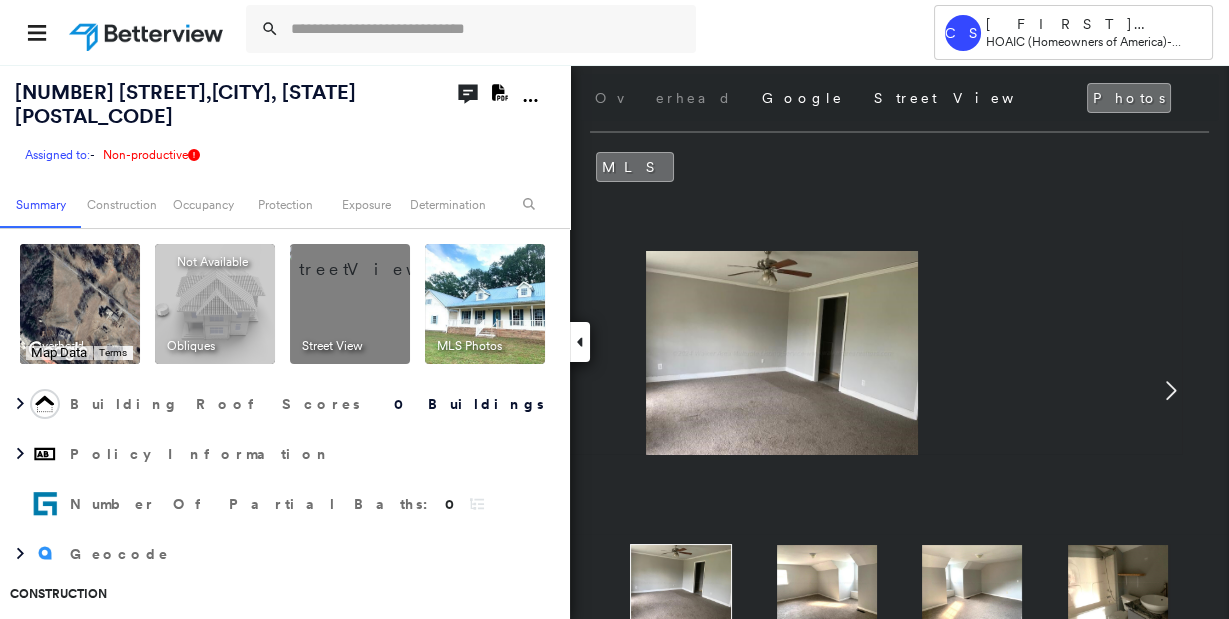 click 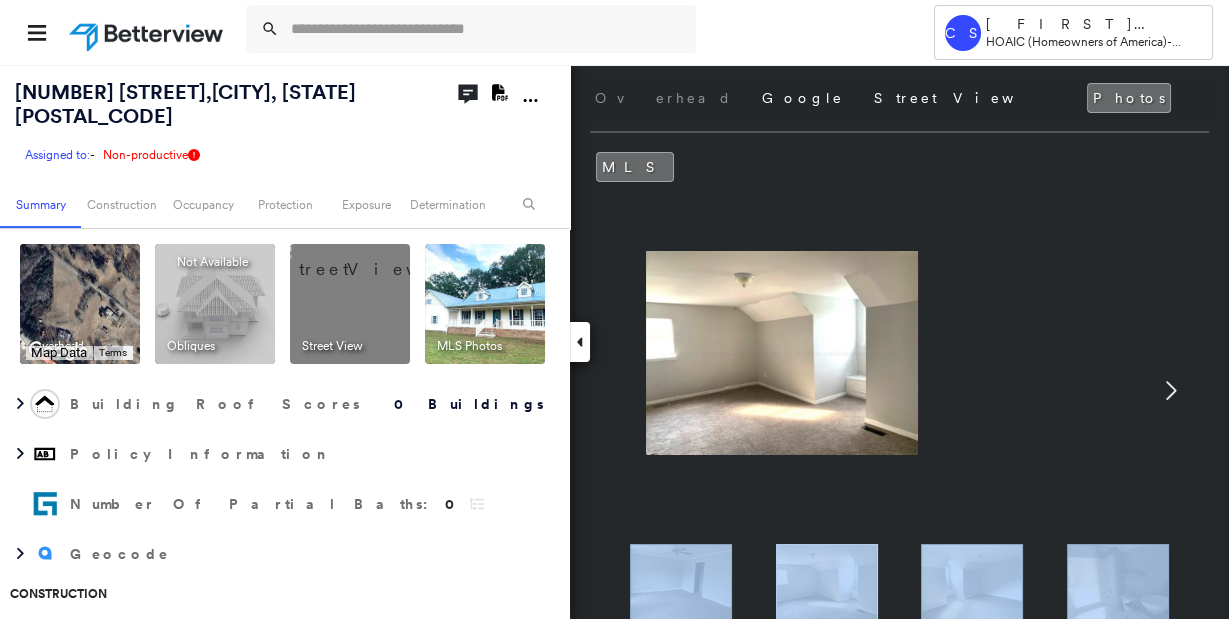 click 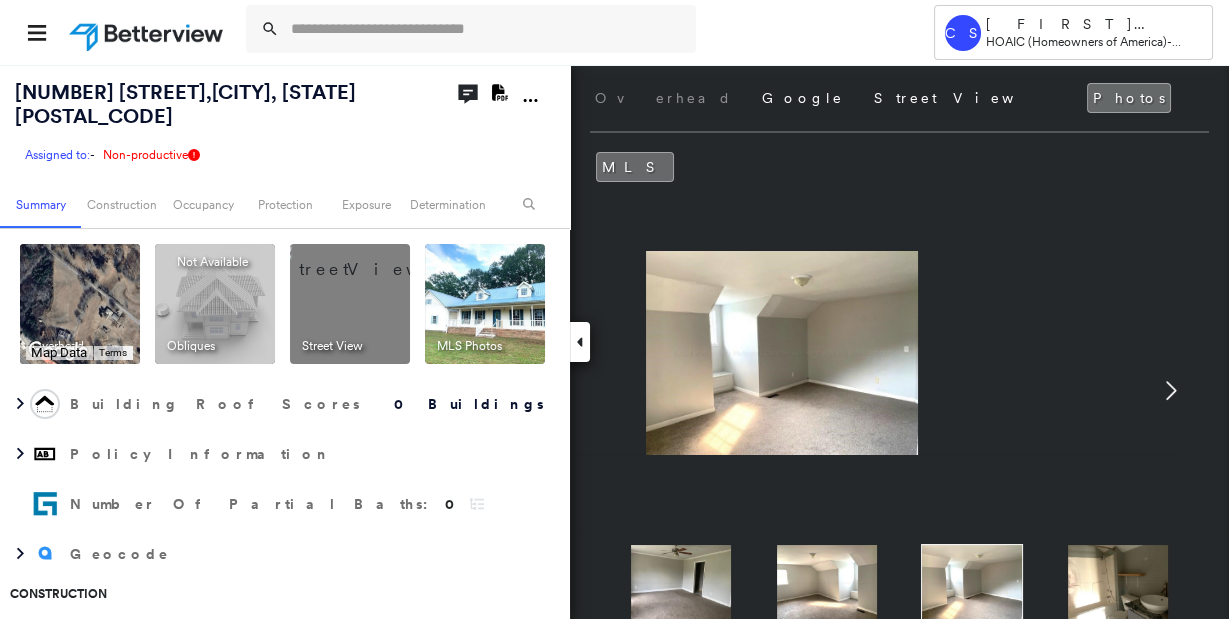 click 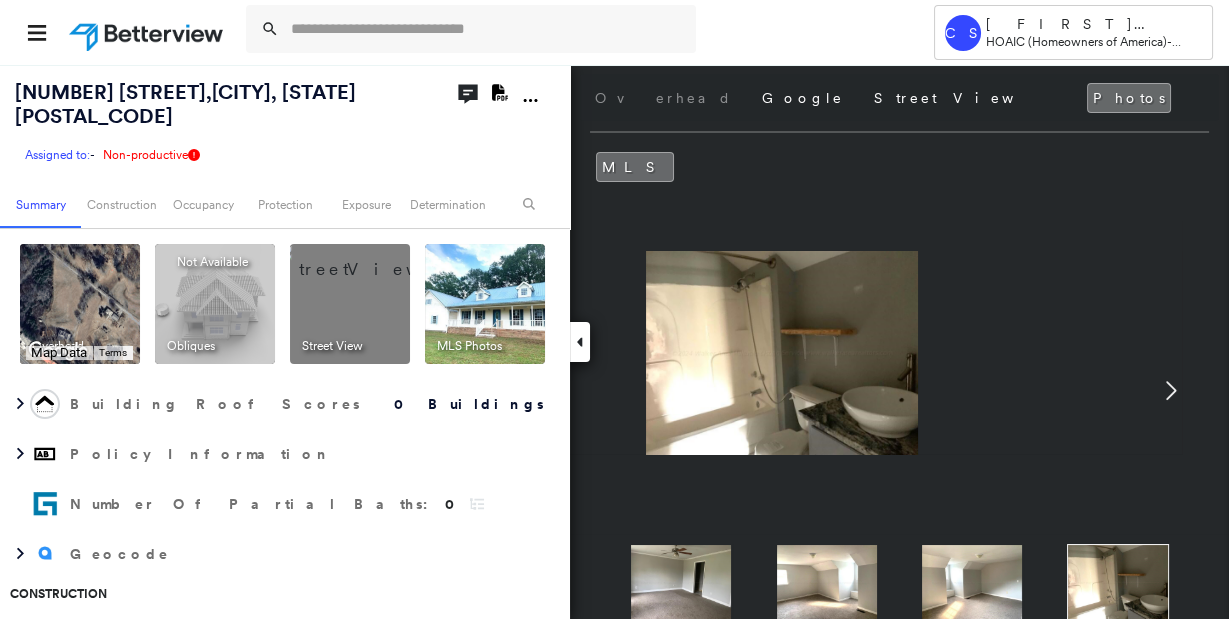 click 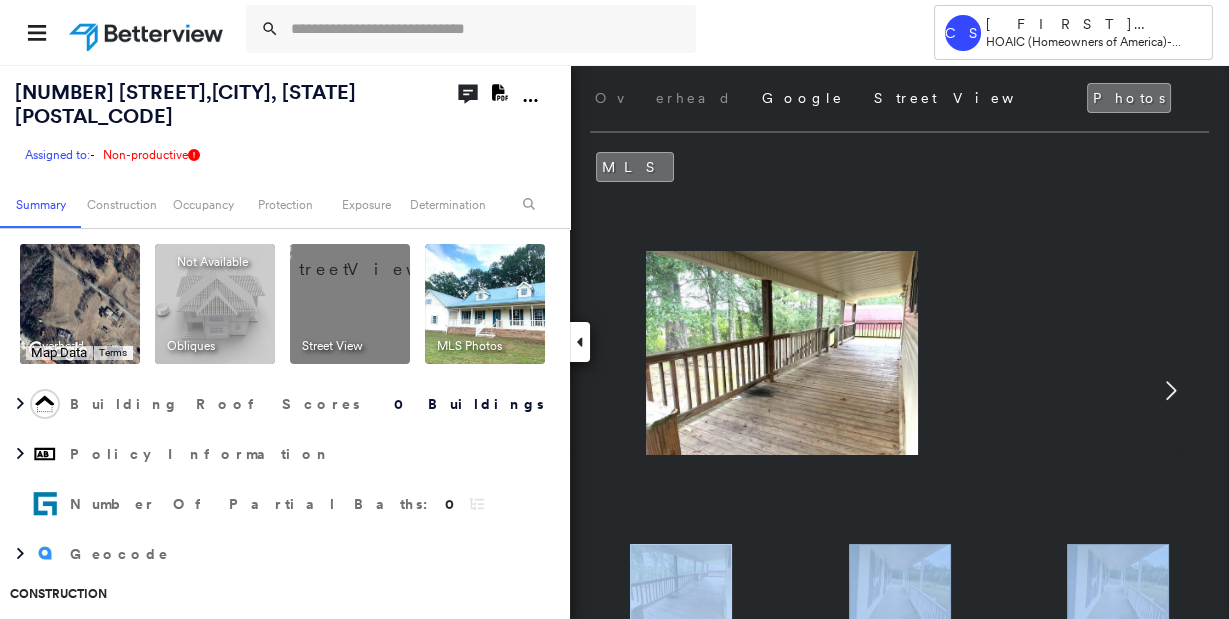 click 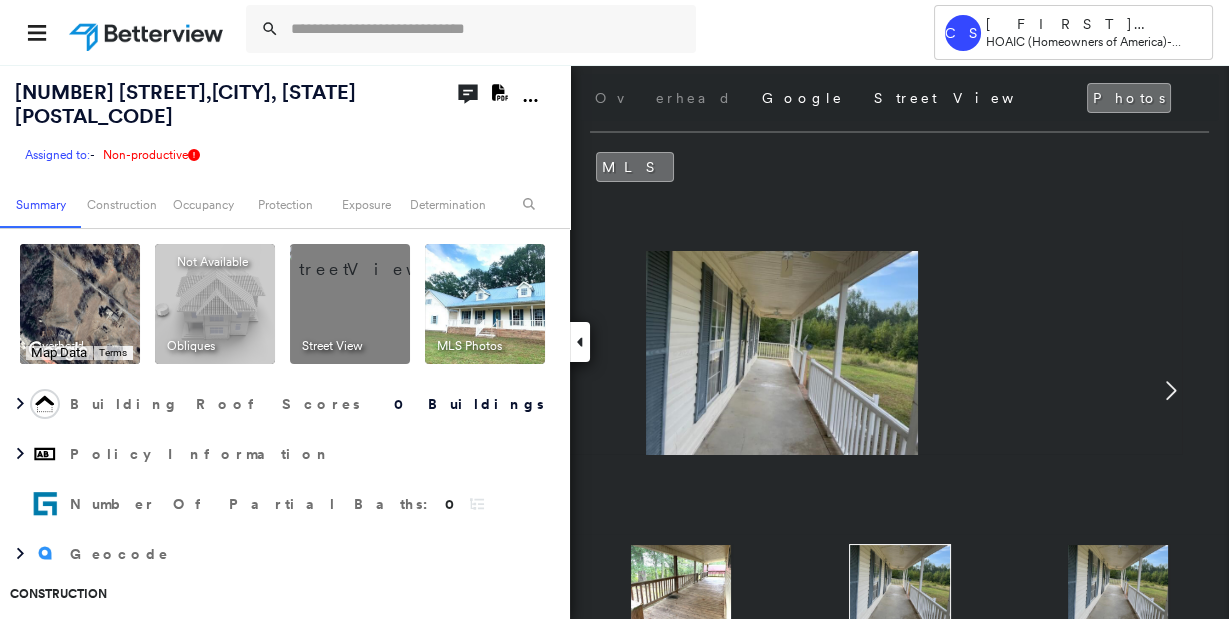 click 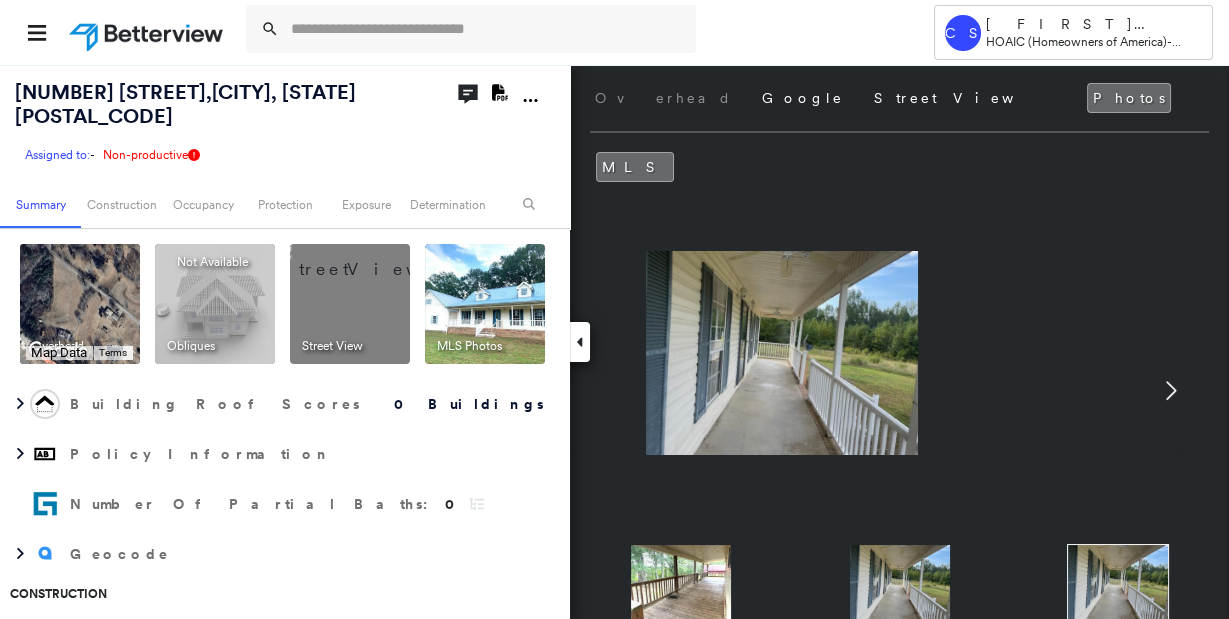 click 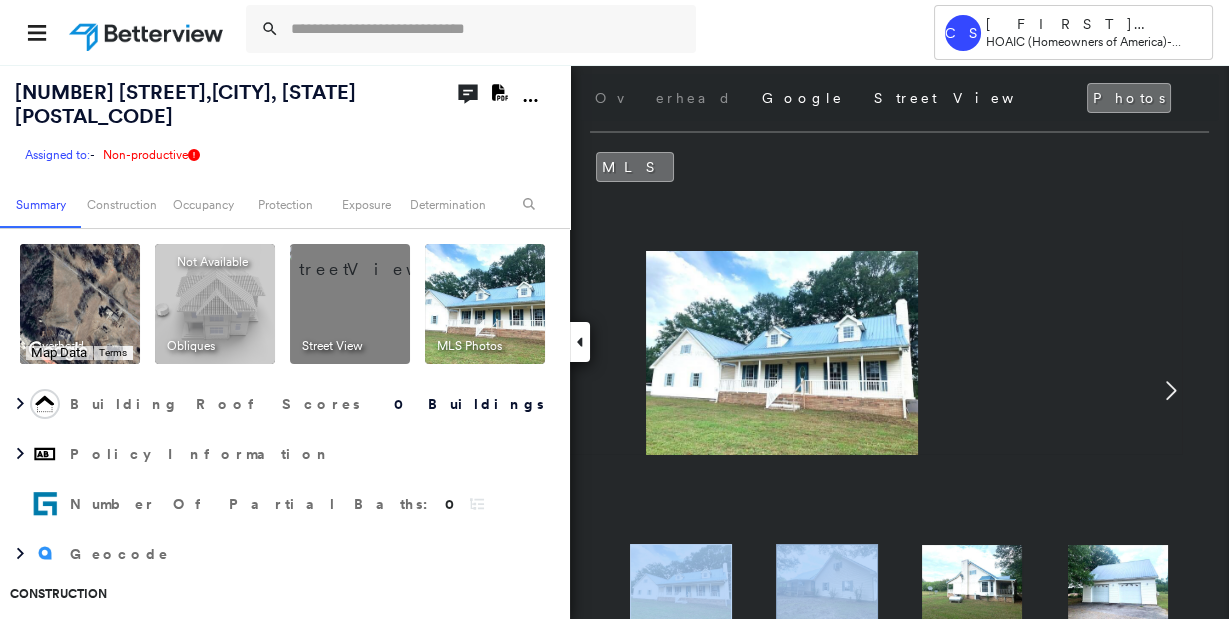 click at bounding box center (827, 582) 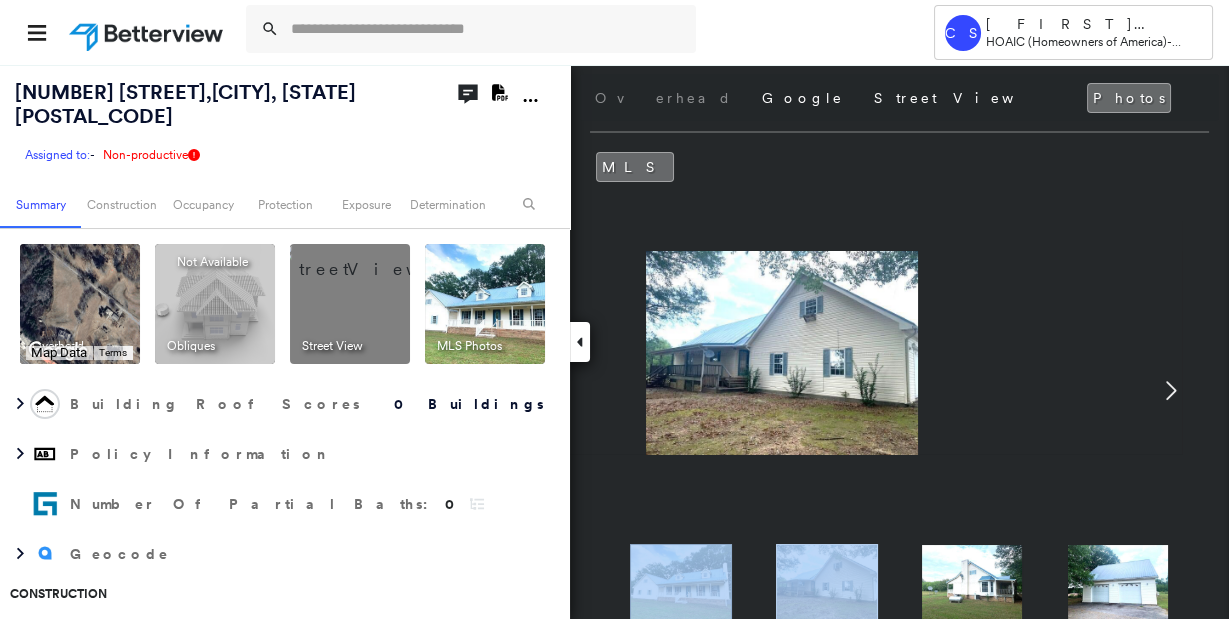 click at bounding box center [681, 582] 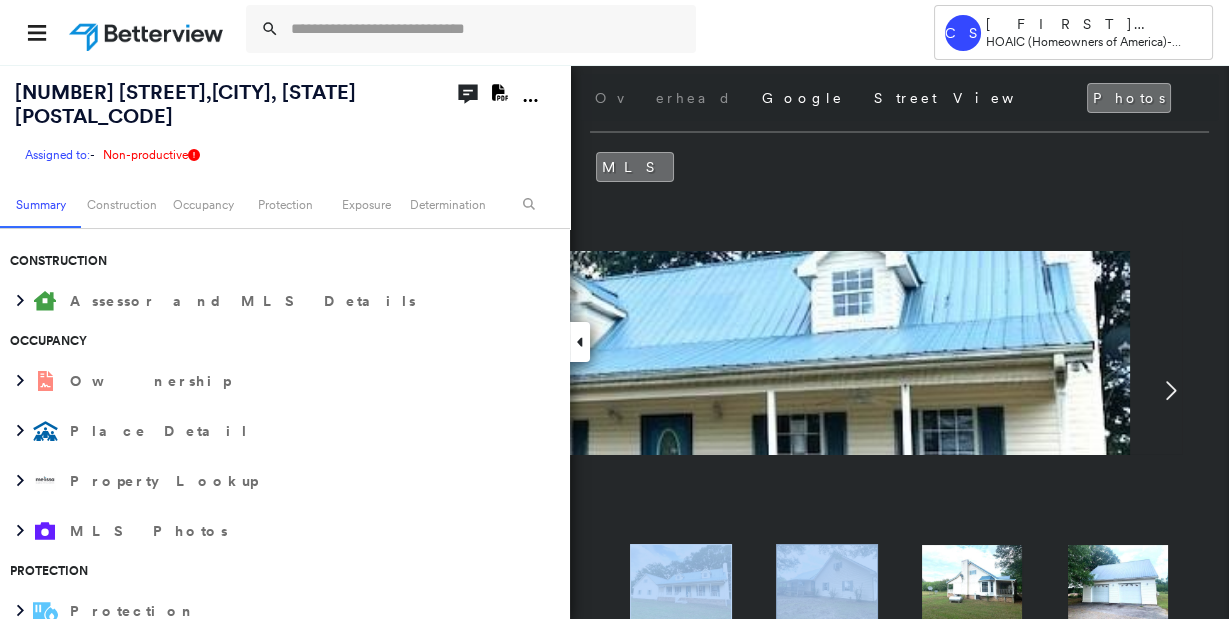 scroll, scrollTop: 0, scrollLeft: 0, axis: both 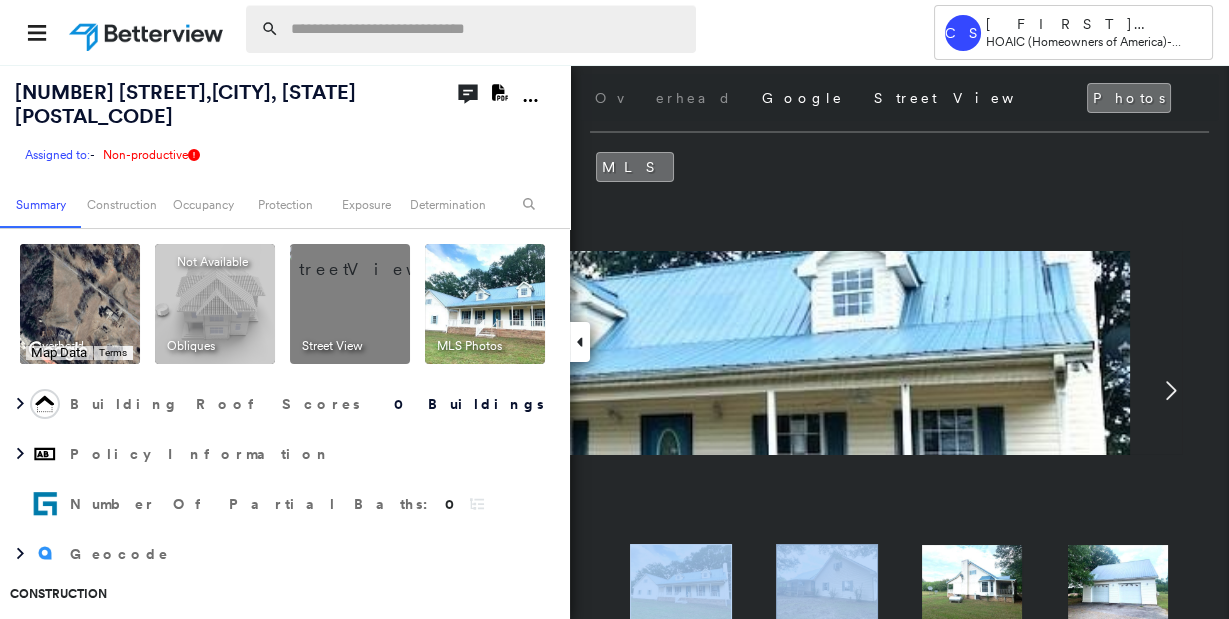 click at bounding box center [487, 29] 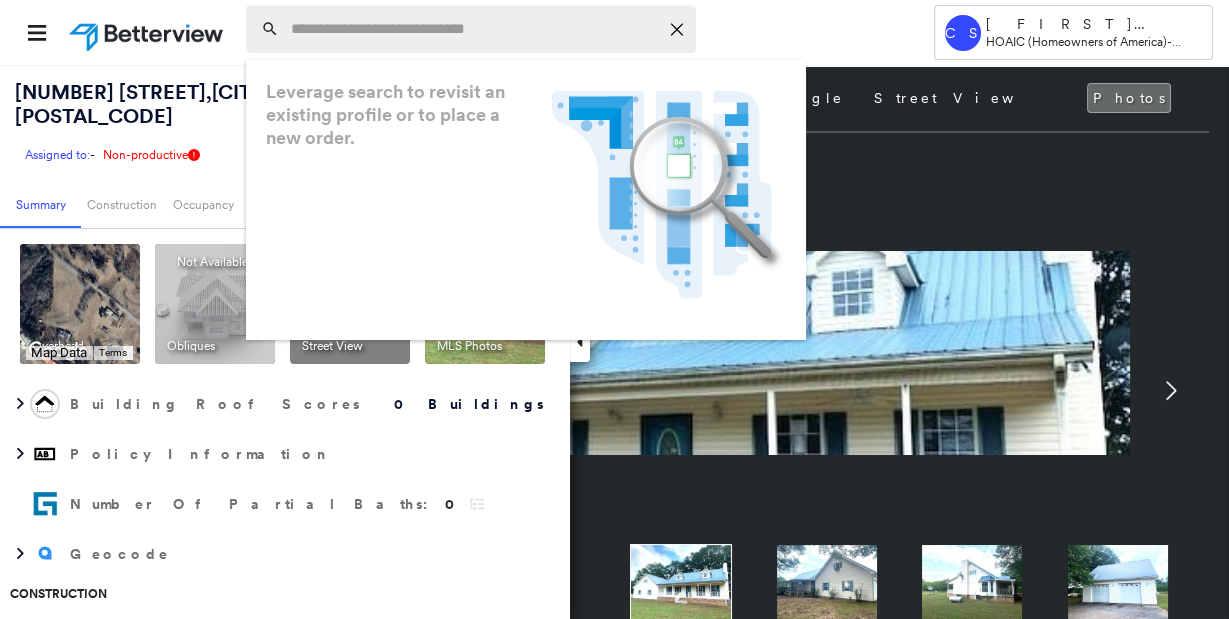 paste on "**********" 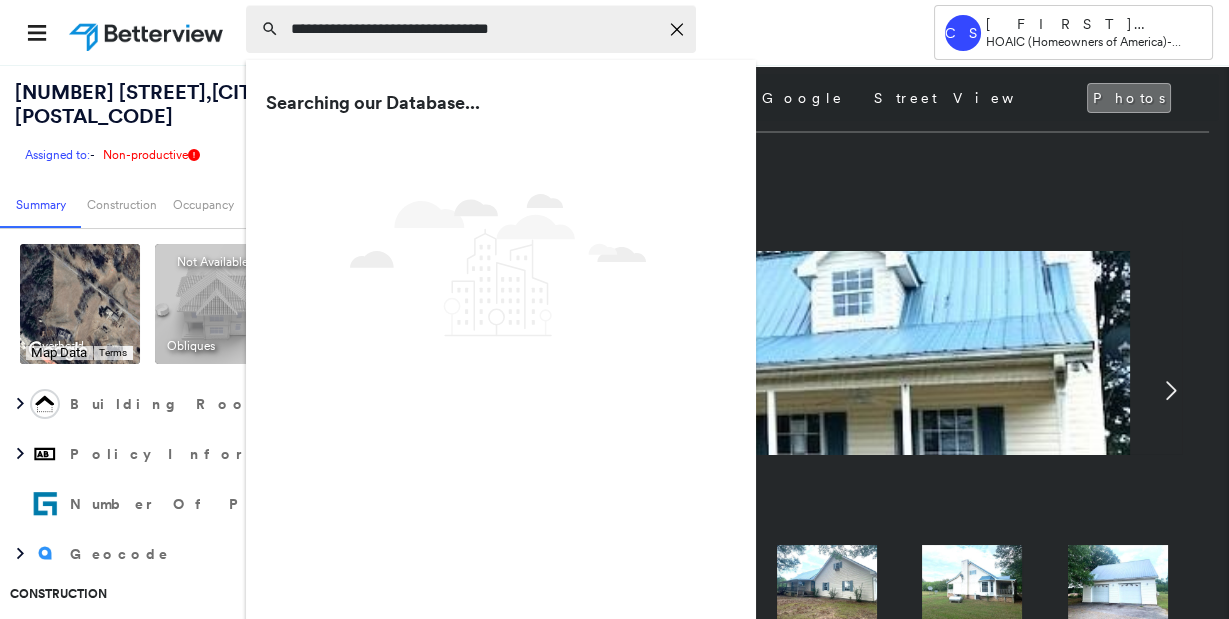 type on "**********" 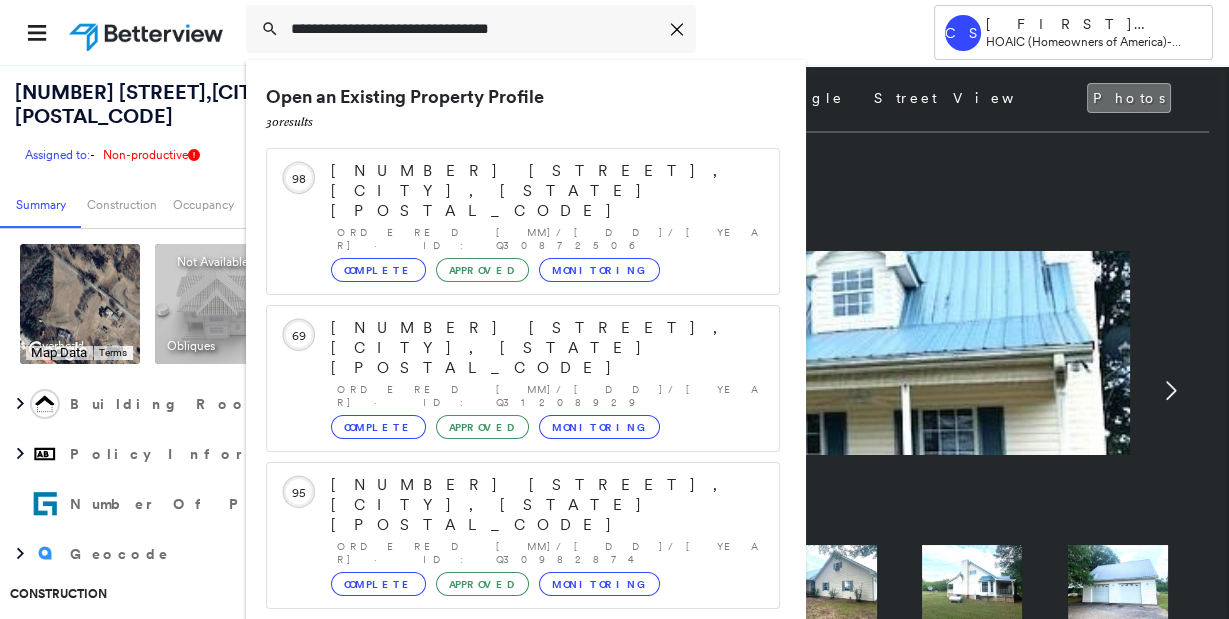 click on "**********" at bounding box center [474, 29] 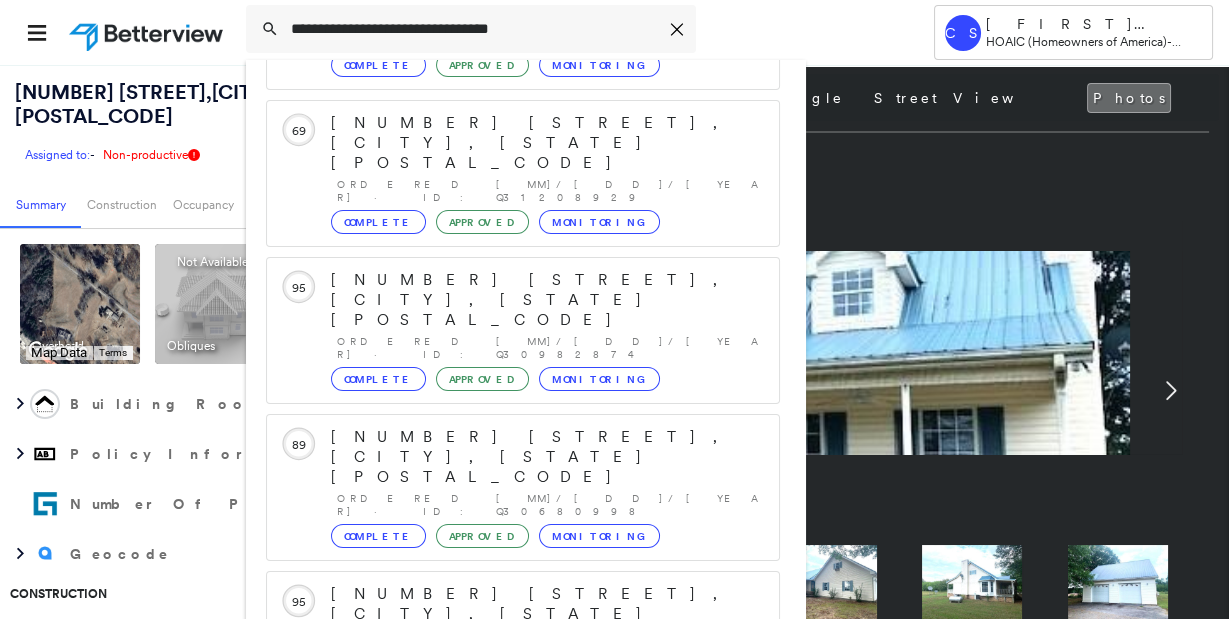 click on "[NUMBER] [STREET], [CITY], [STATE] [POSTAL_CODE] Group Created with Sketch." at bounding box center [523, 906] 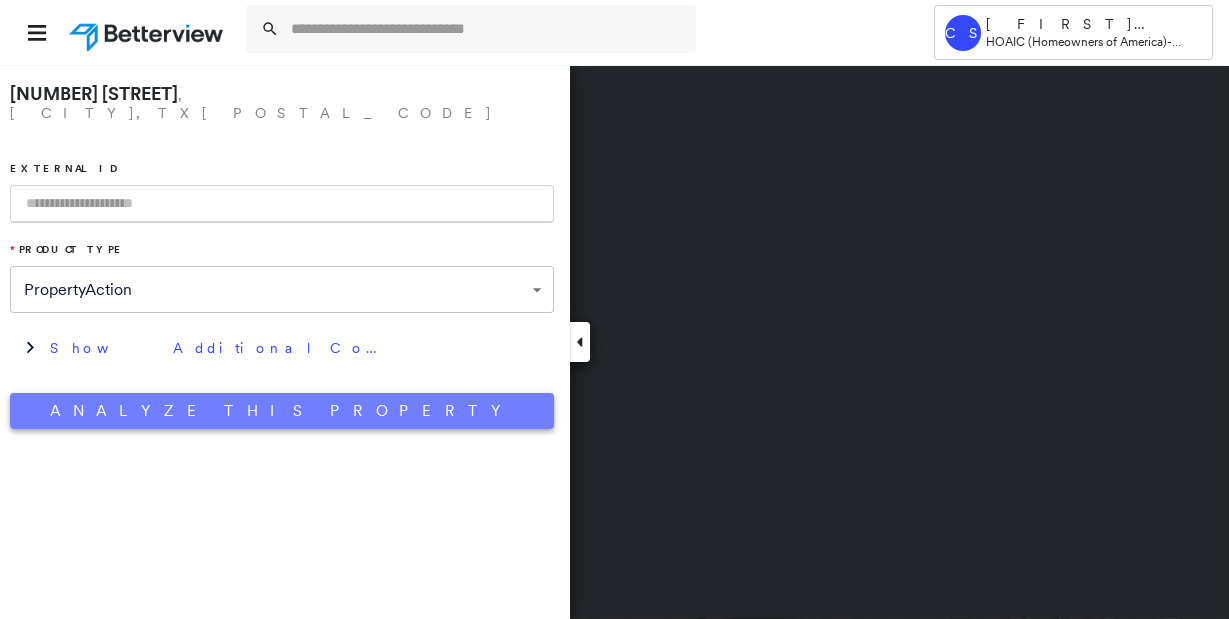 type 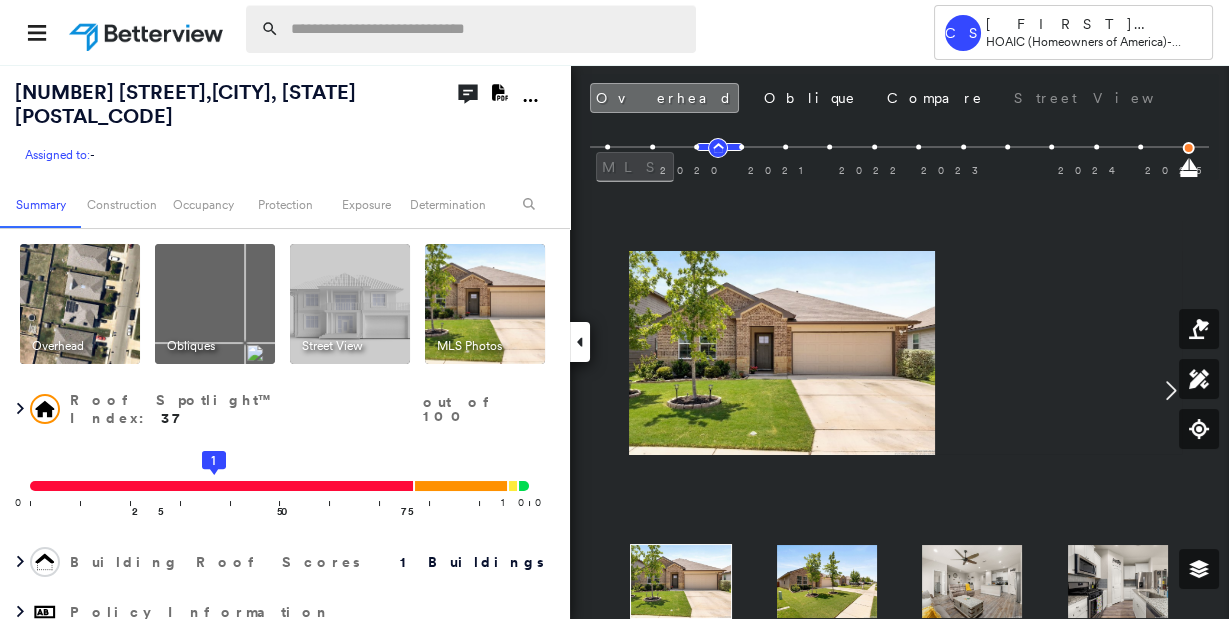 click at bounding box center [487, 29] 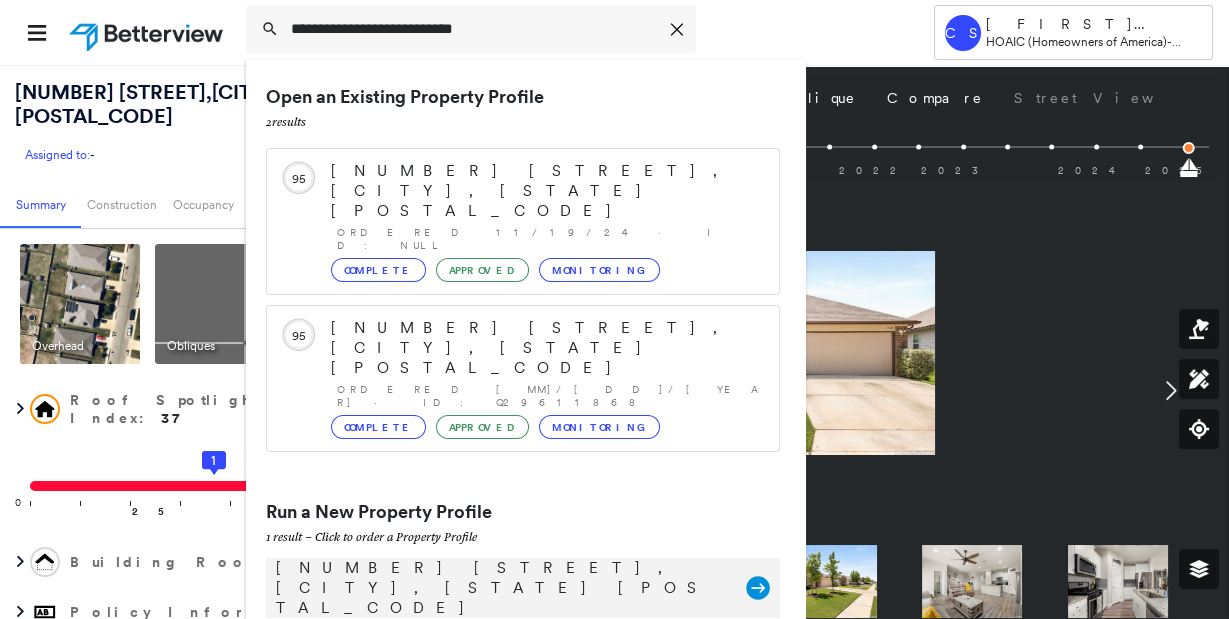 type on "**********" 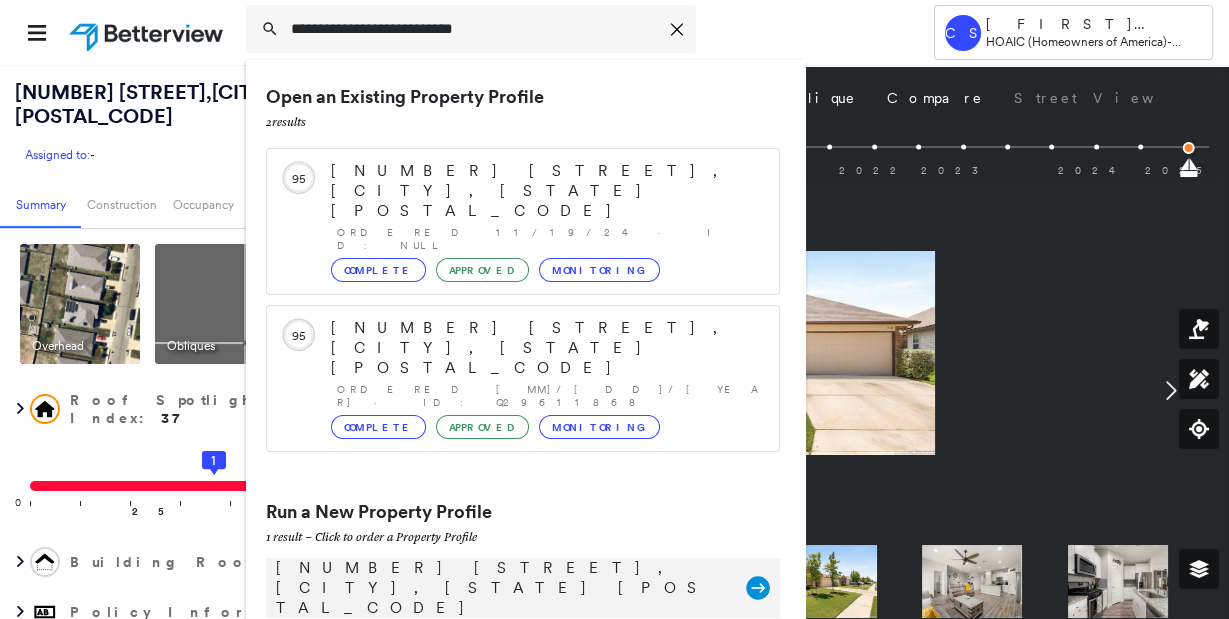 click on "[NUMBER] [STREET], [CITY], [STATE] [POSTAL_CODE]" at bounding box center [501, 588] 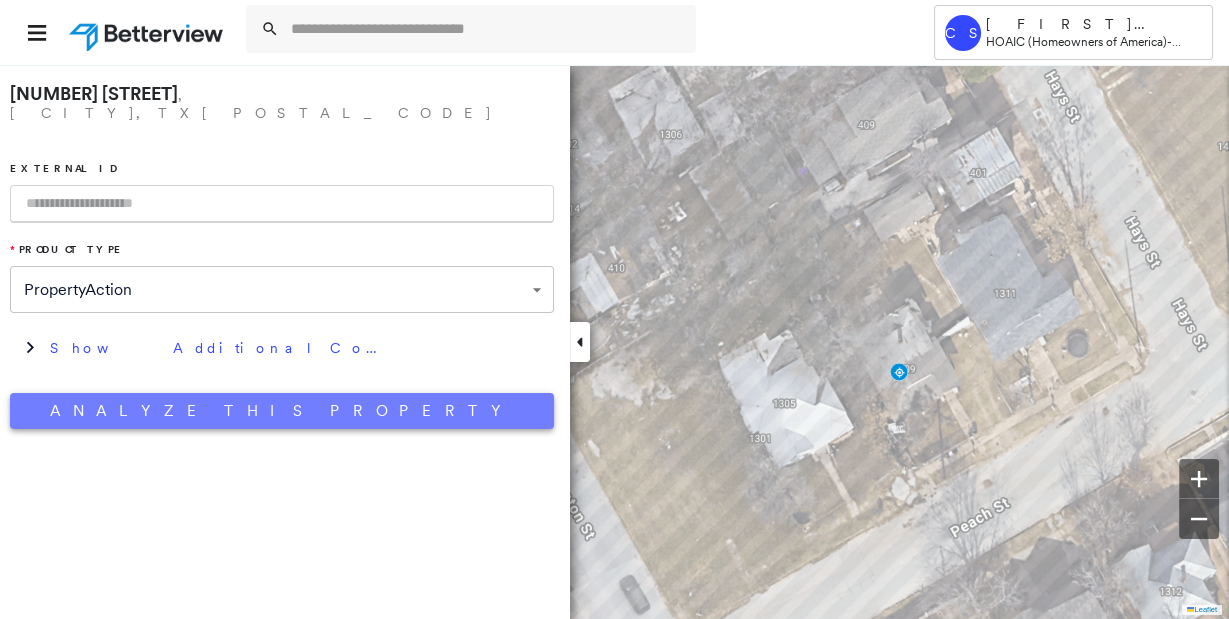 click on "Analyze This Property" at bounding box center (282, 411) 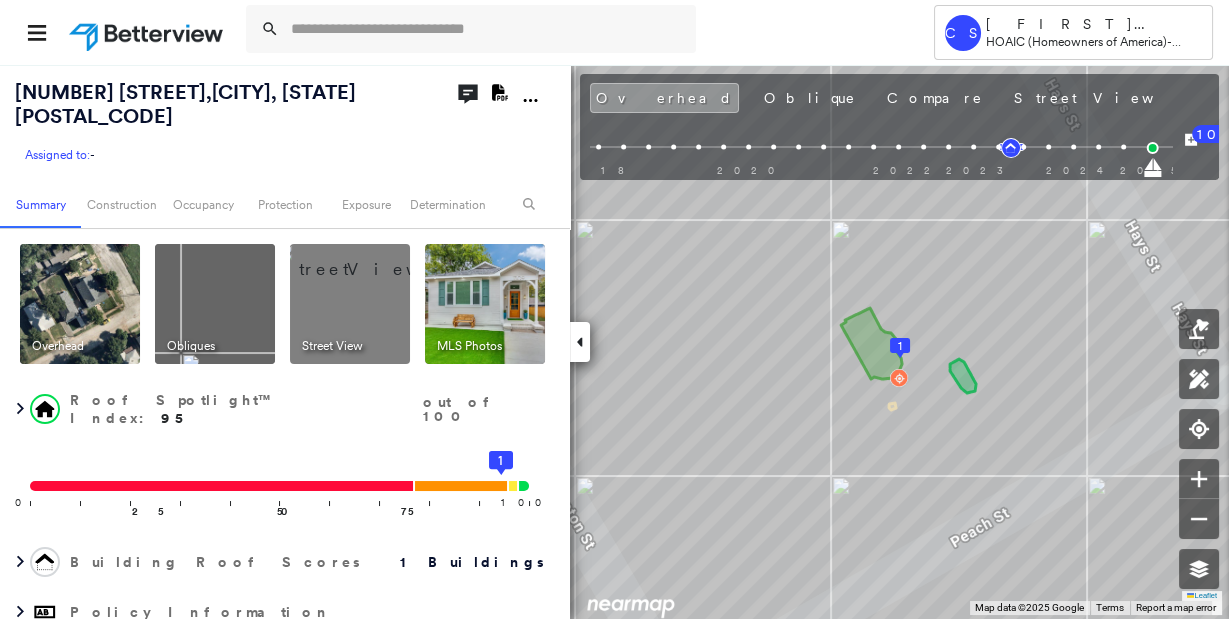click at bounding box center [485, 304] 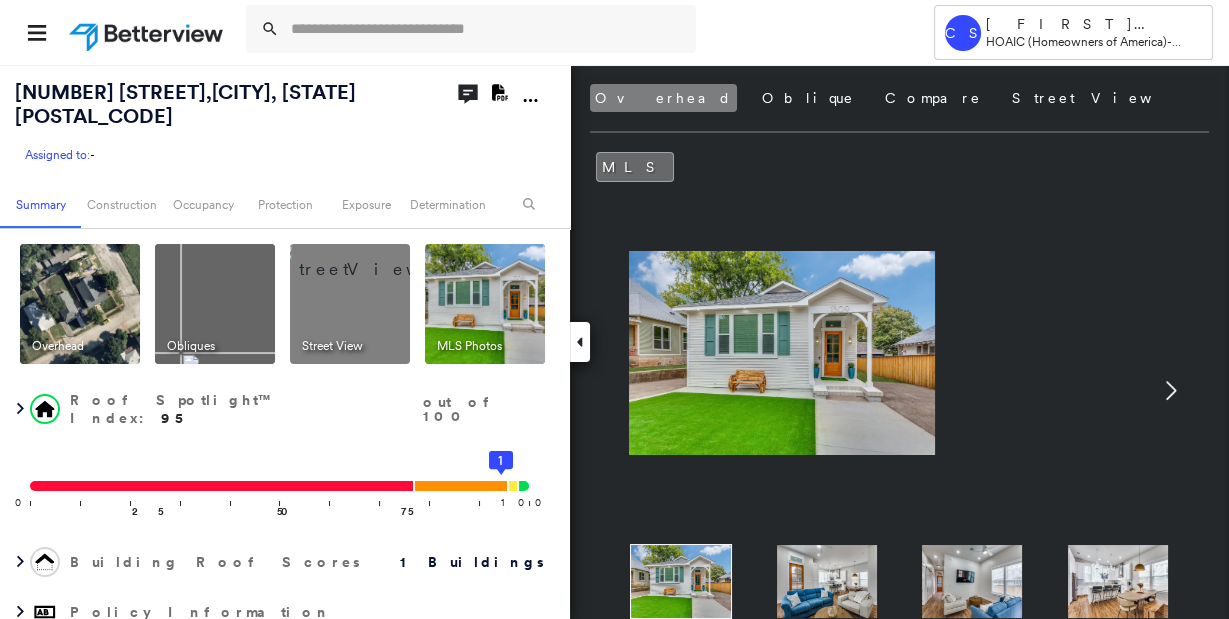 click on "Overhead" at bounding box center [663, 98] 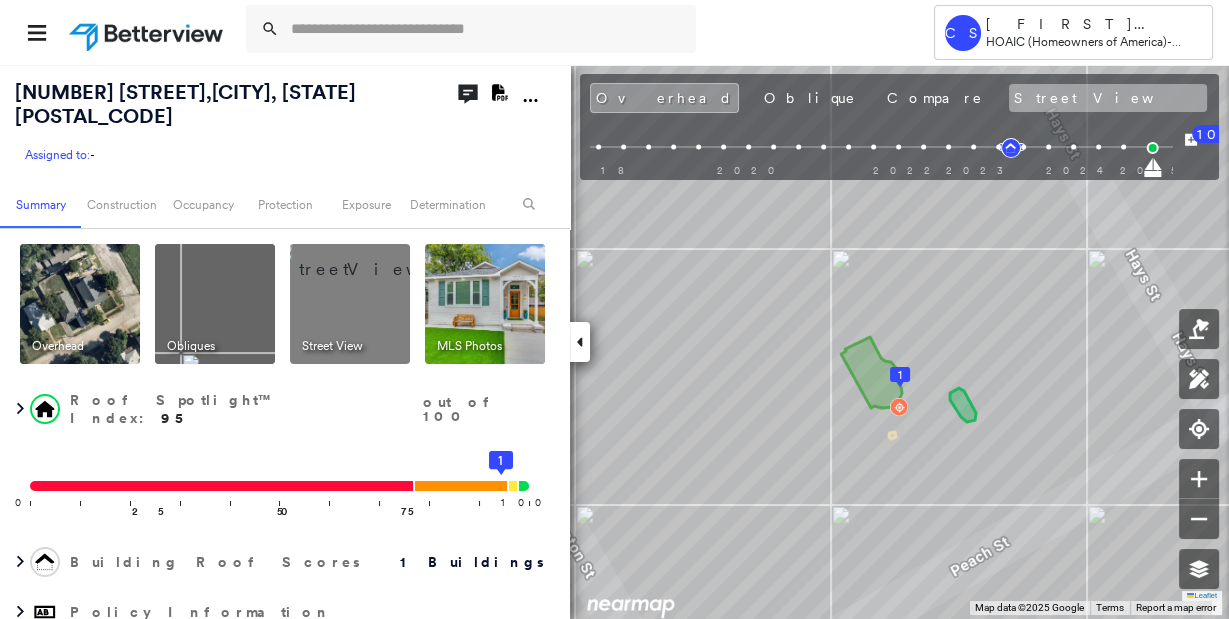 click on "Street View" at bounding box center (1108, 98) 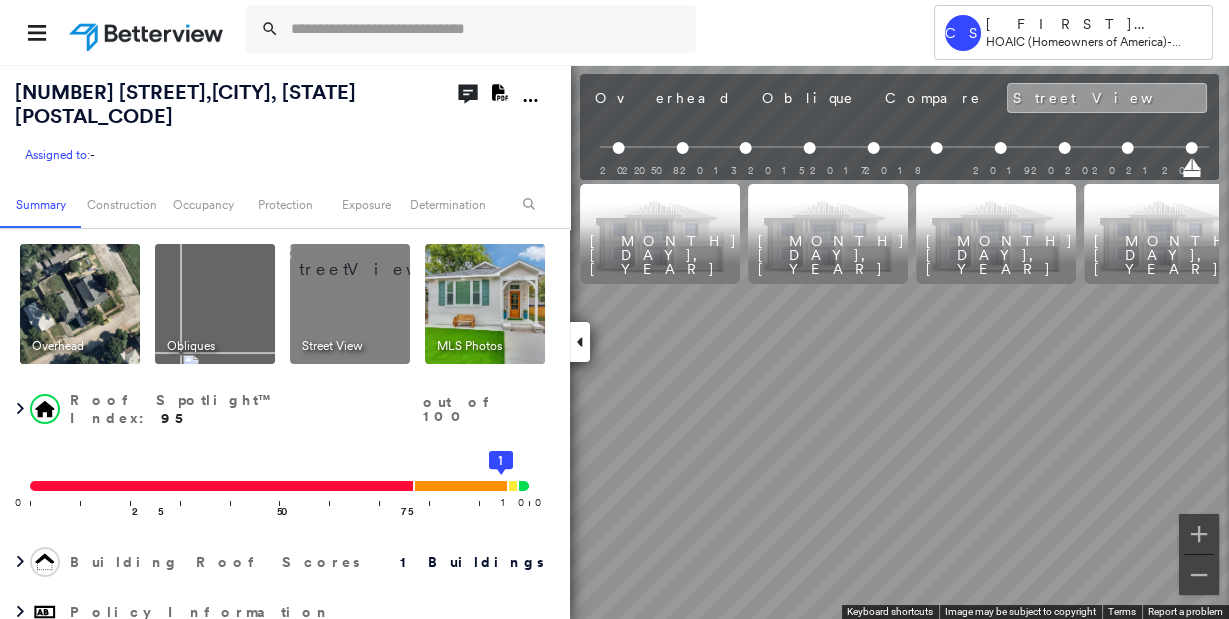 scroll, scrollTop: 0, scrollLeft: 1040, axis: horizontal 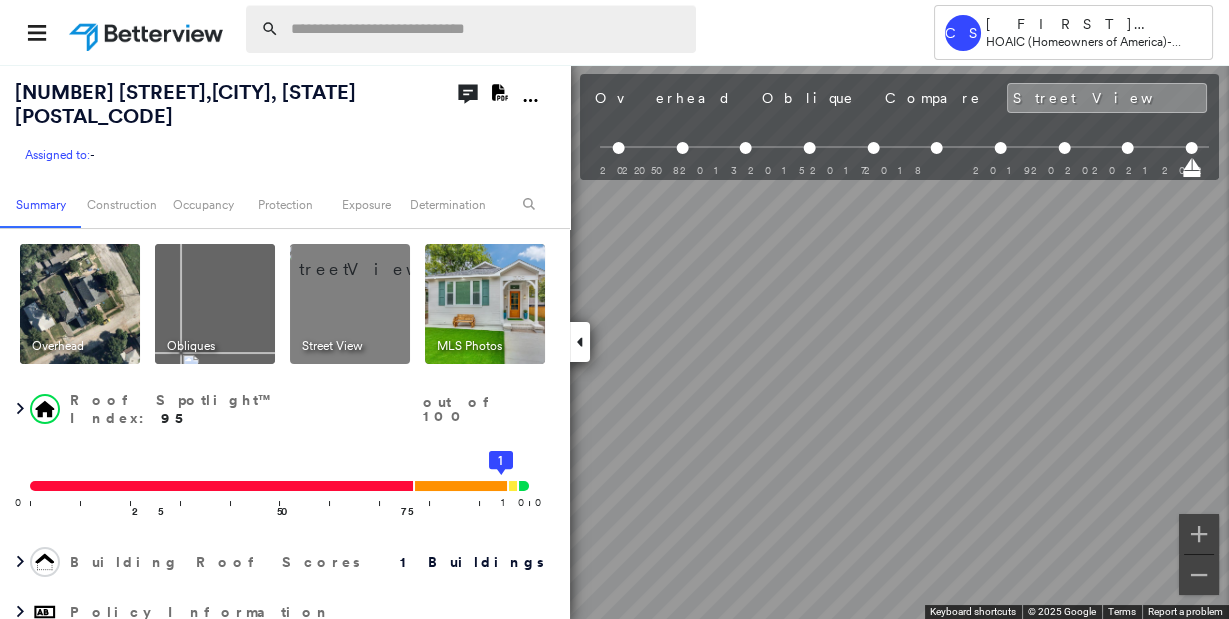 click at bounding box center [487, 29] 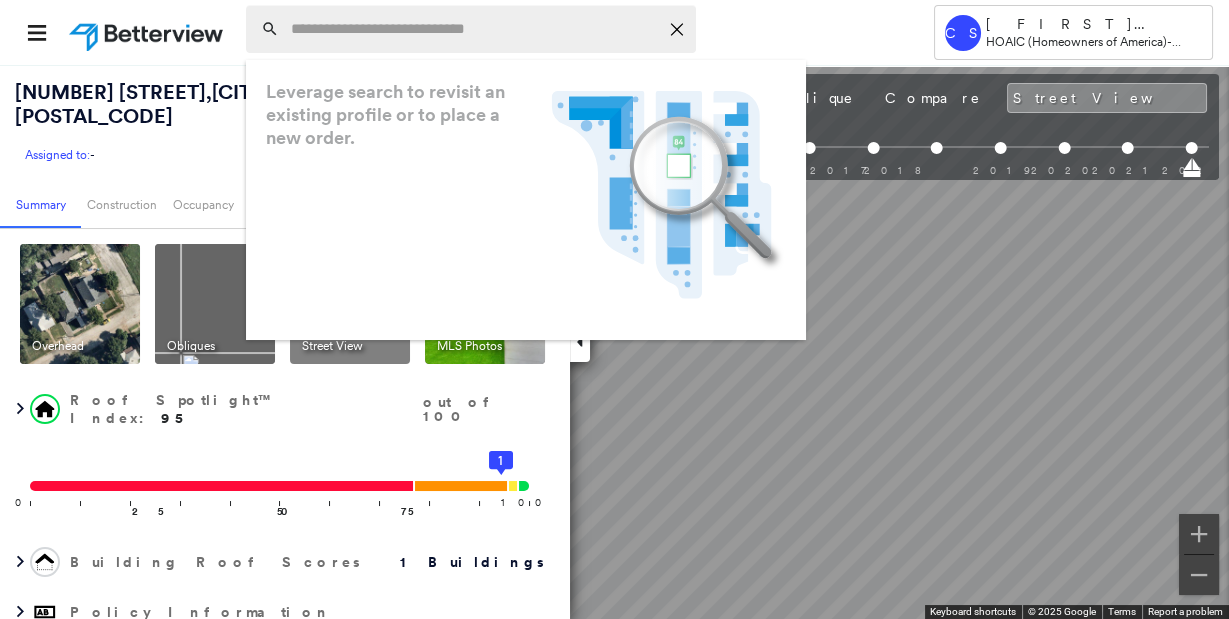 paste on "**********" 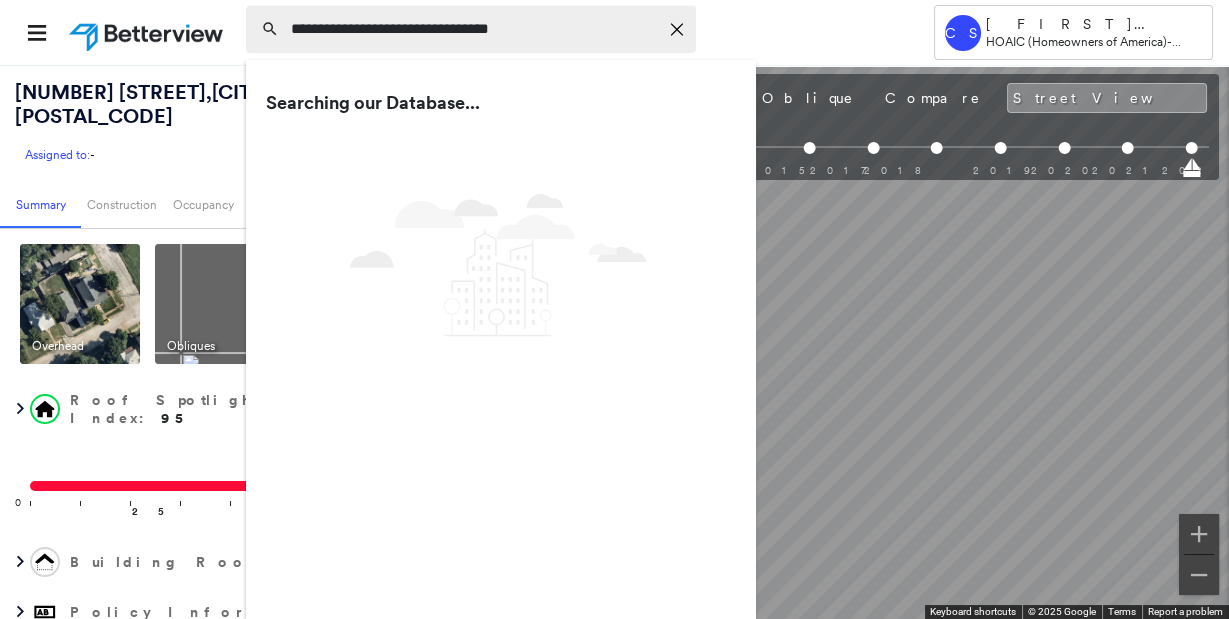 click on "**********" at bounding box center (474, 29) 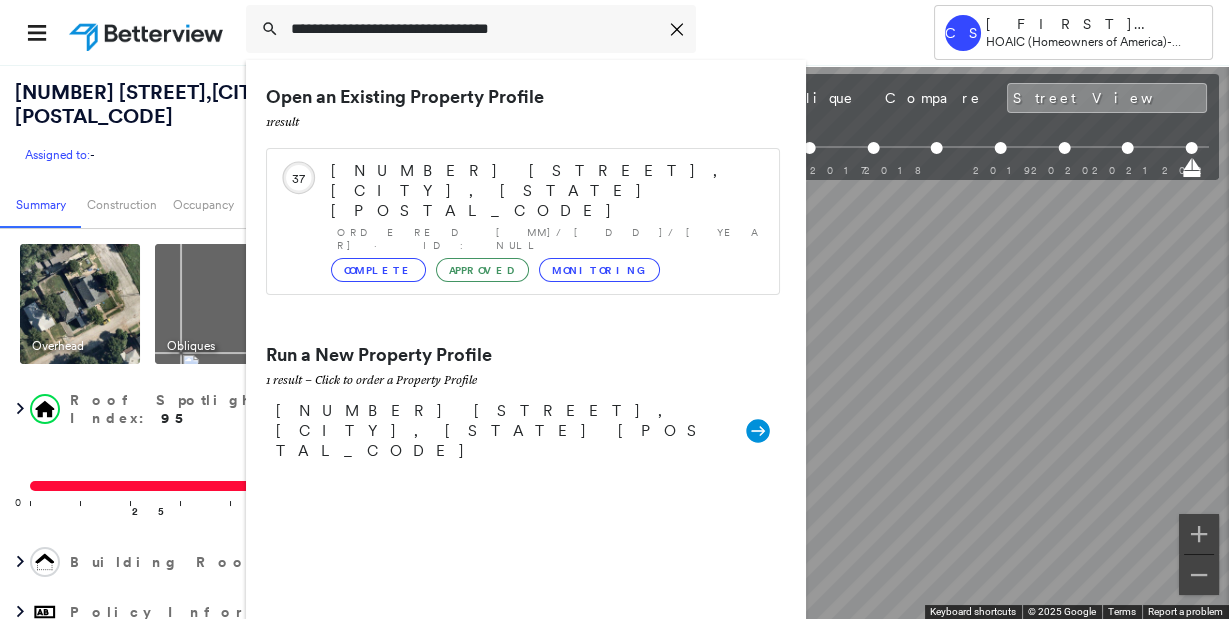 type on "**********" 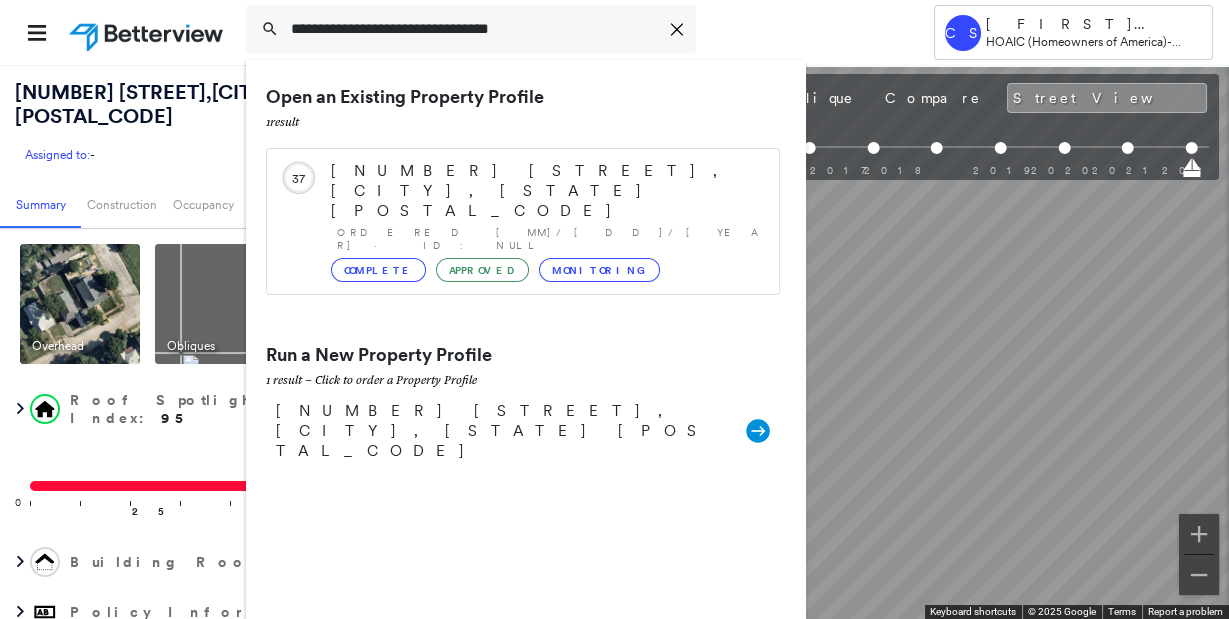 click on "[NUMBER] [STREET], [CITY], [STATE] [POSTAL_CODE]" at bounding box center [501, 431] 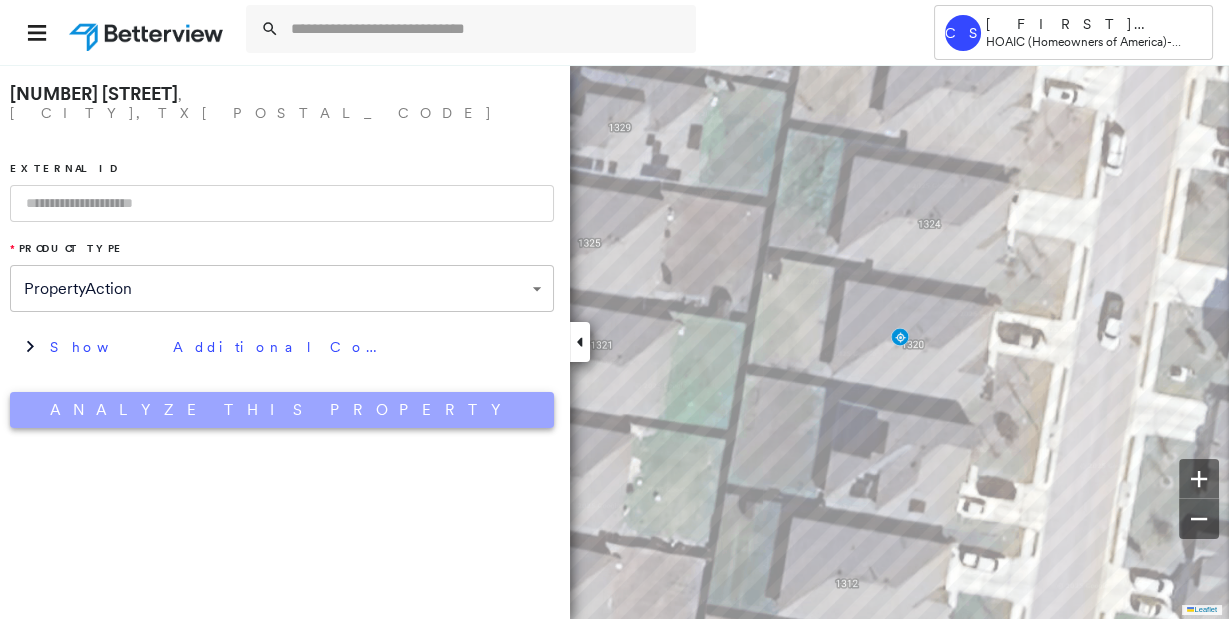 click on "Analyze This Property" at bounding box center [282, 410] 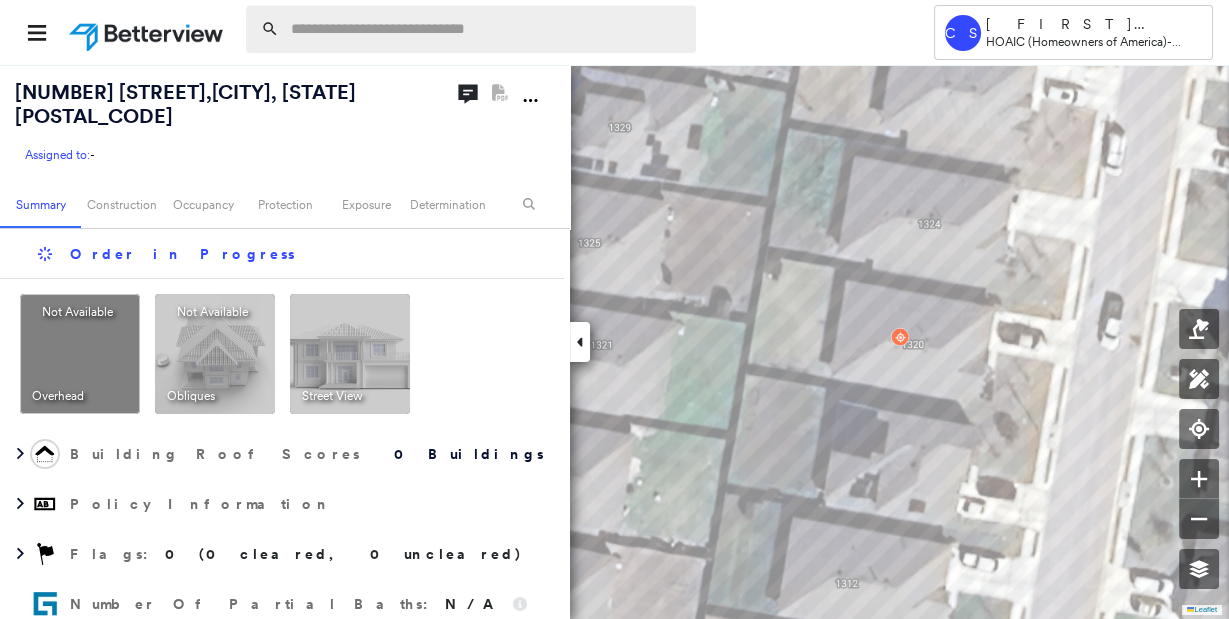 click at bounding box center (487, 29) 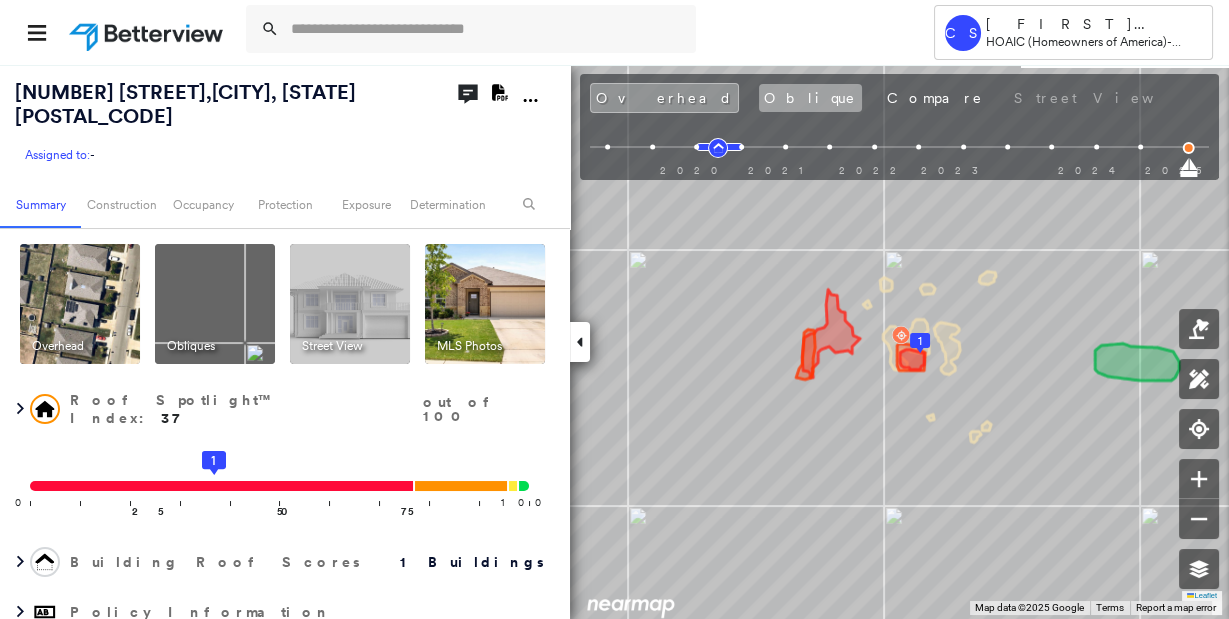 click on "Oblique" at bounding box center [810, 98] 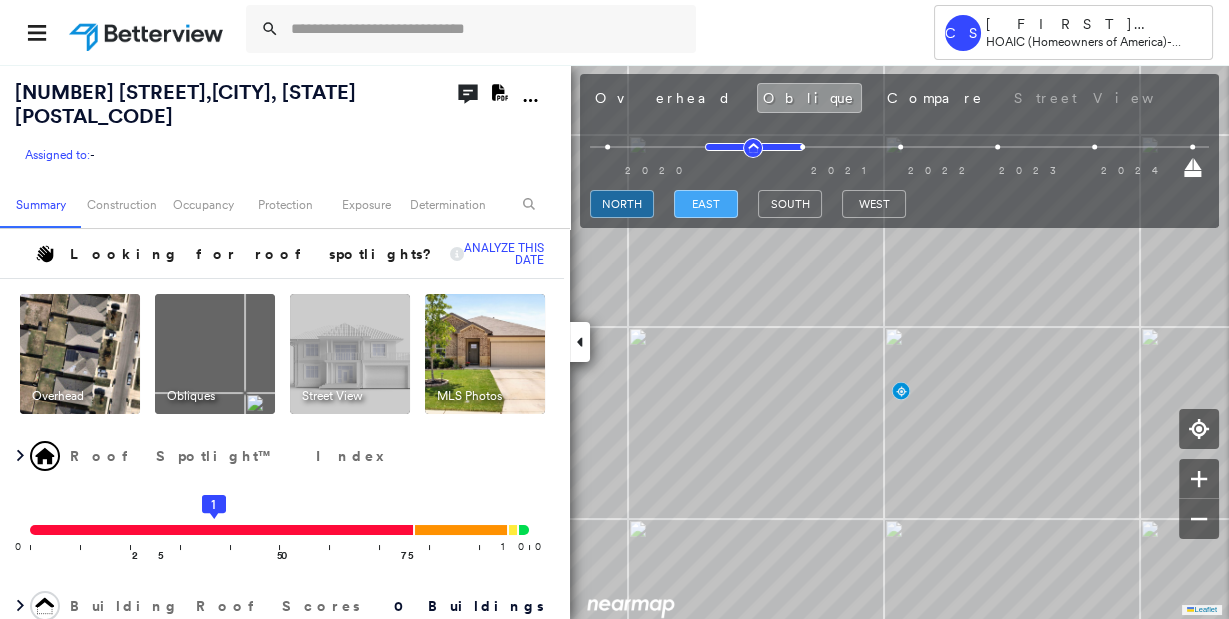 click on "east" at bounding box center [706, 204] 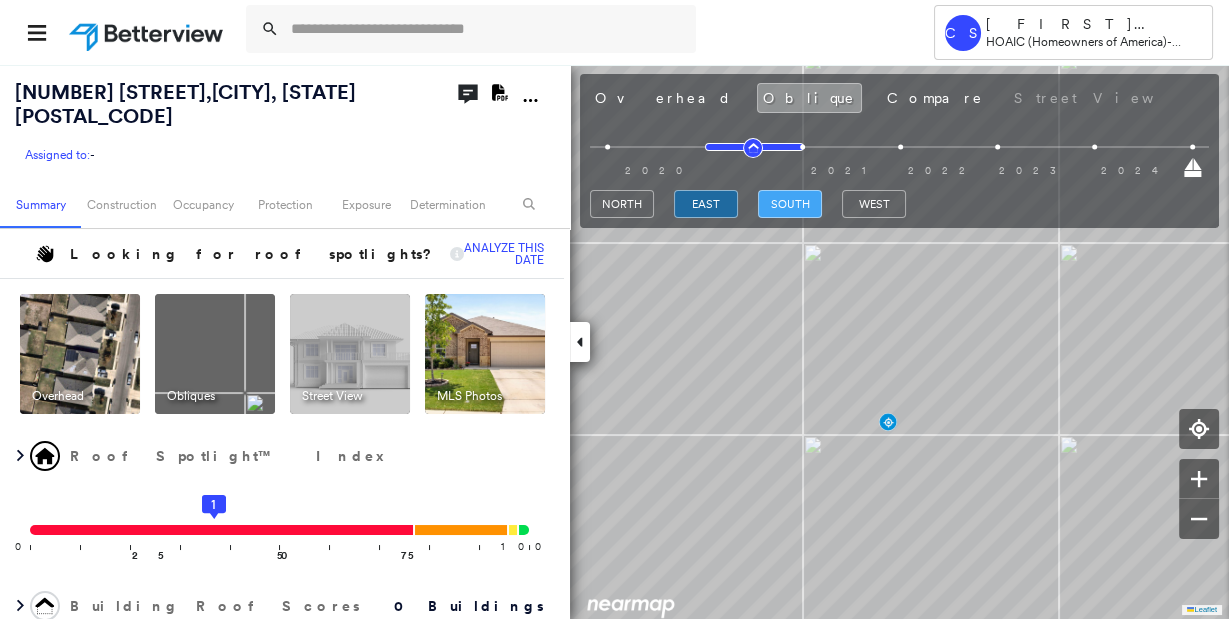 click on "south" at bounding box center [790, 204] 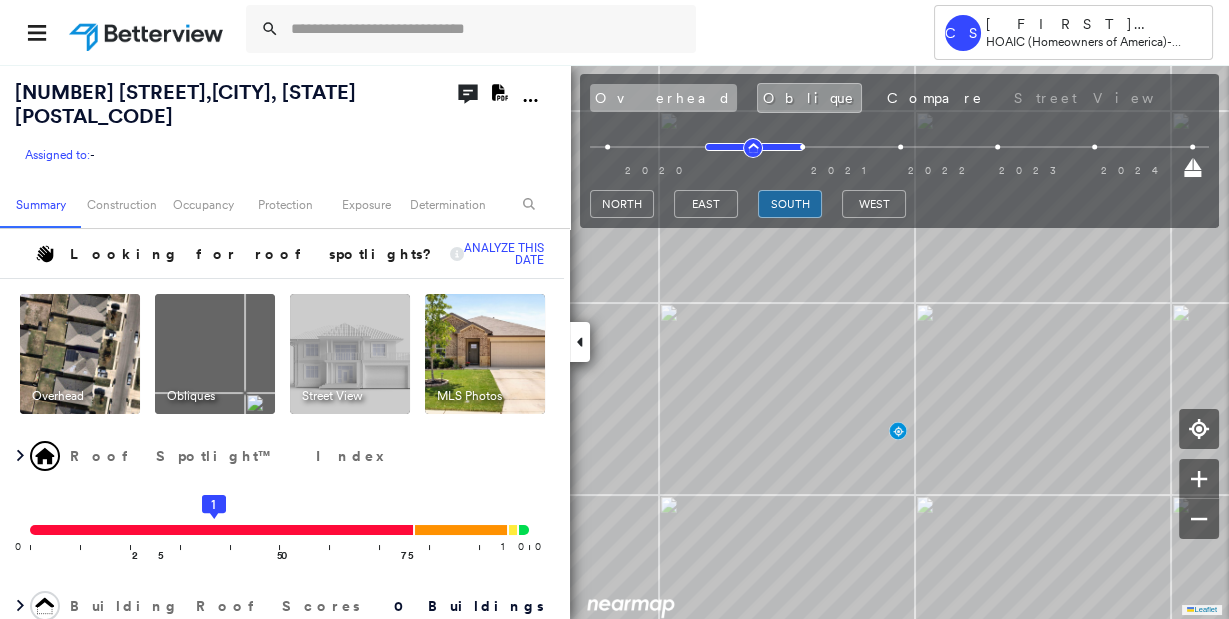 click on "Overhead" at bounding box center [663, 98] 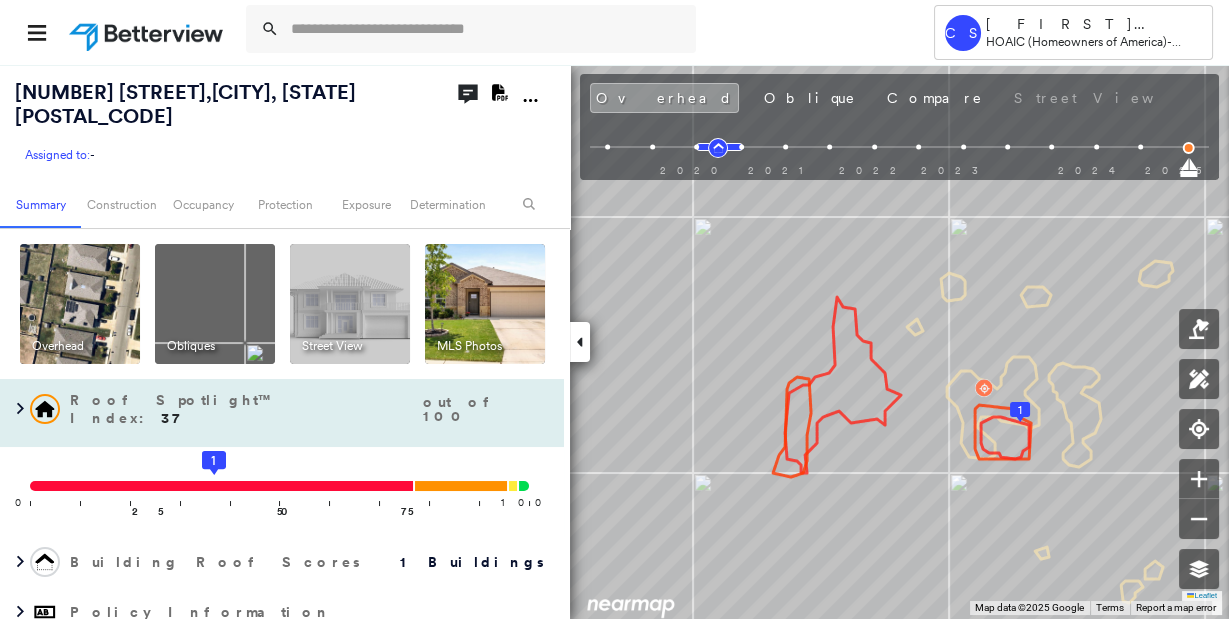 type 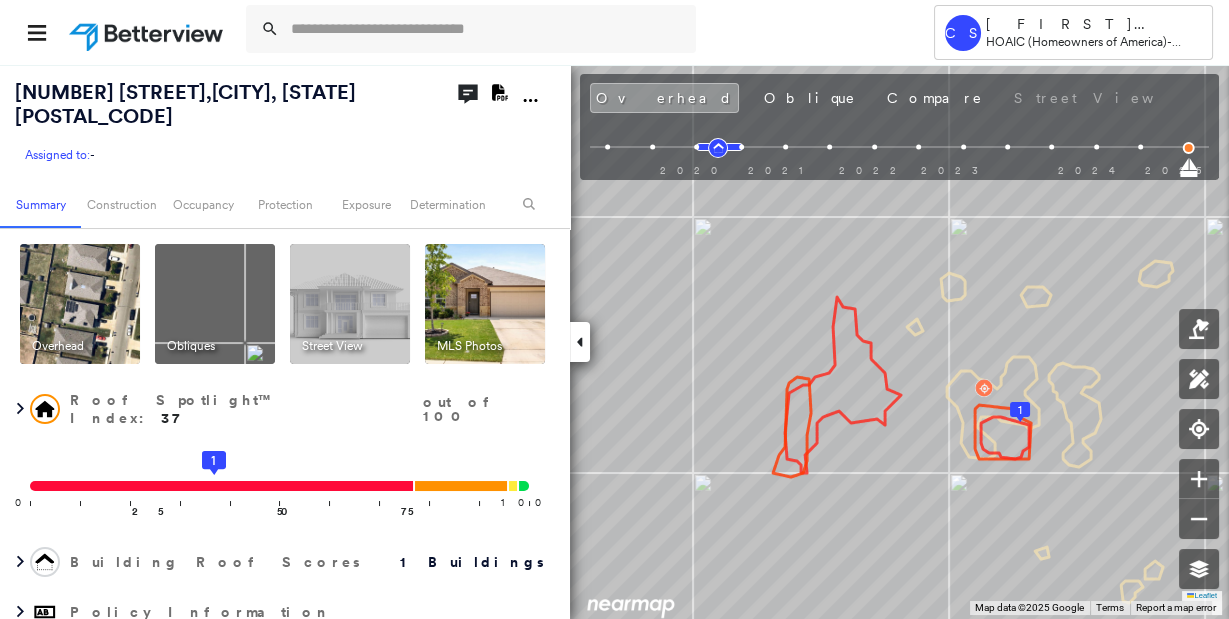 scroll, scrollTop: 333, scrollLeft: 0, axis: vertical 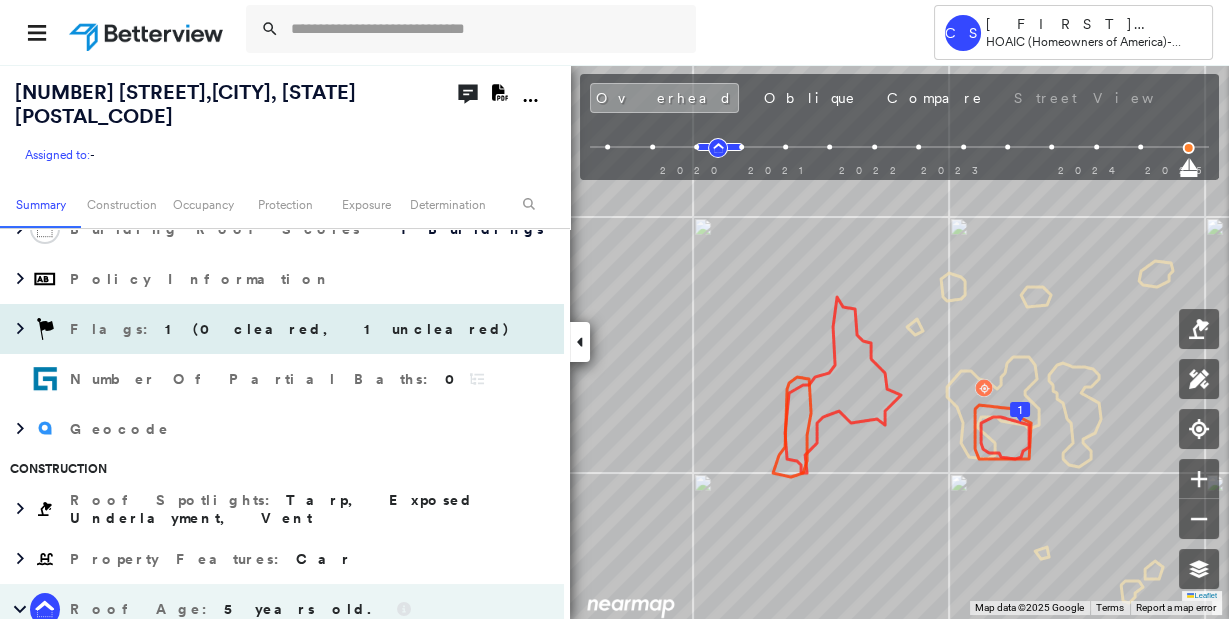 click on "1 (0 cleared, 1 uncleared)" at bounding box center (338, 329) 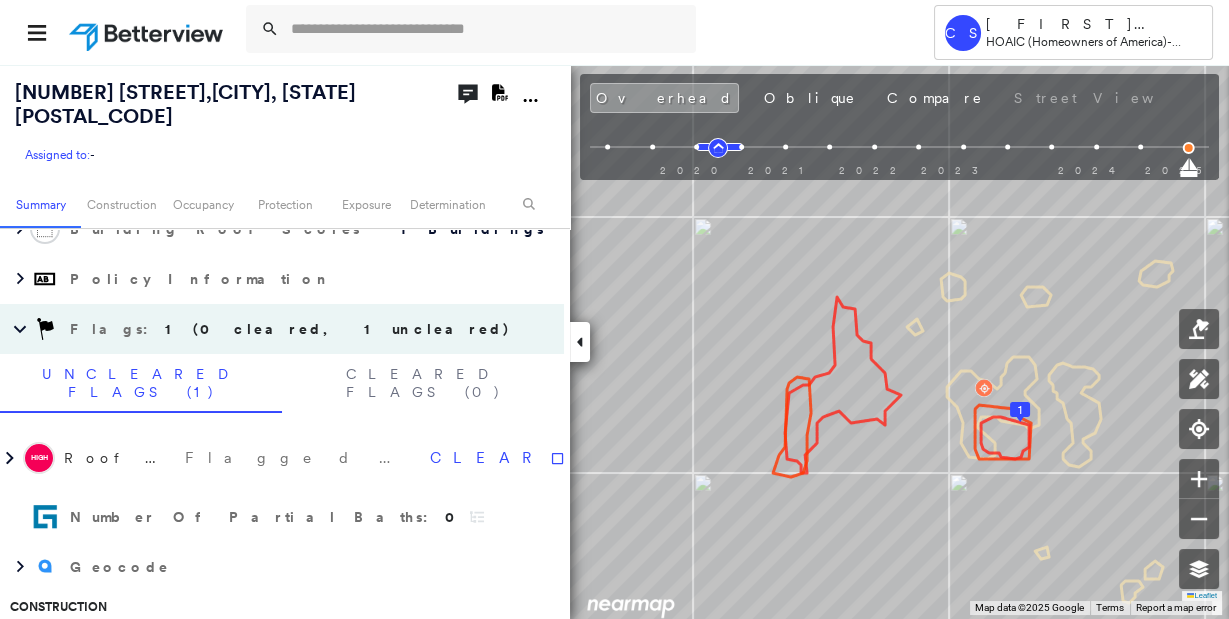 scroll, scrollTop: 471, scrollLeft: 0, axis: vertical 